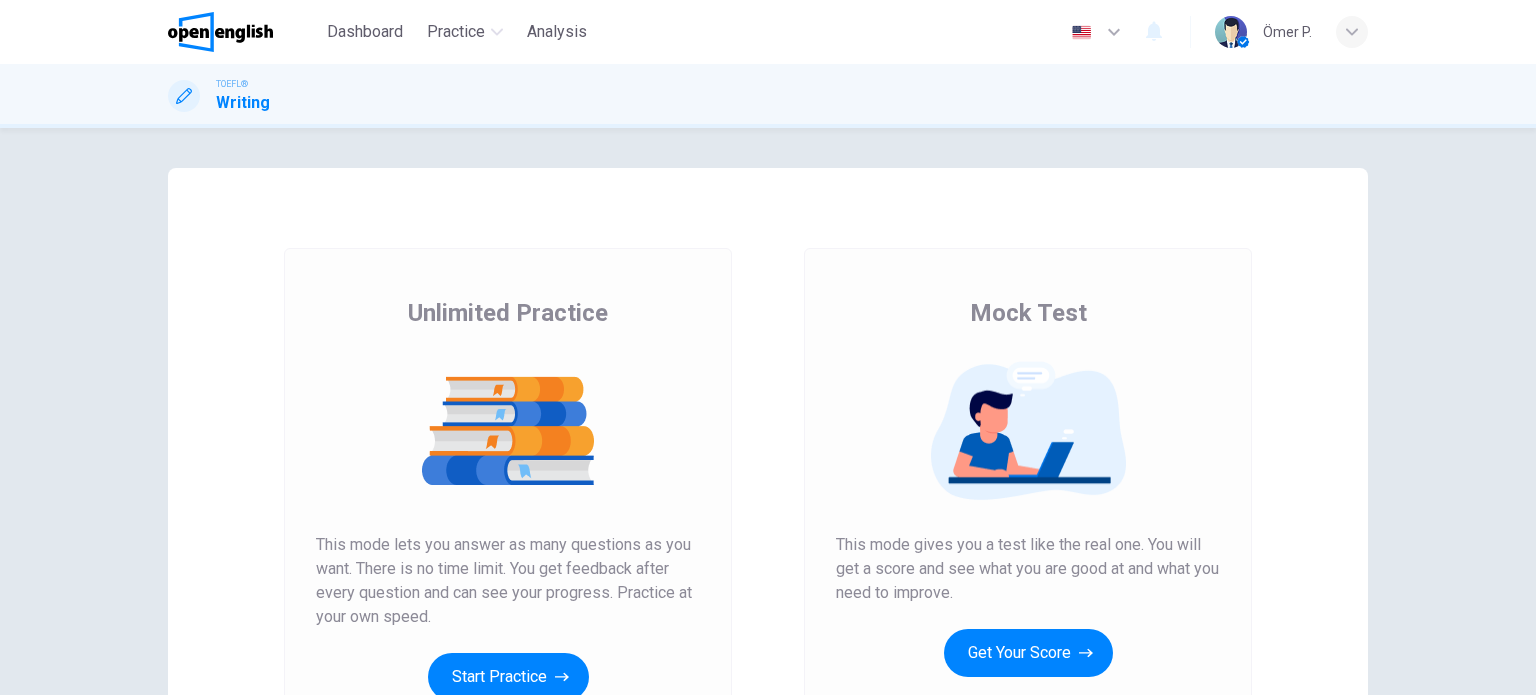 scroll, scrollTop: 0, scrollLeft: 0, axis: both 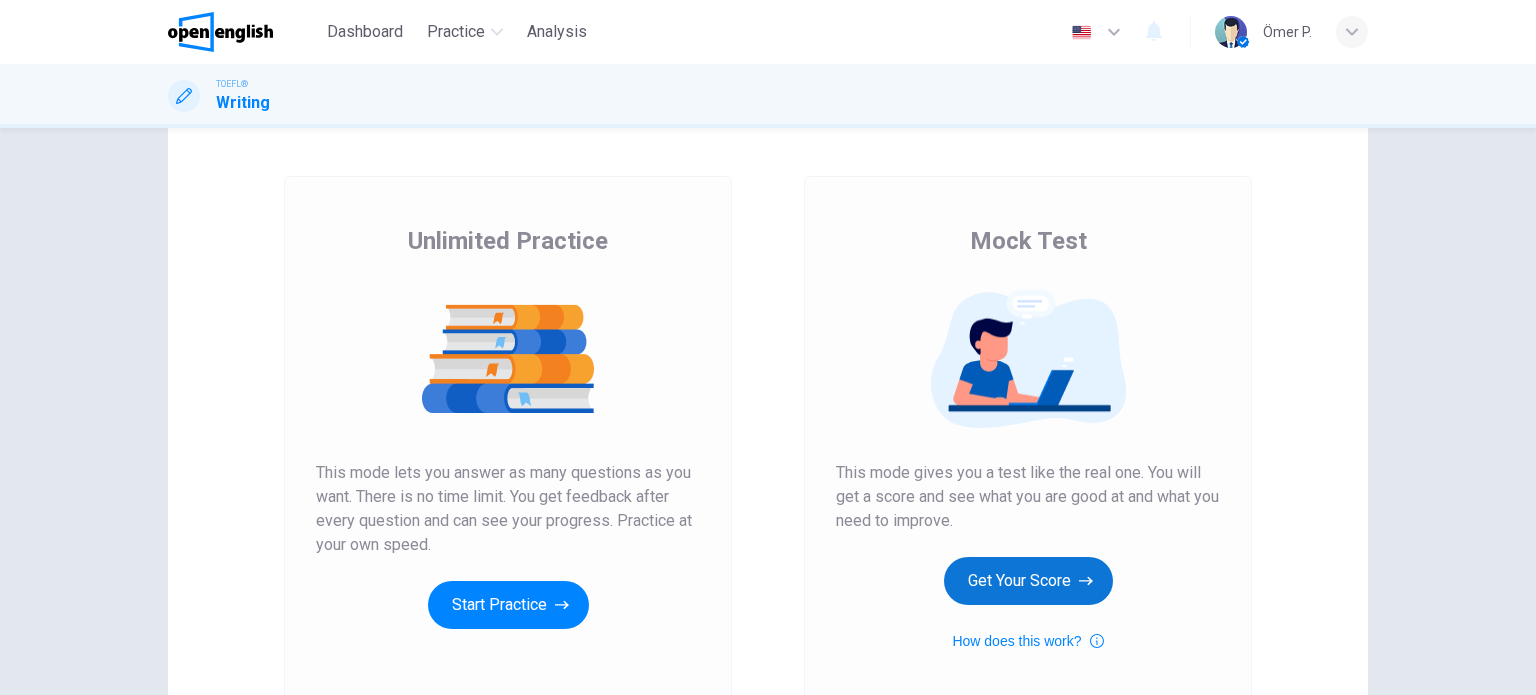 click on "Get Your Score" at bounding box center (1028, 581) 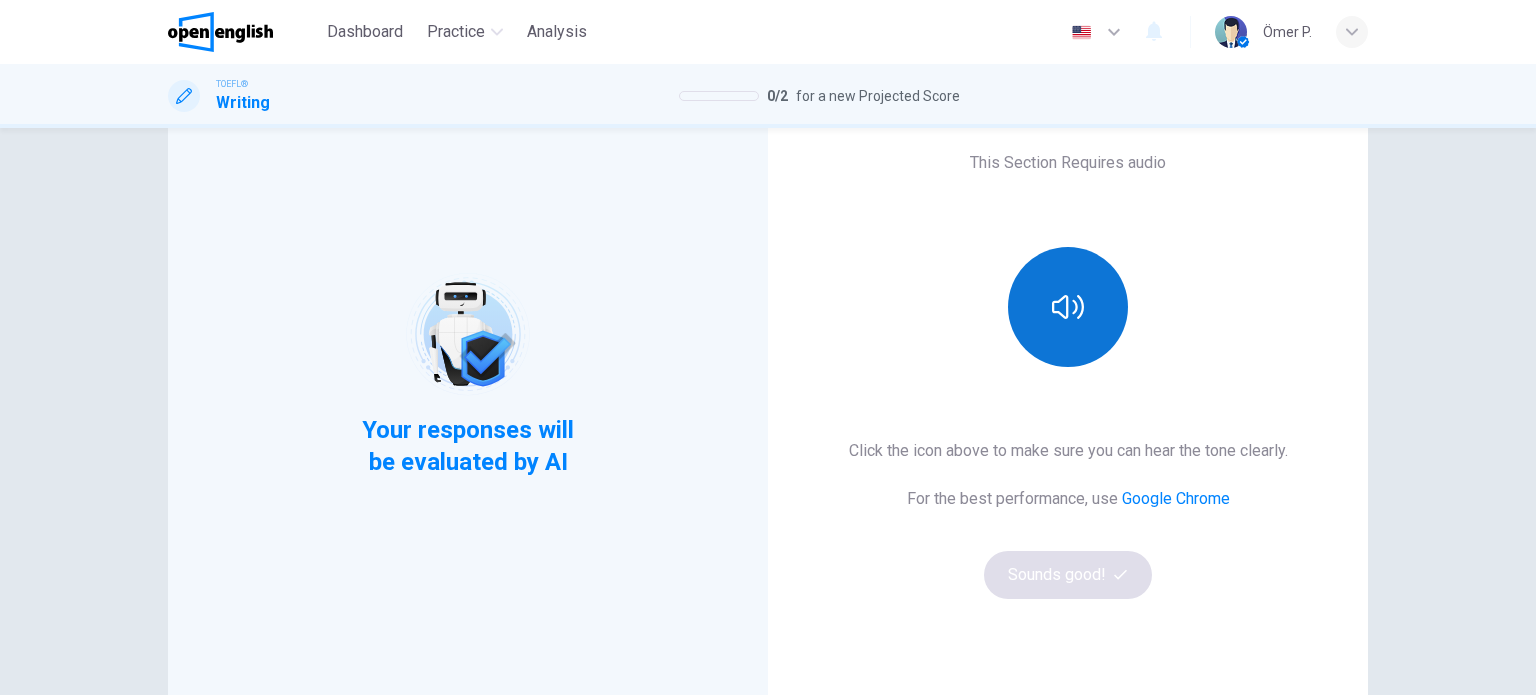 scroll, scrollTop: 200, scrollLeft: 0, axis: vertical 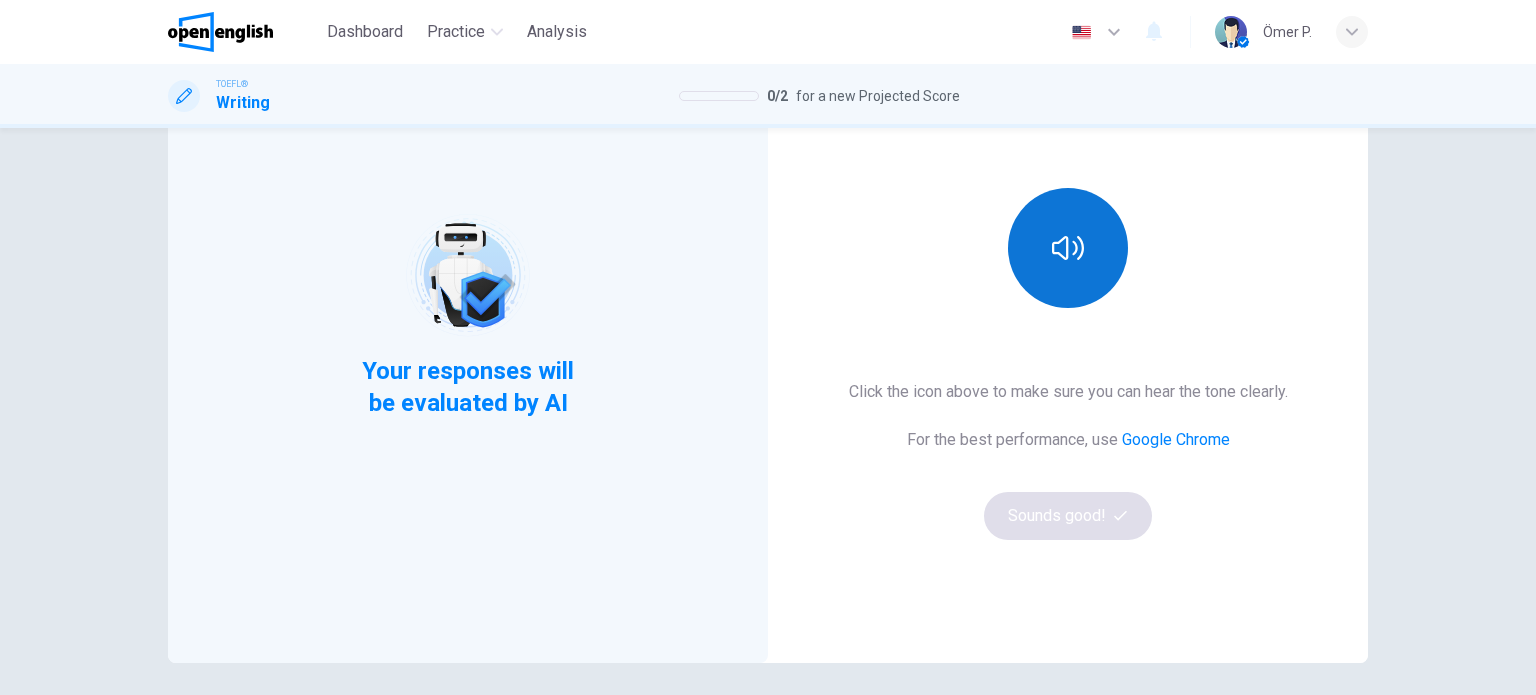 click 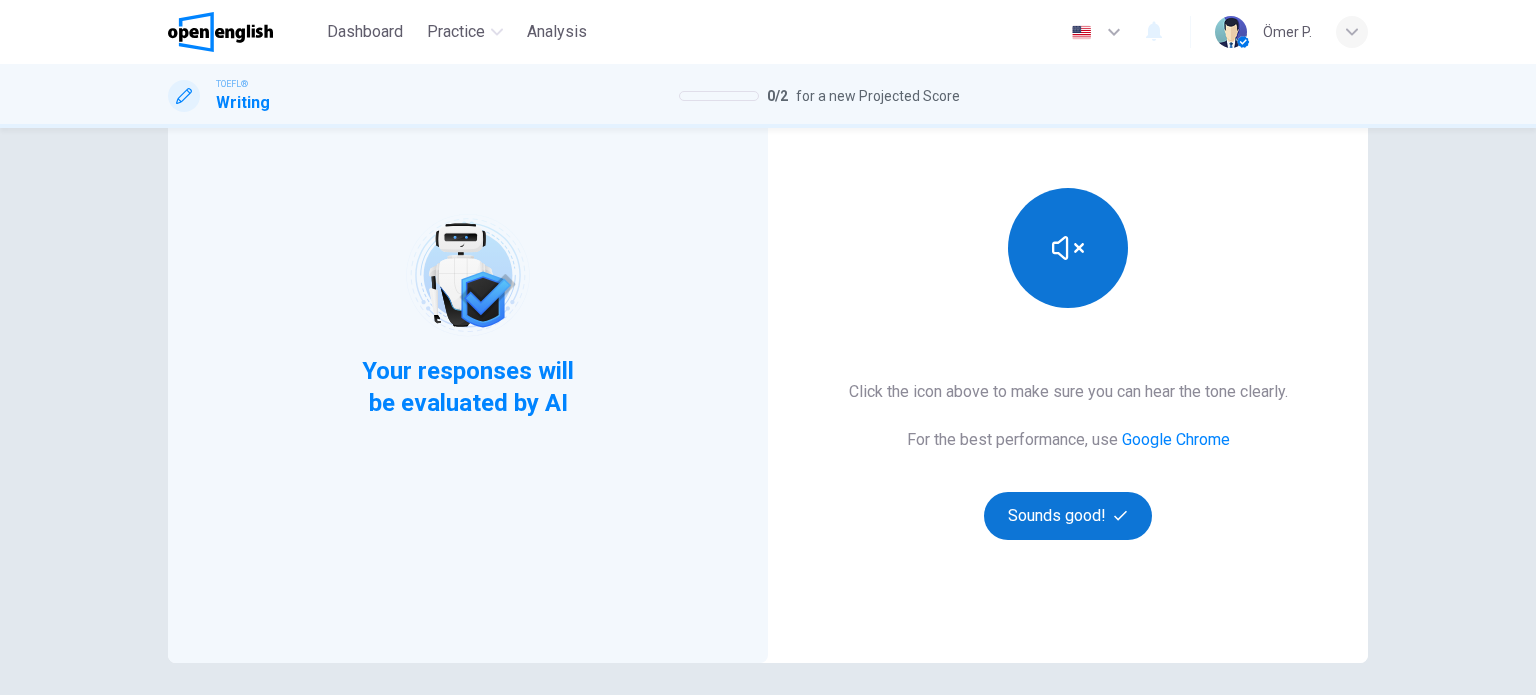 click on "Sounds good!" at bounding box center (1068, 516) 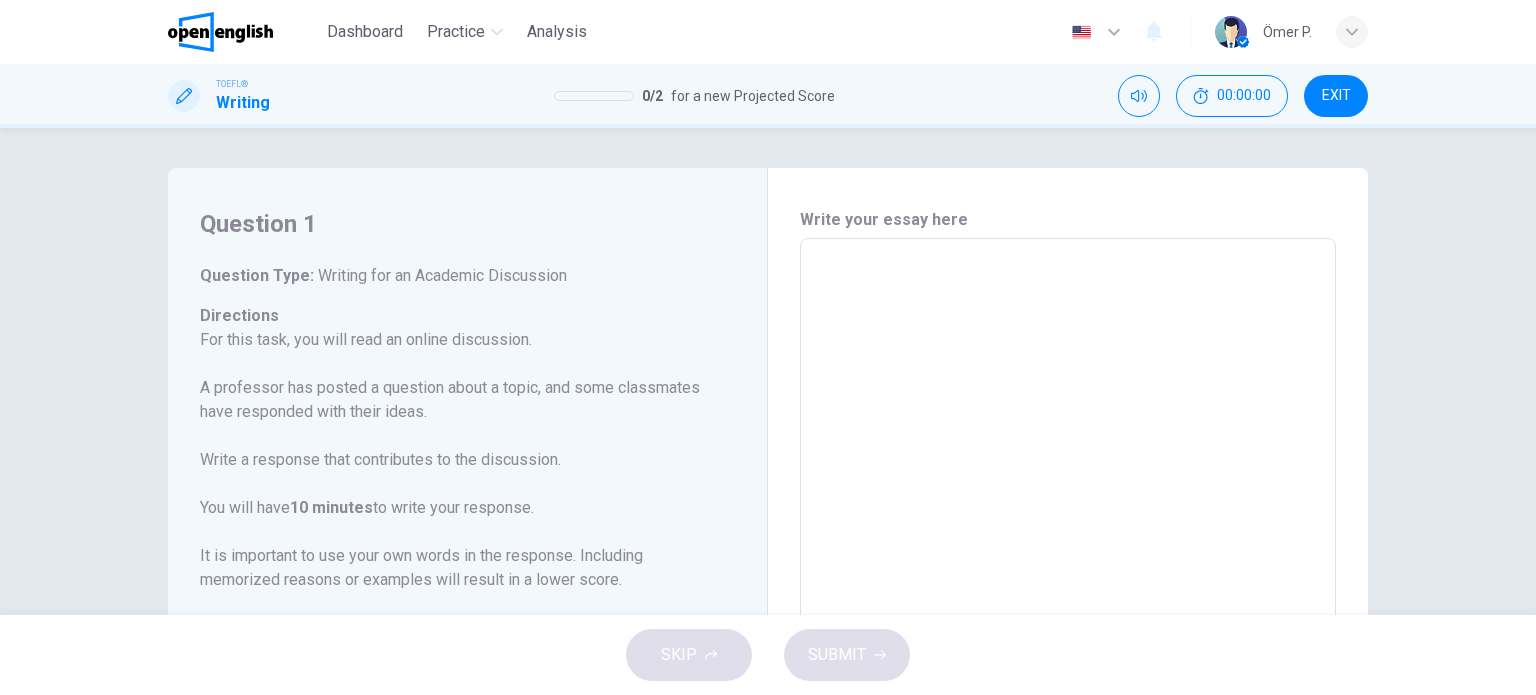 scroll, scrollTop: 403, scrollLeft: 0, axis: vertical 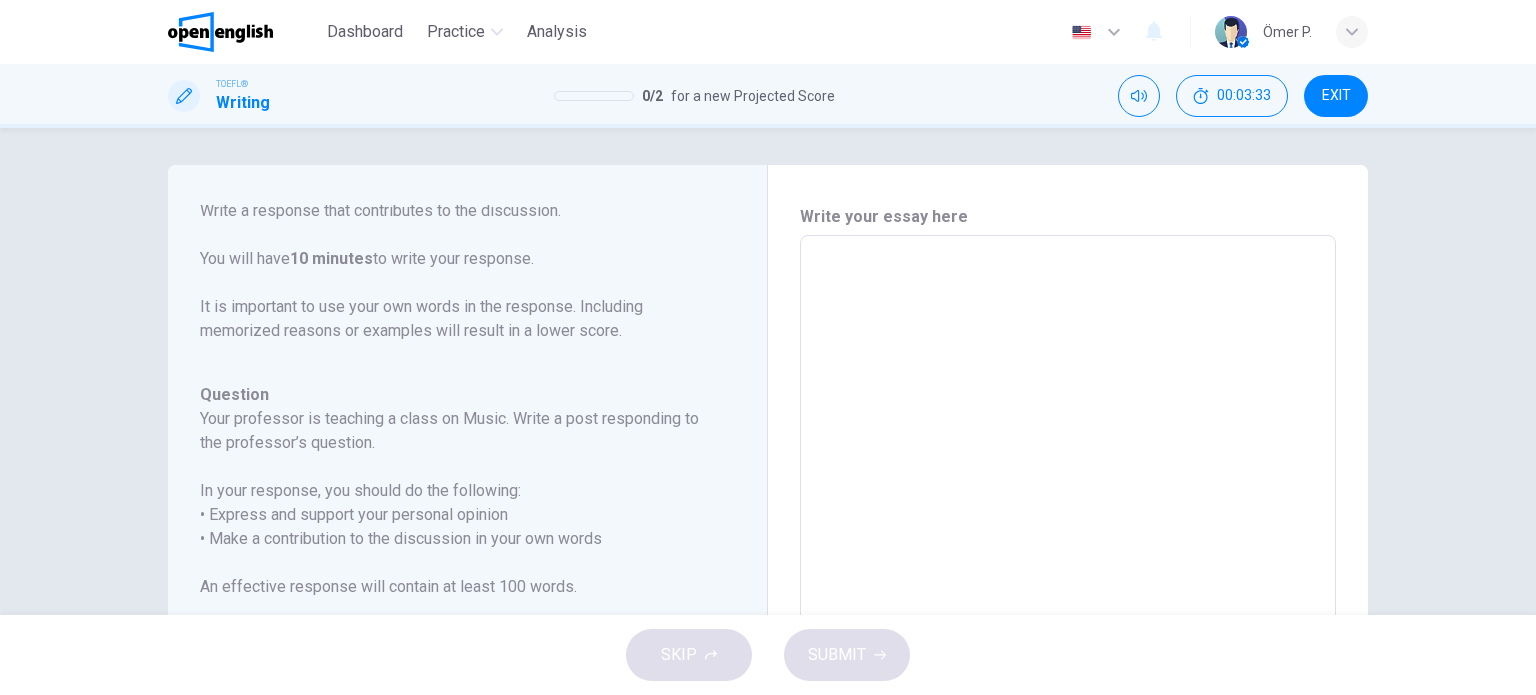 click at bounding box center (1068, 569) 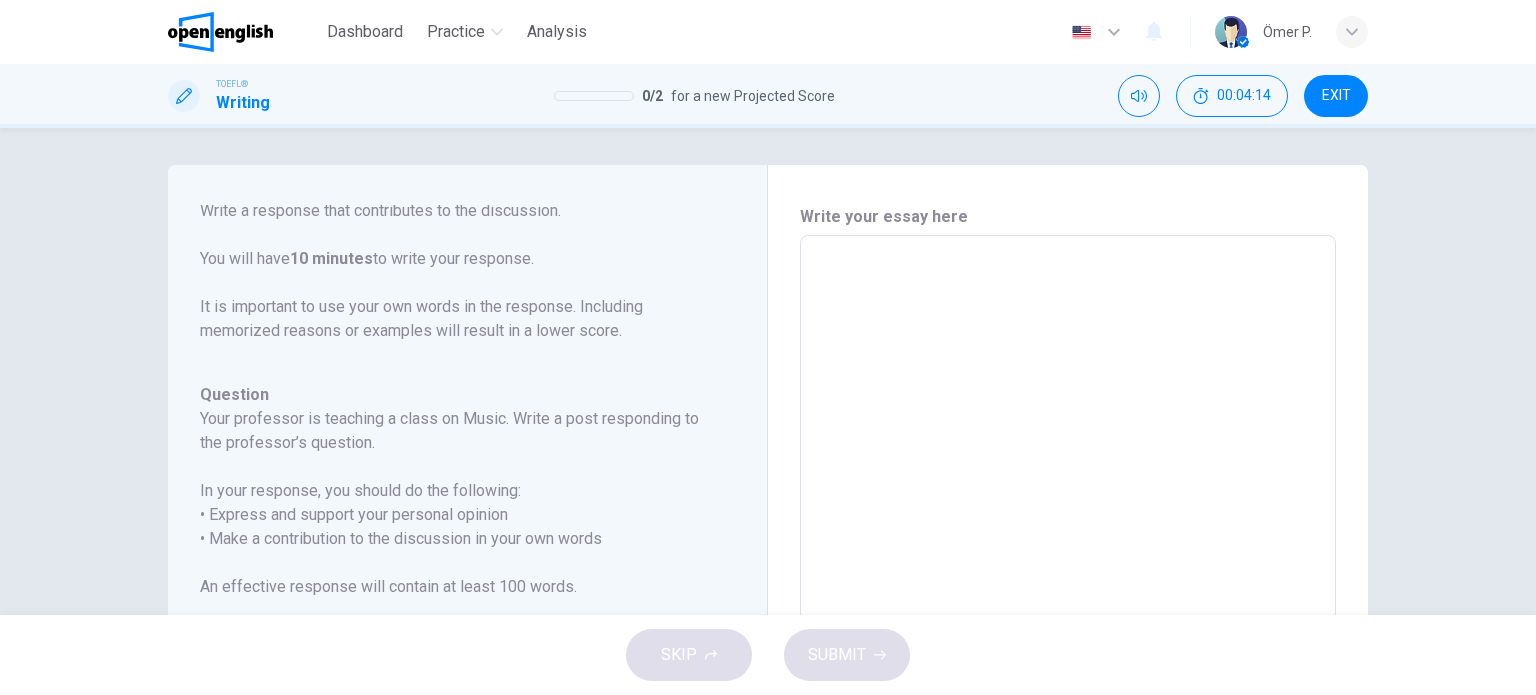 click at bounding box center [1068, 569] 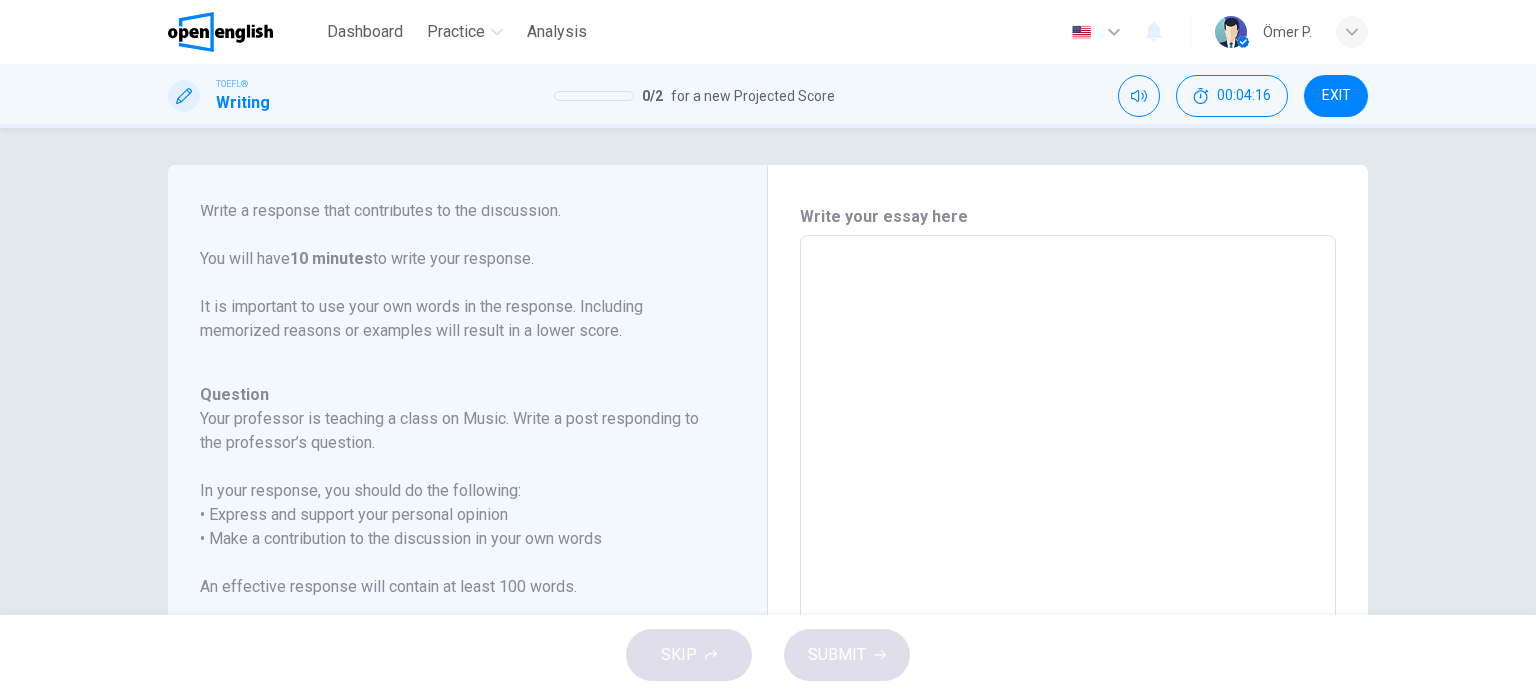 type on "*" 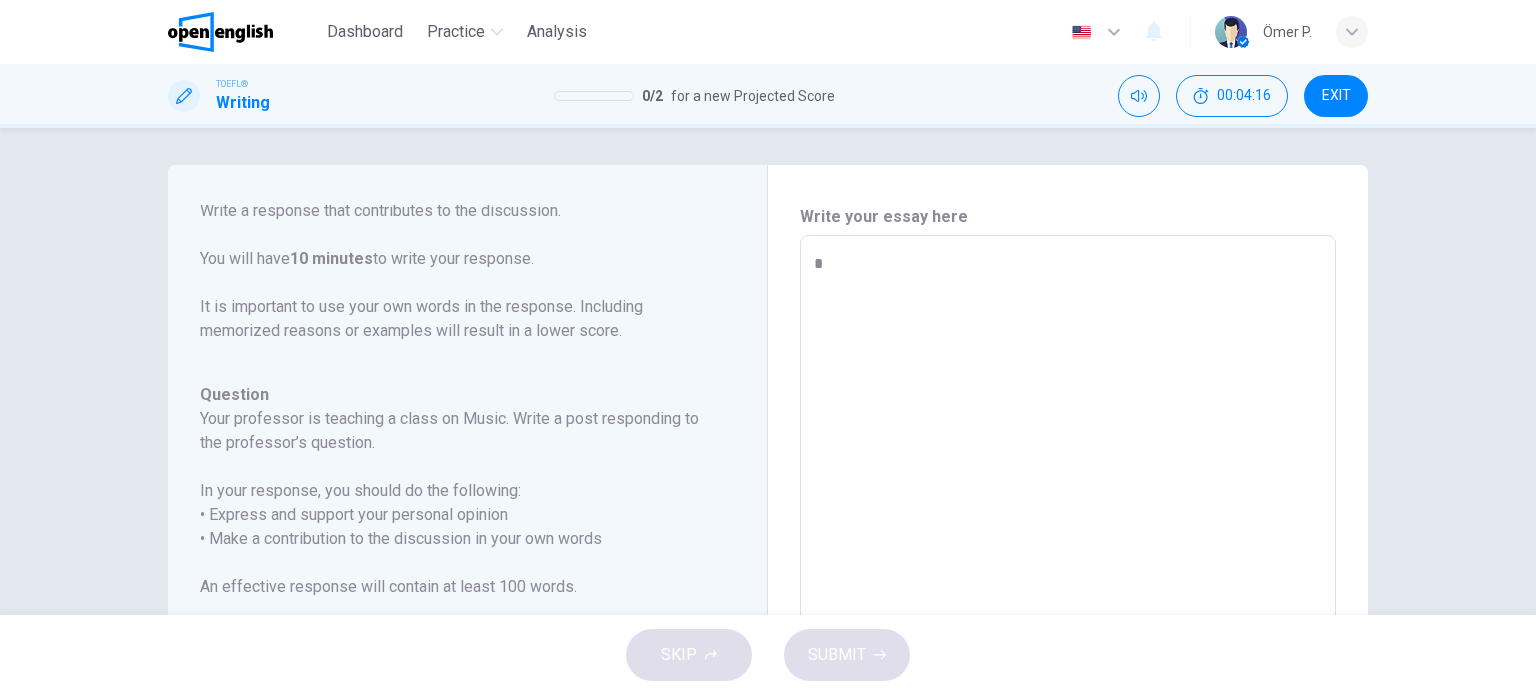 type on "**" 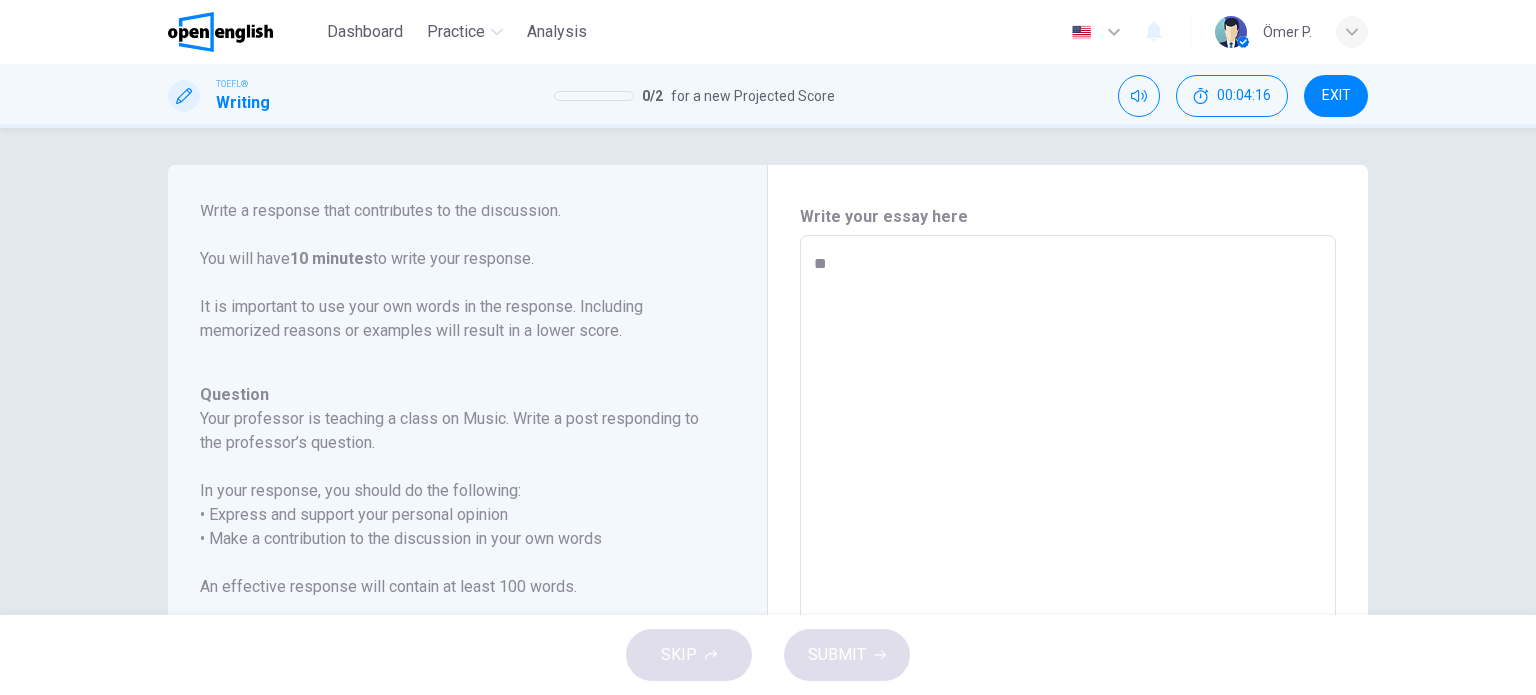 type on "*" 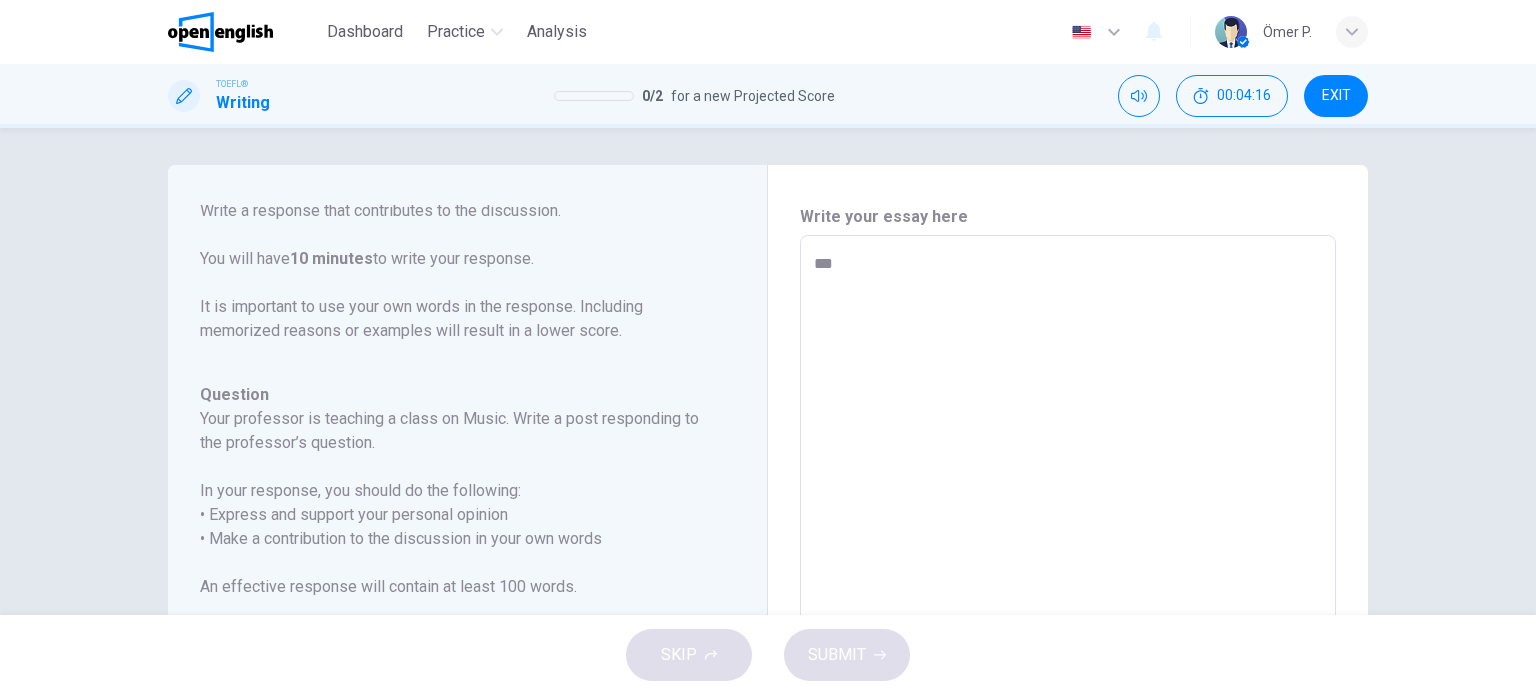 type on "*" 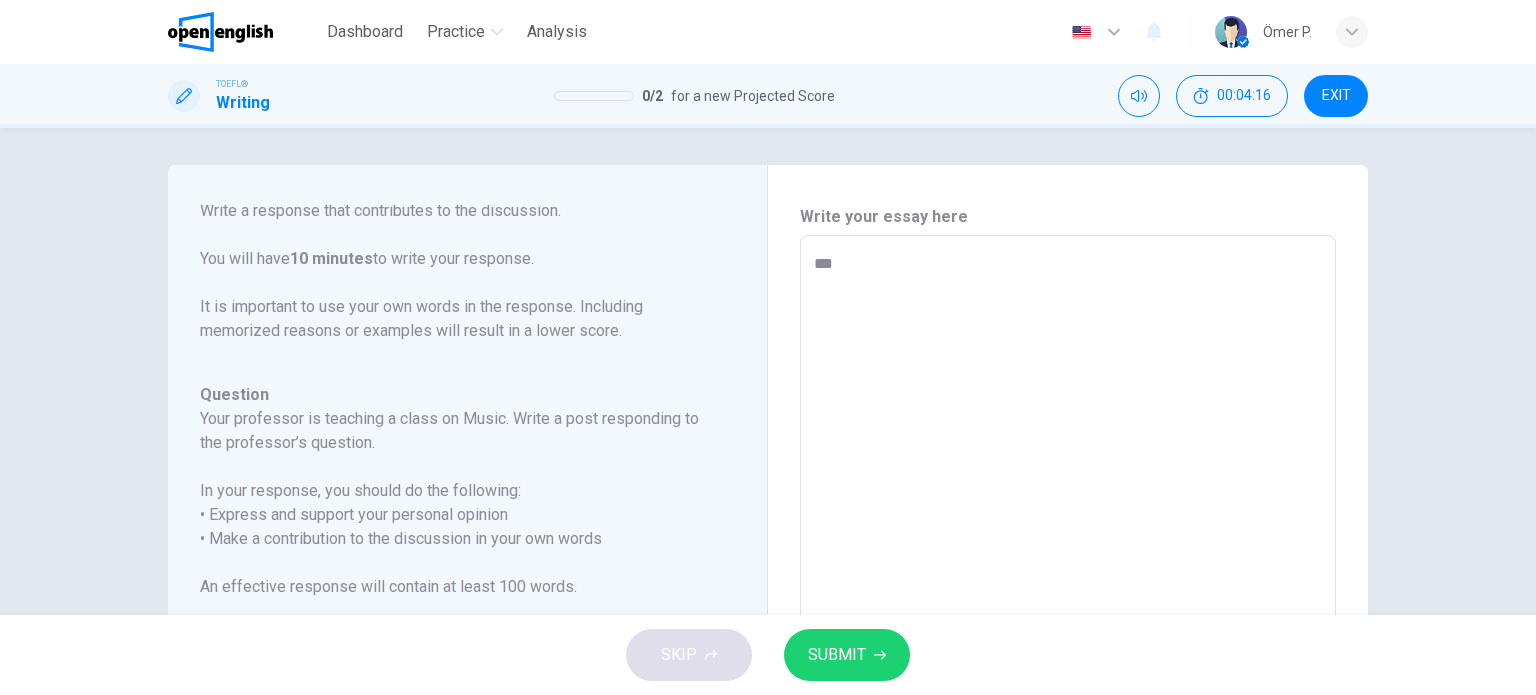 type on "**" 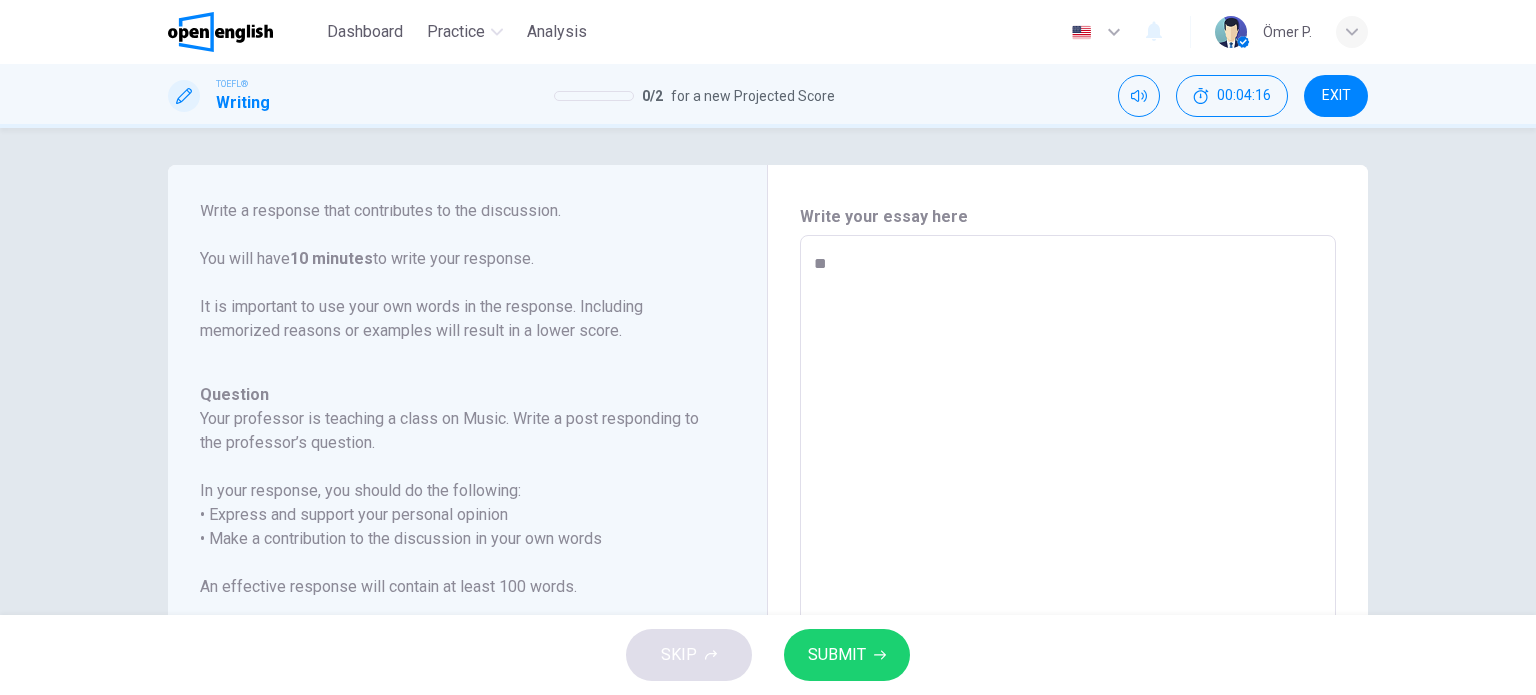 type on "*" 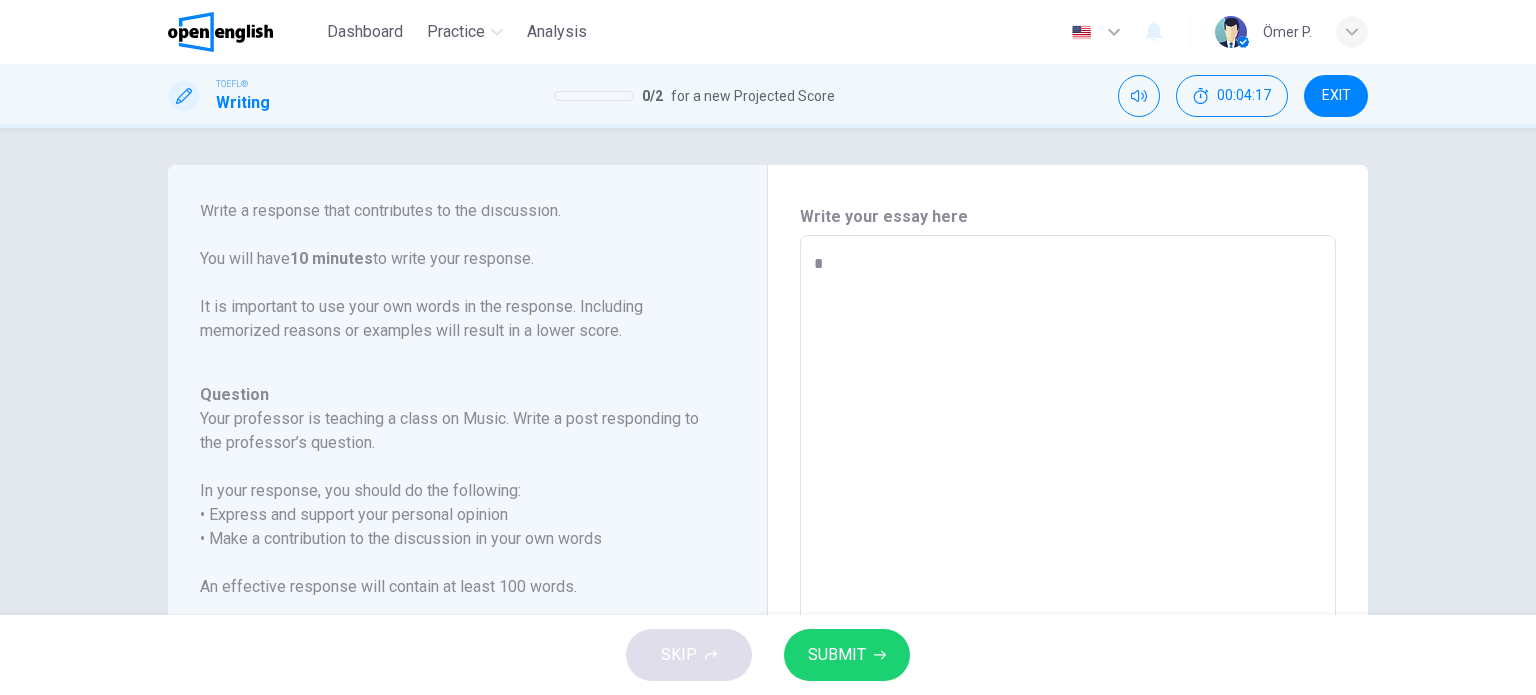type on "**" 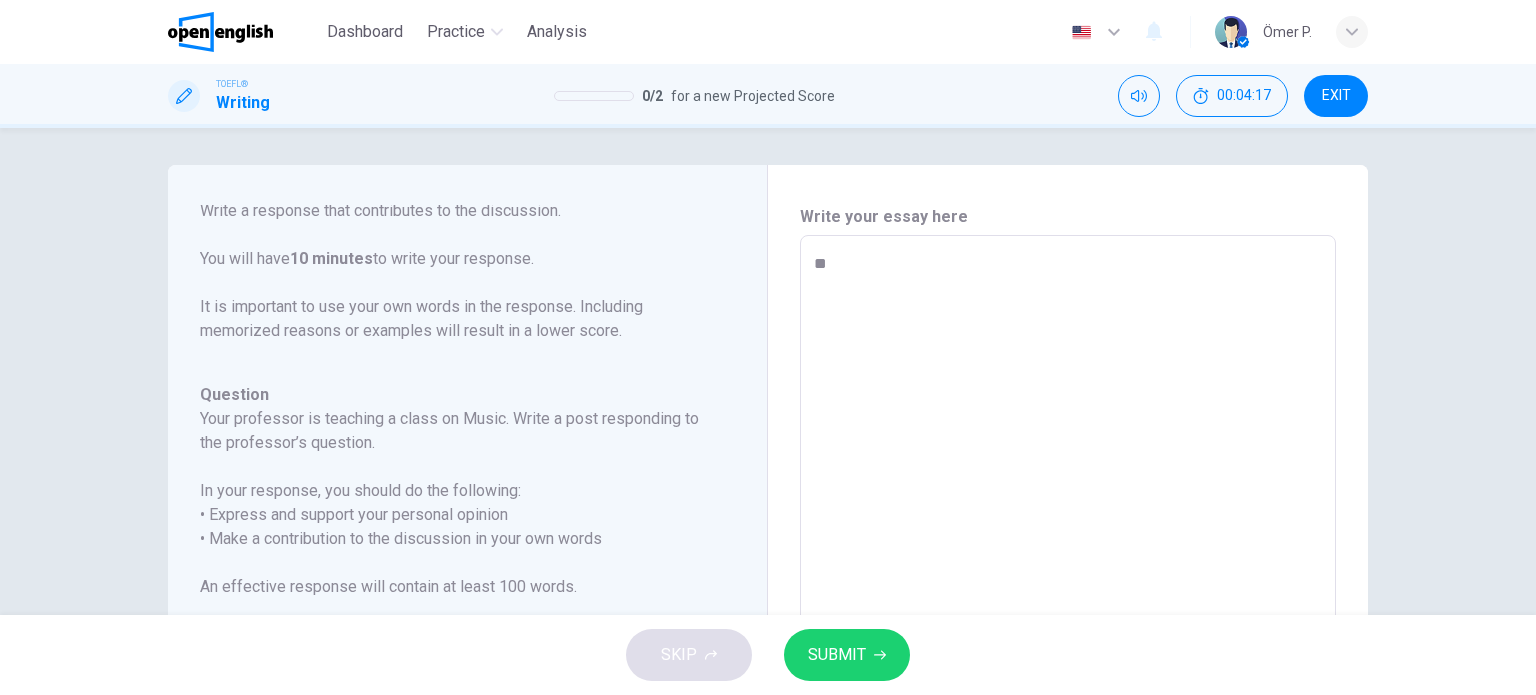 type on "*" 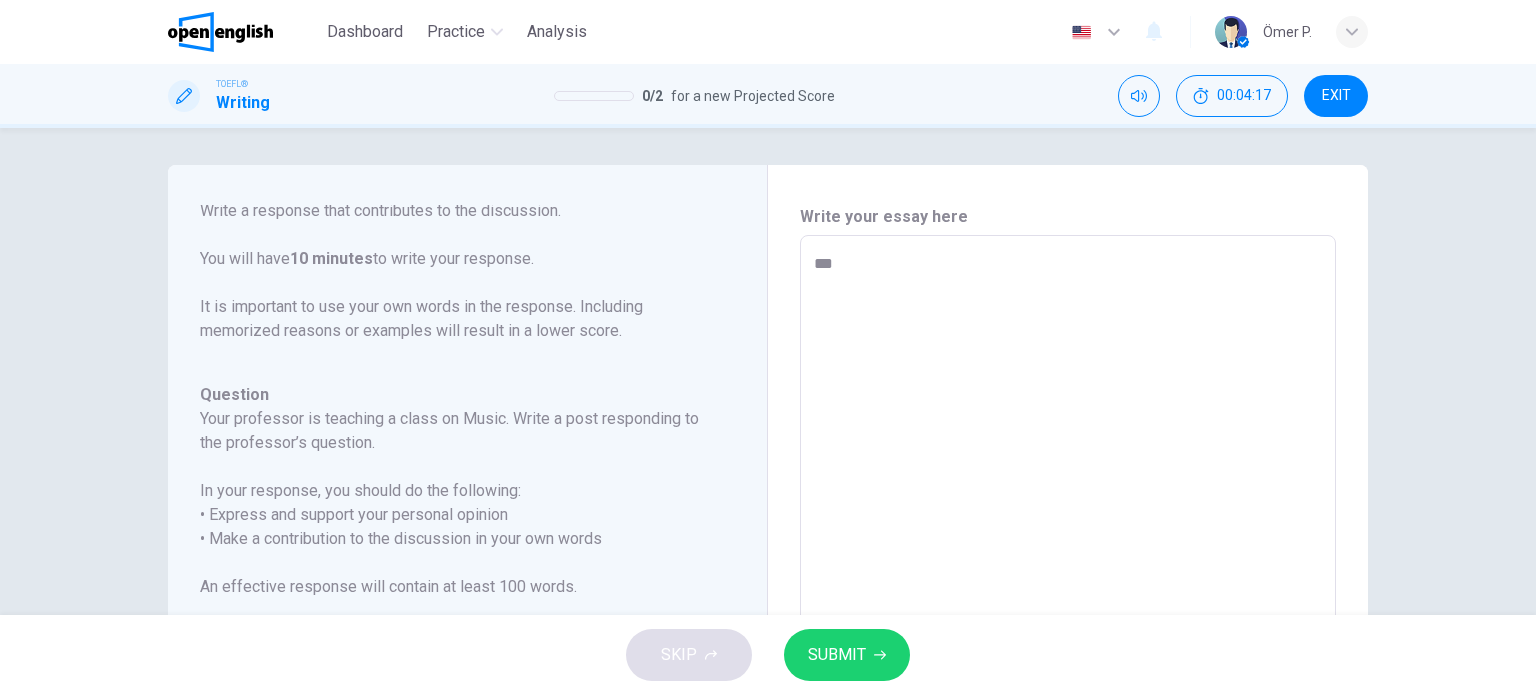 type on "*" 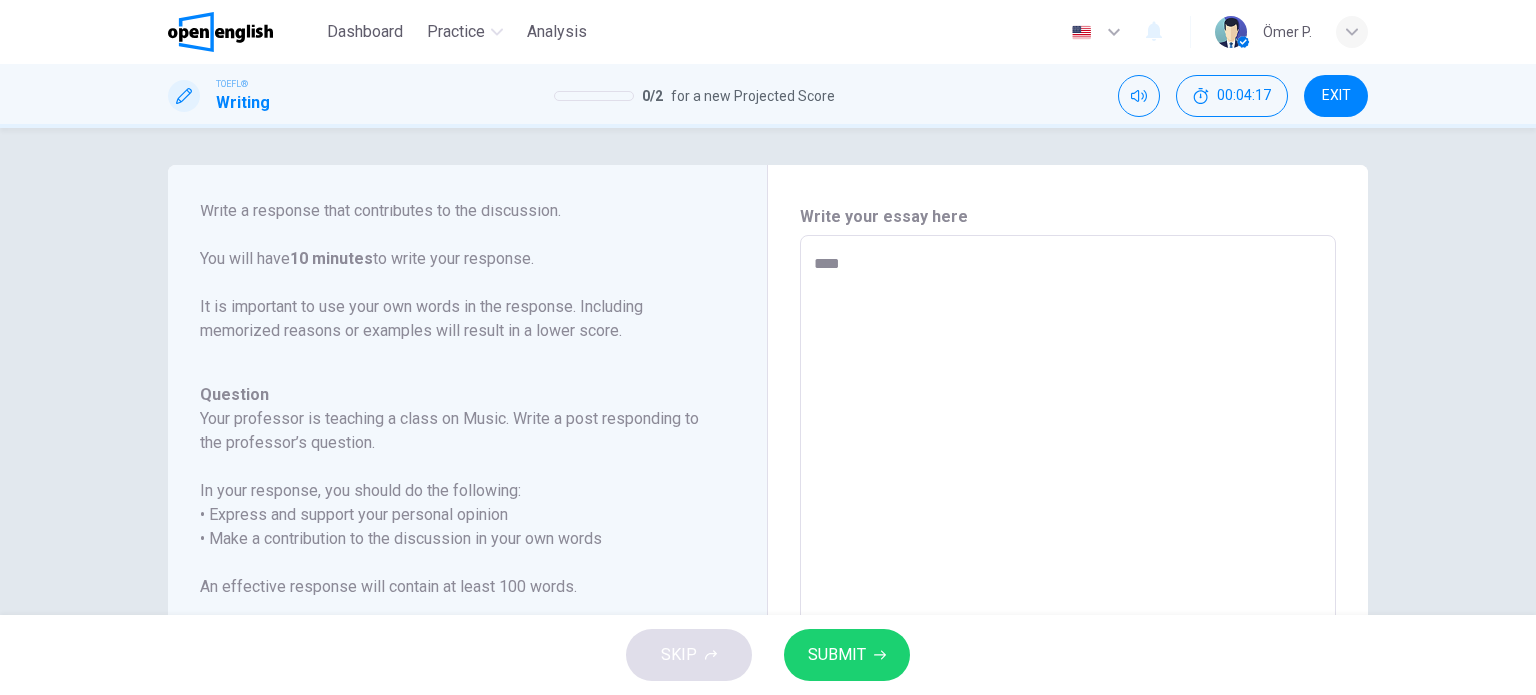 type on "*" 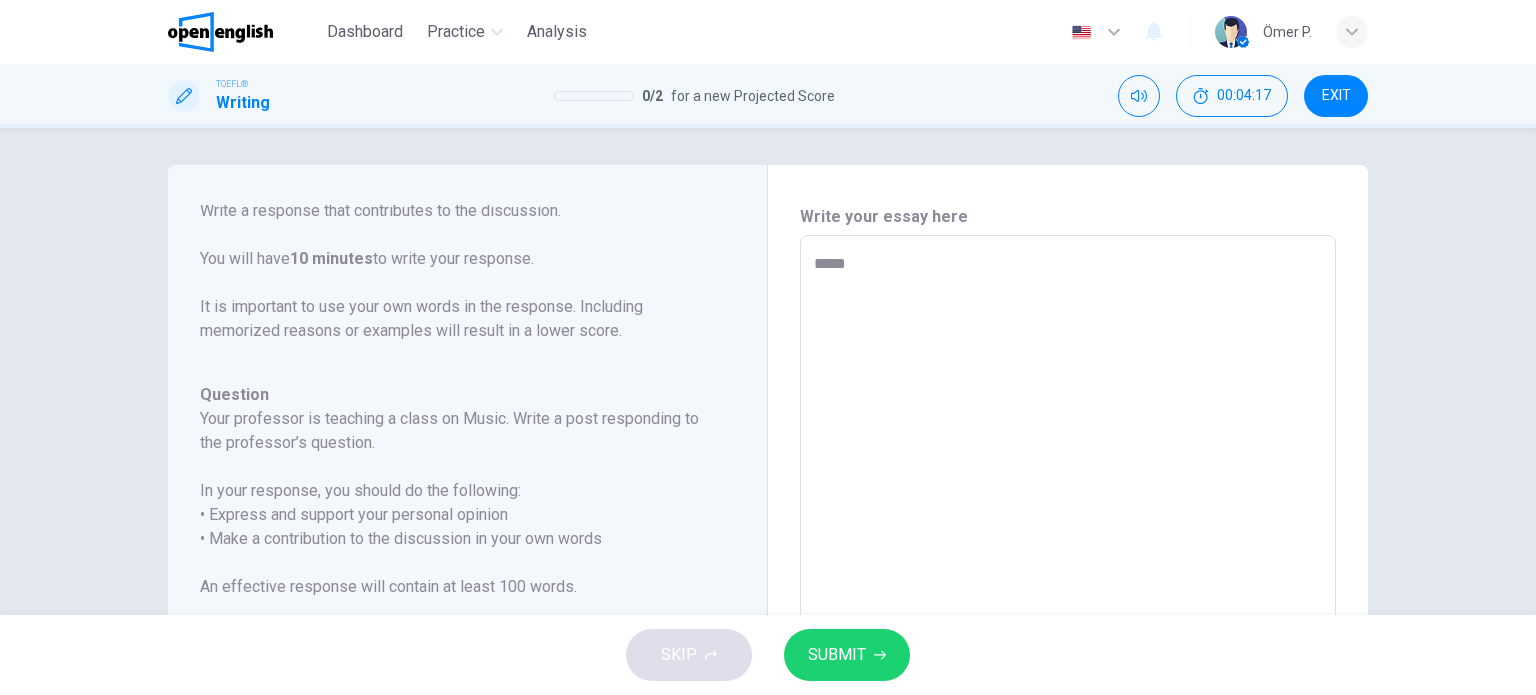type on "*" 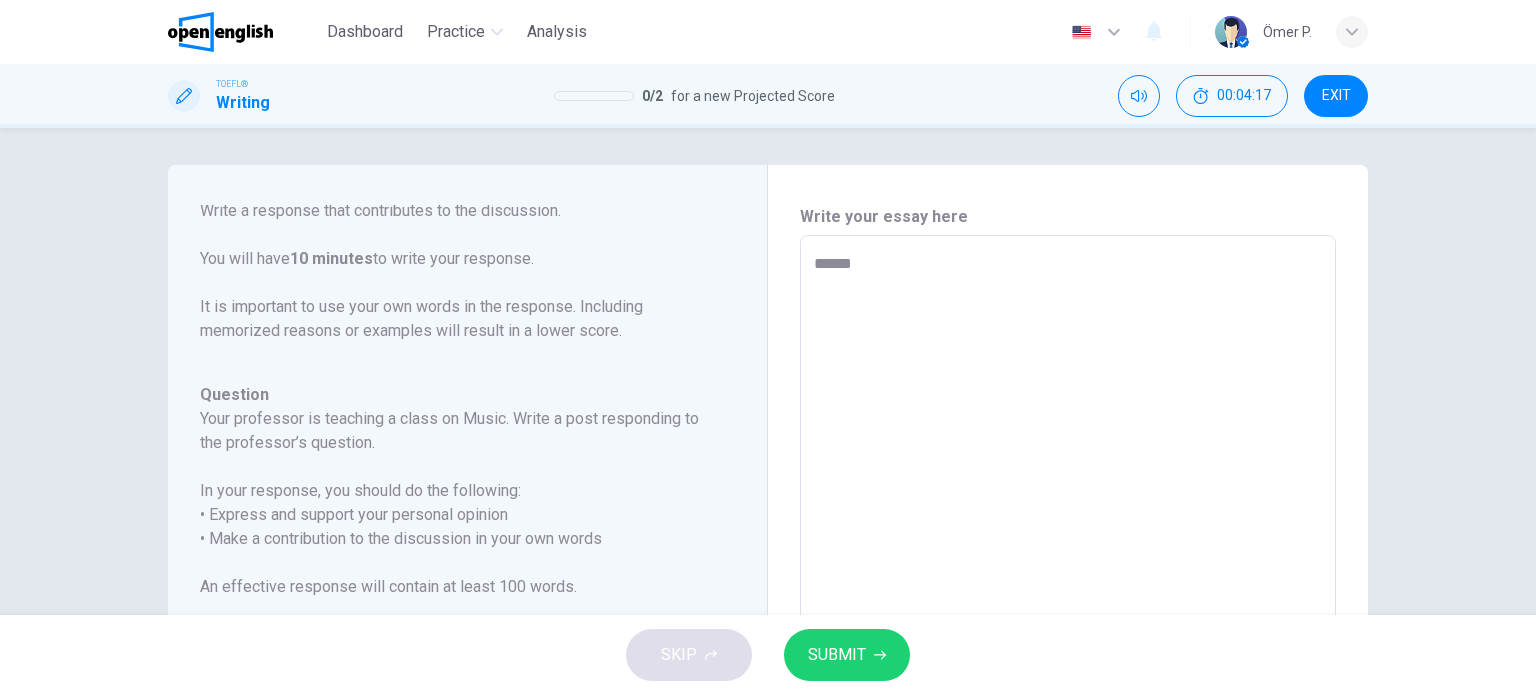 type on "*" 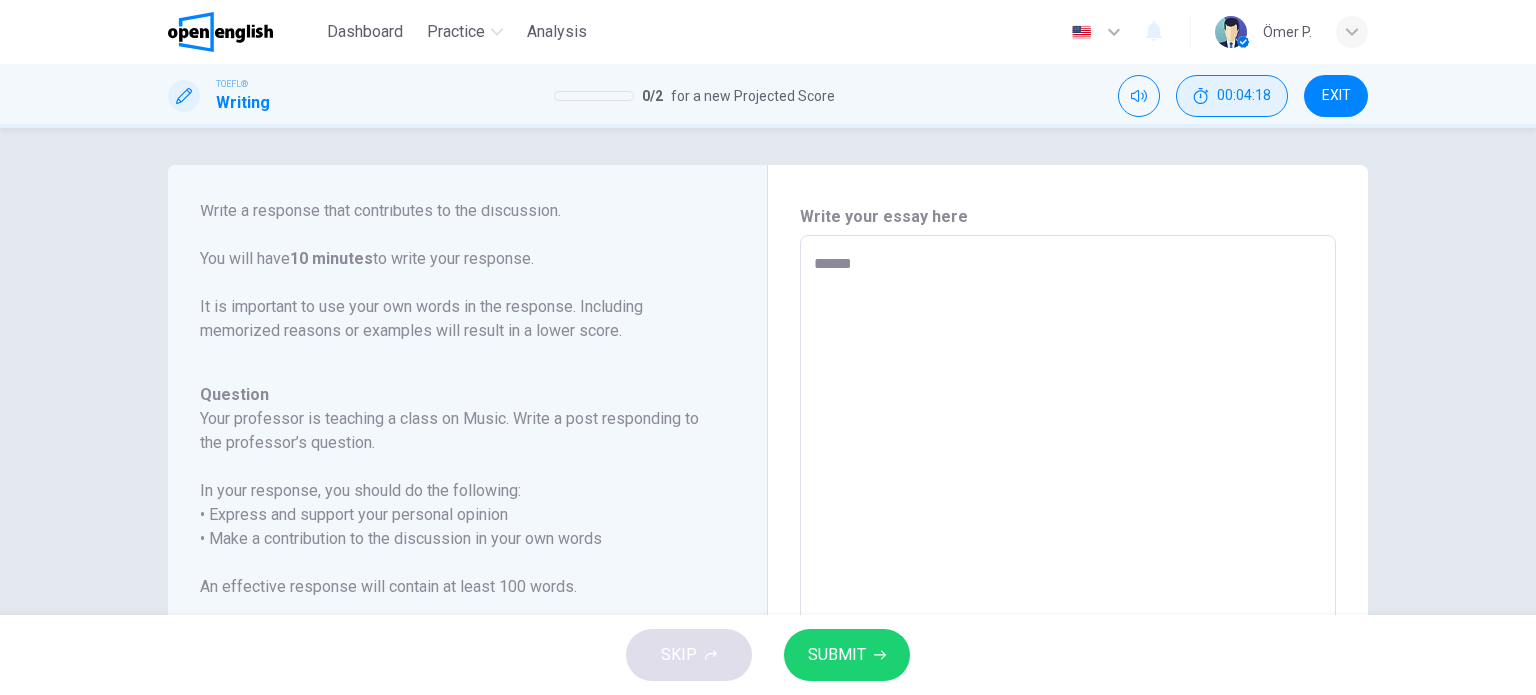 type on "*****" 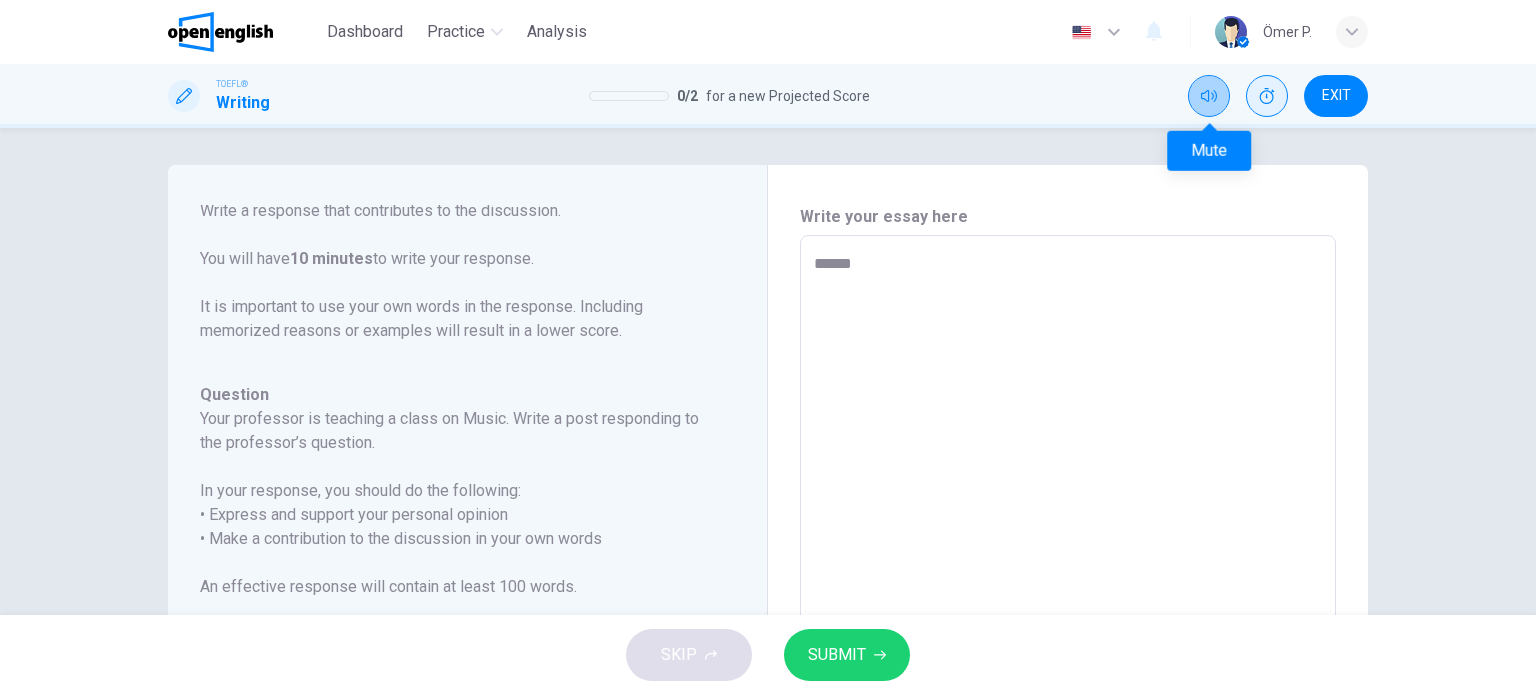 click 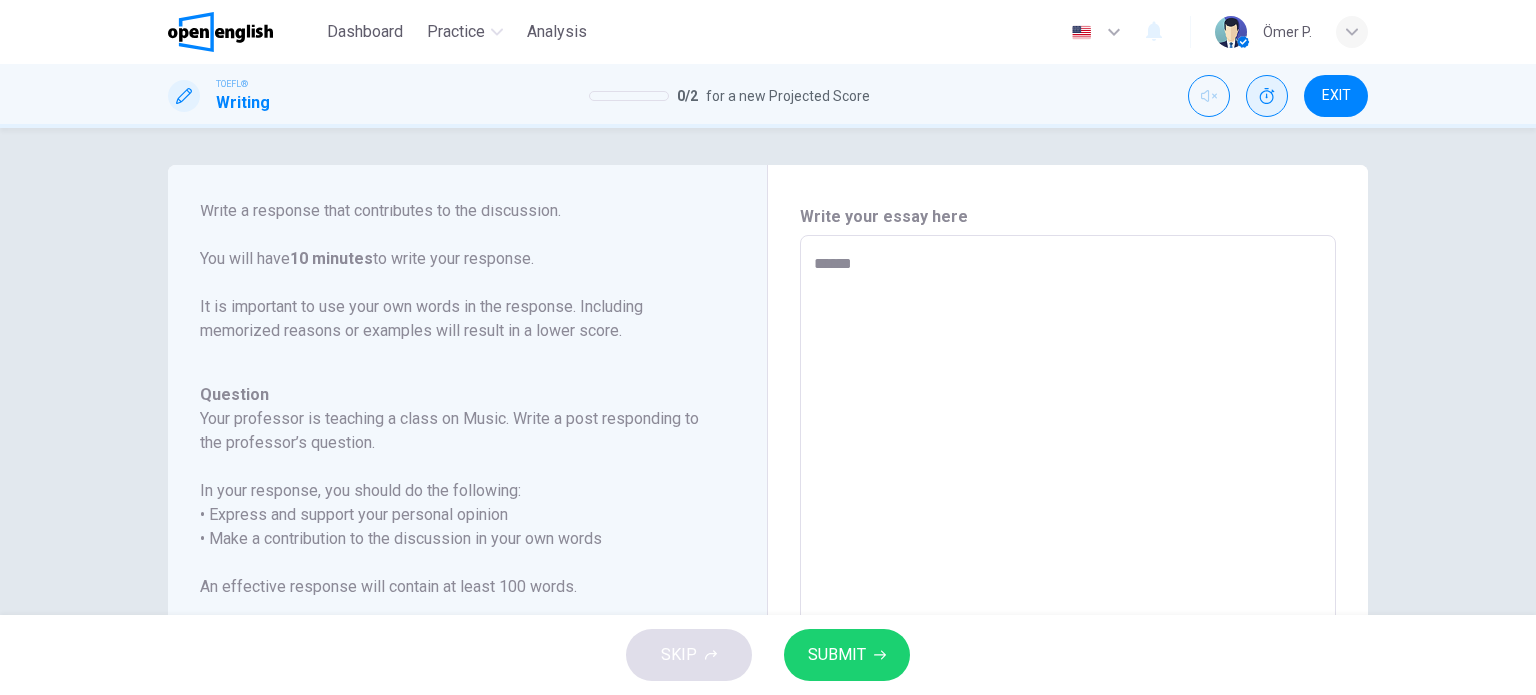 type on "*" 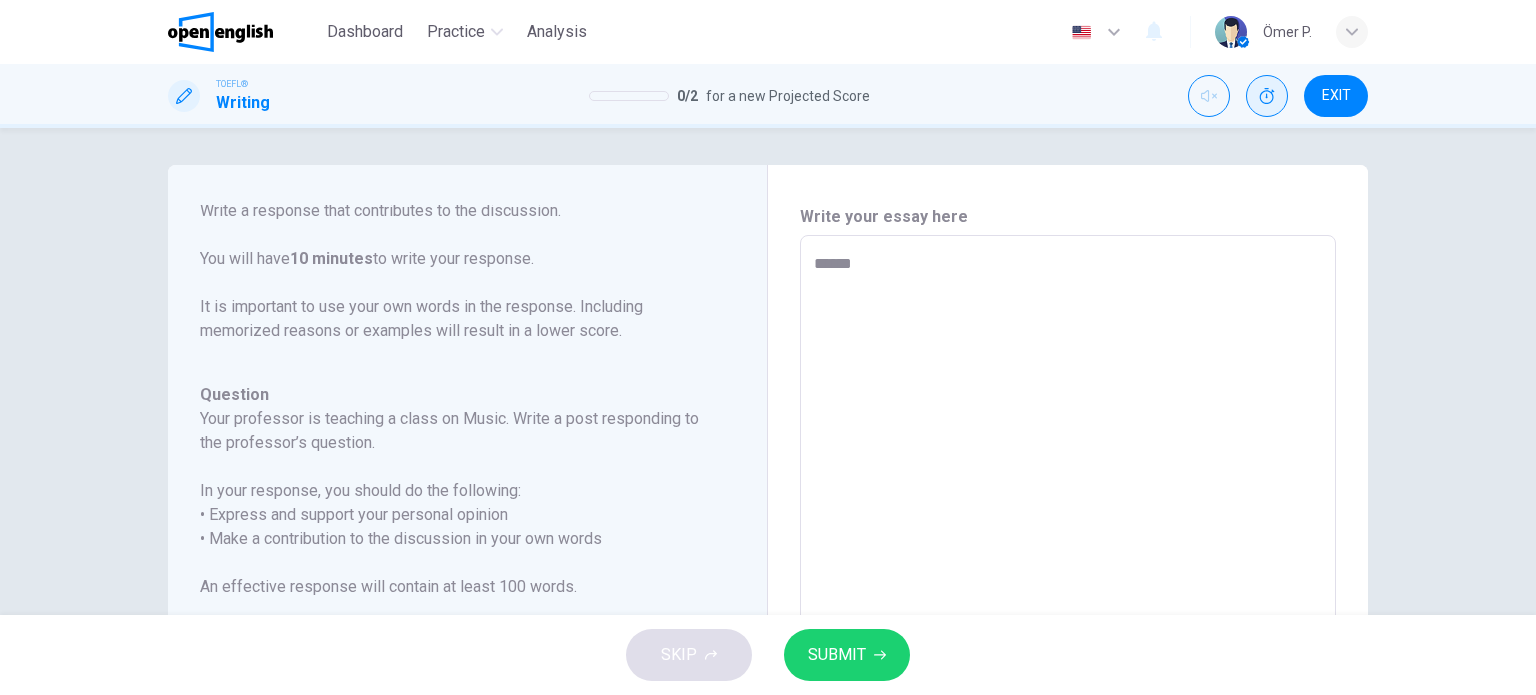 type on "*******" 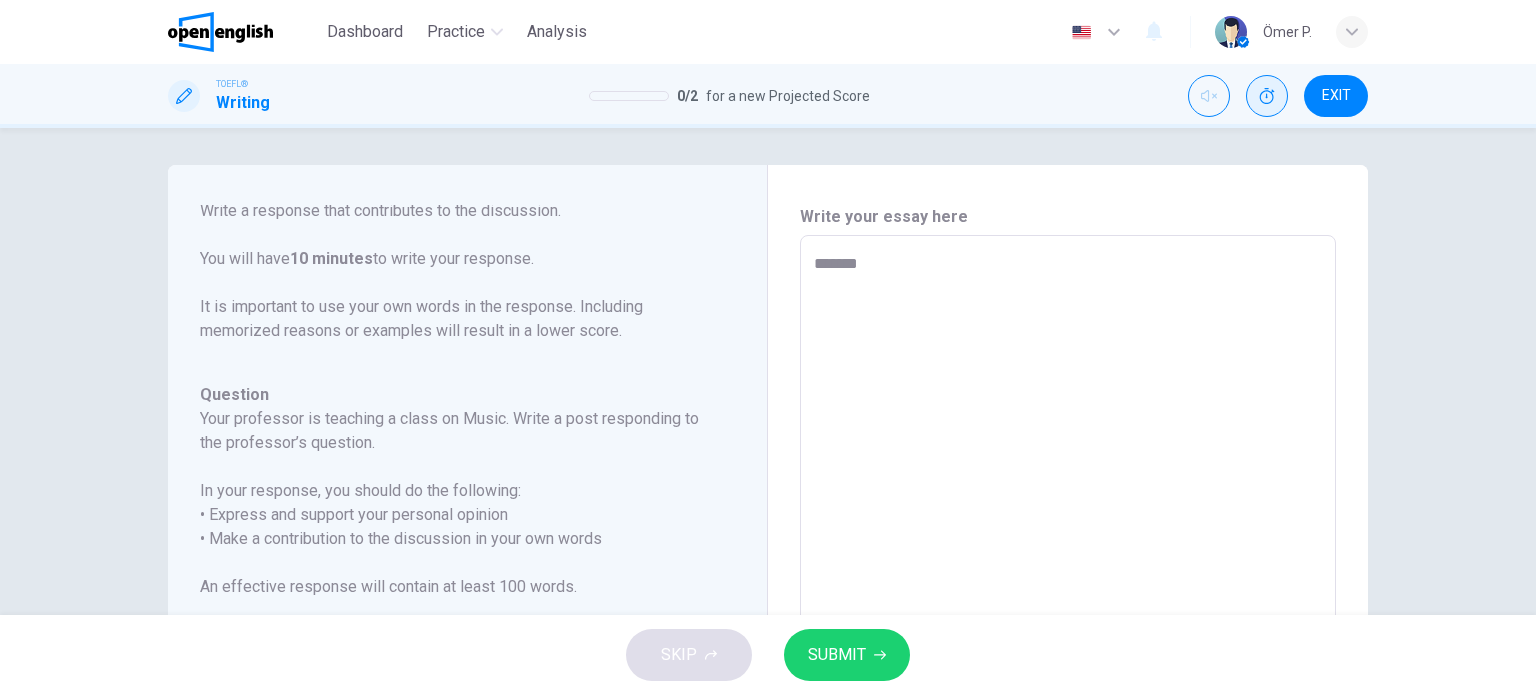 type on "********" 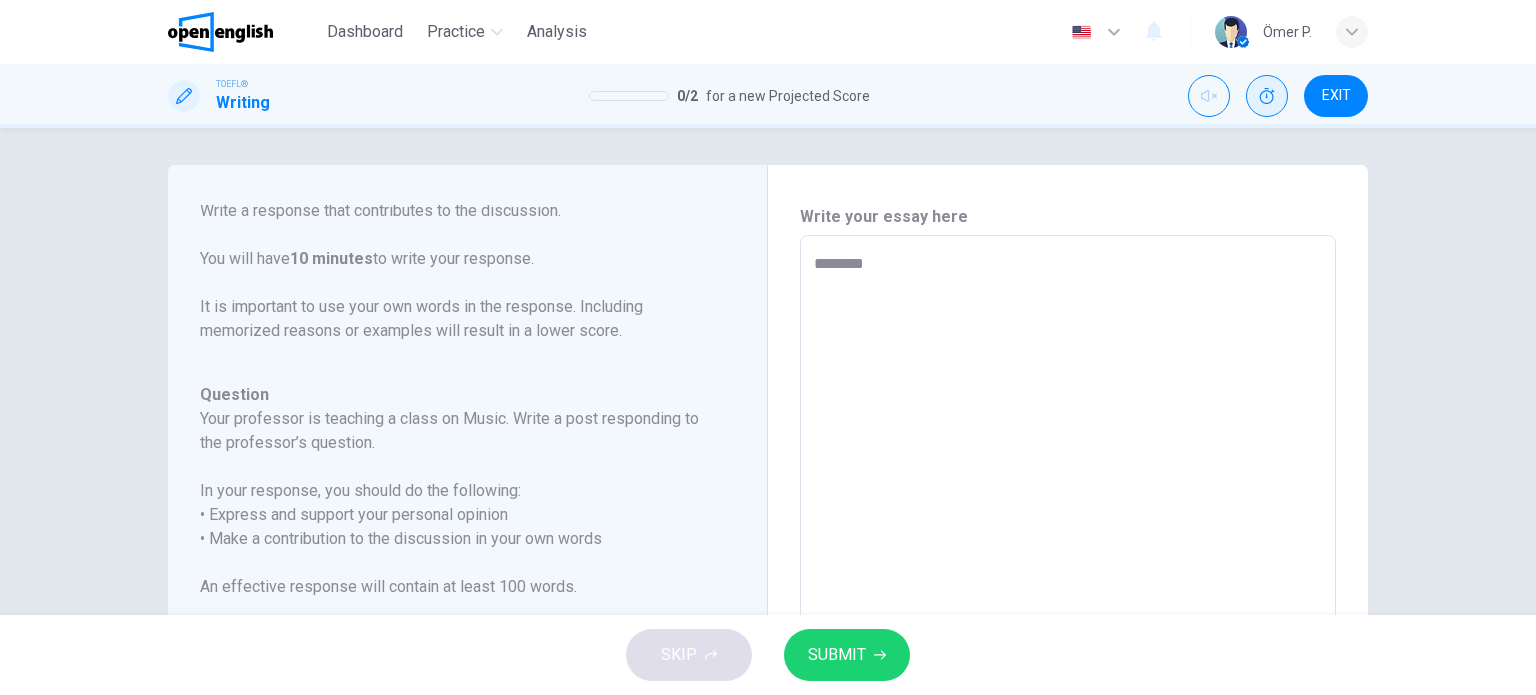type on "*" 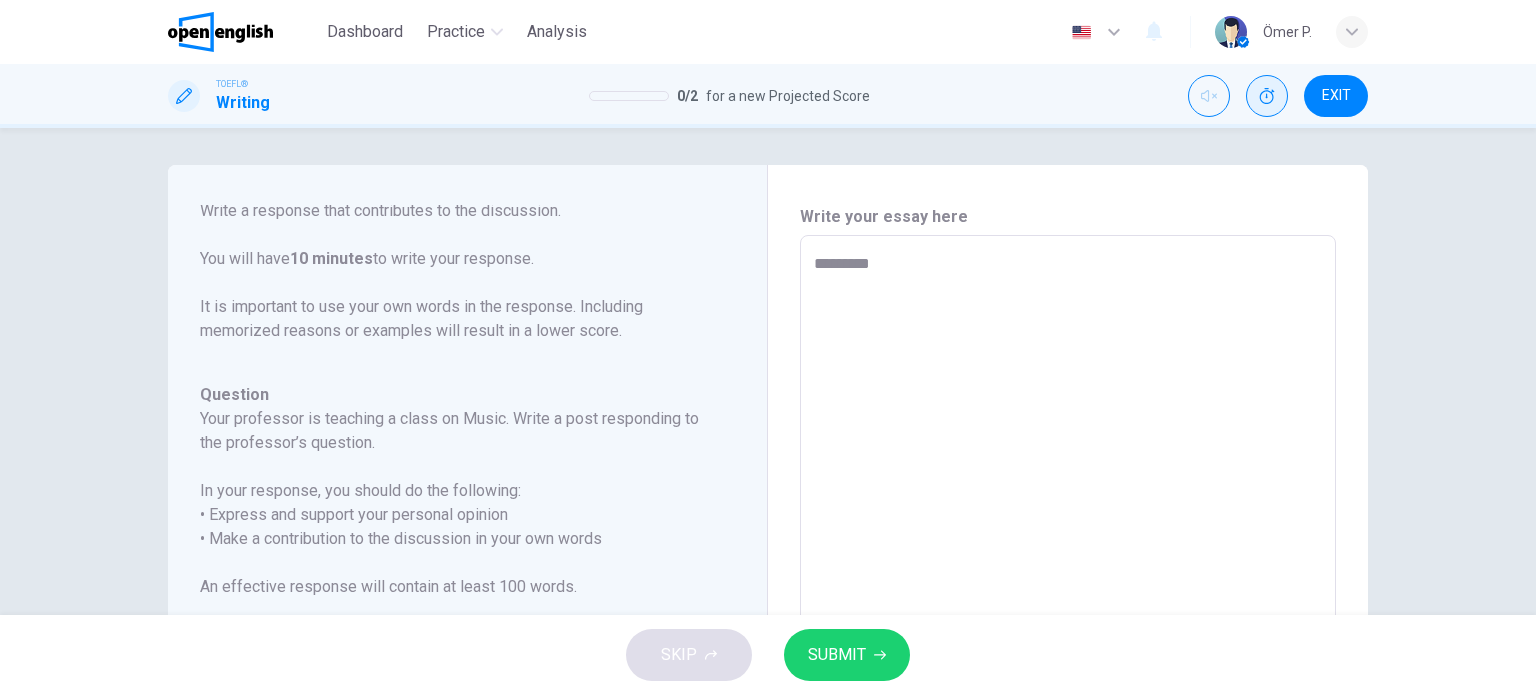 type on "*" 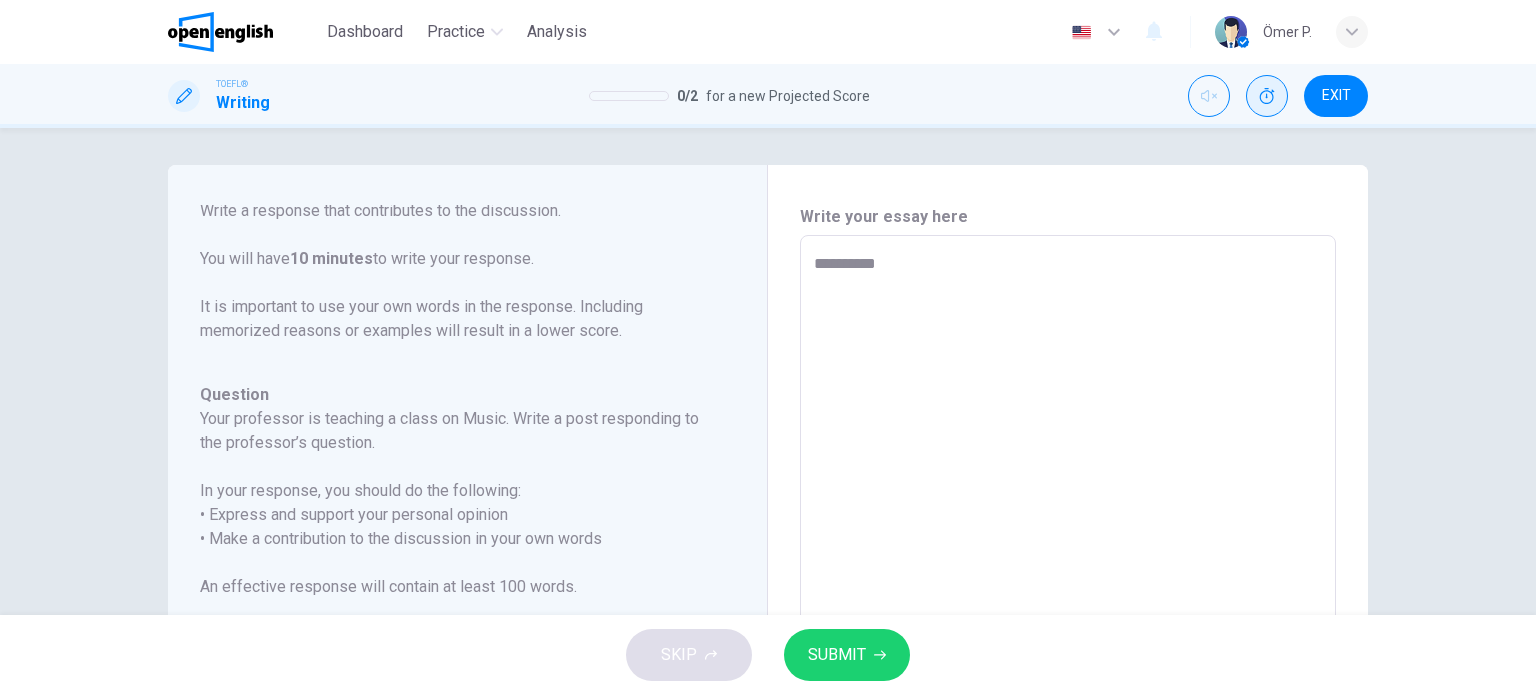type on "**********" 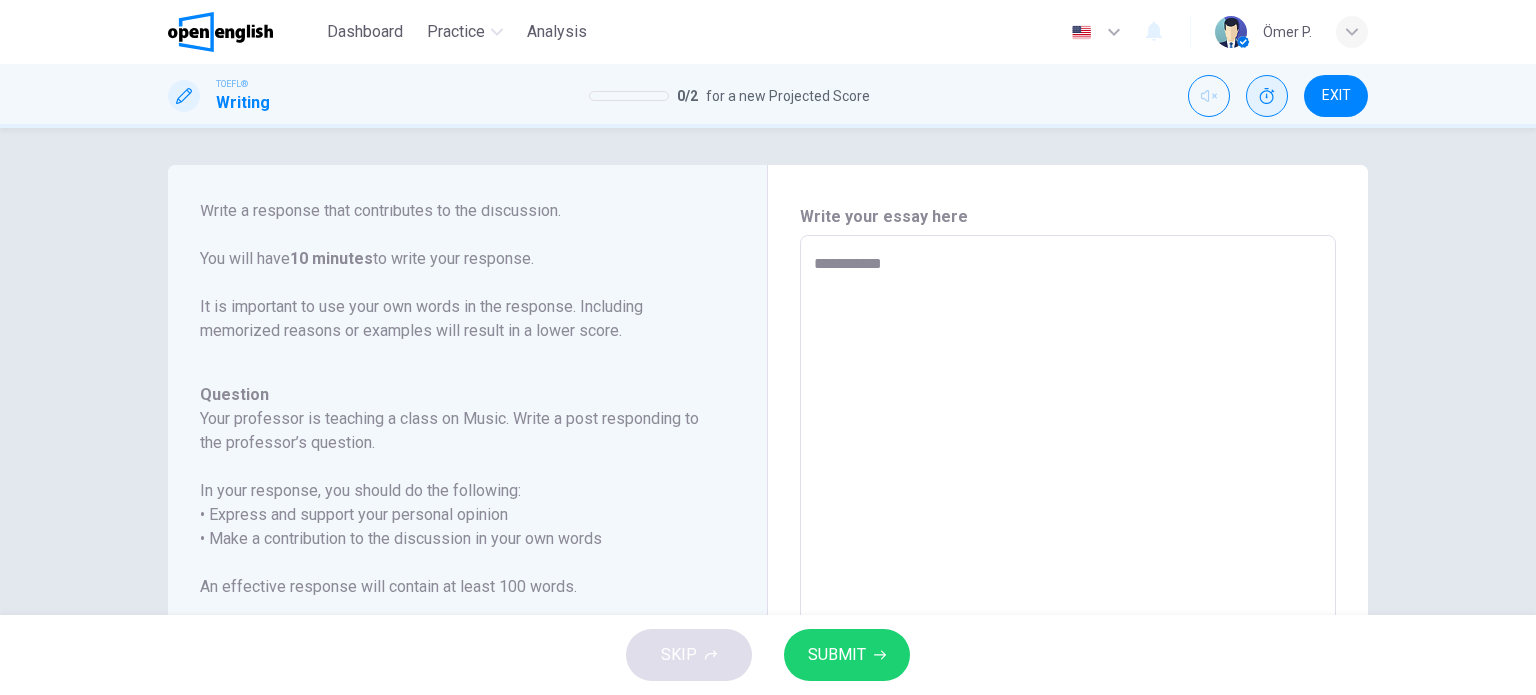 type on "*" 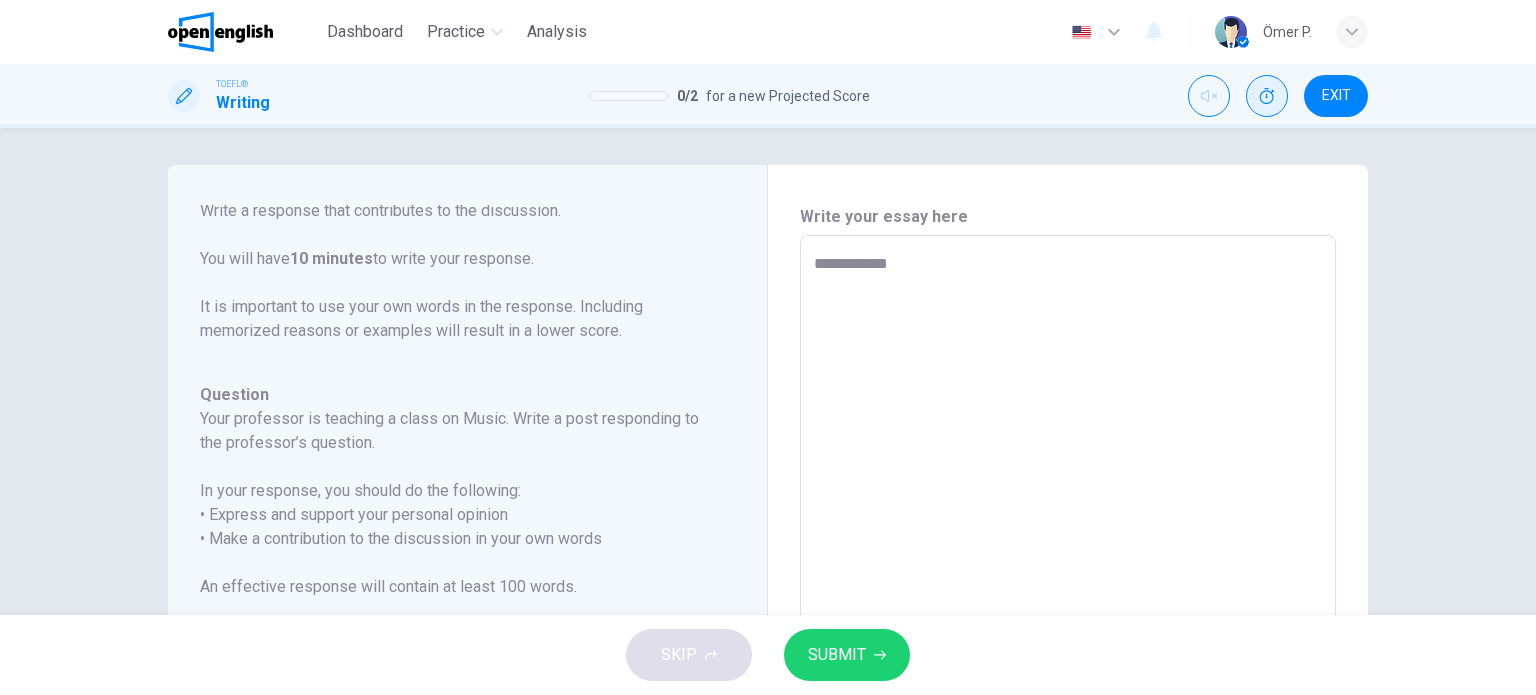 type on "*" 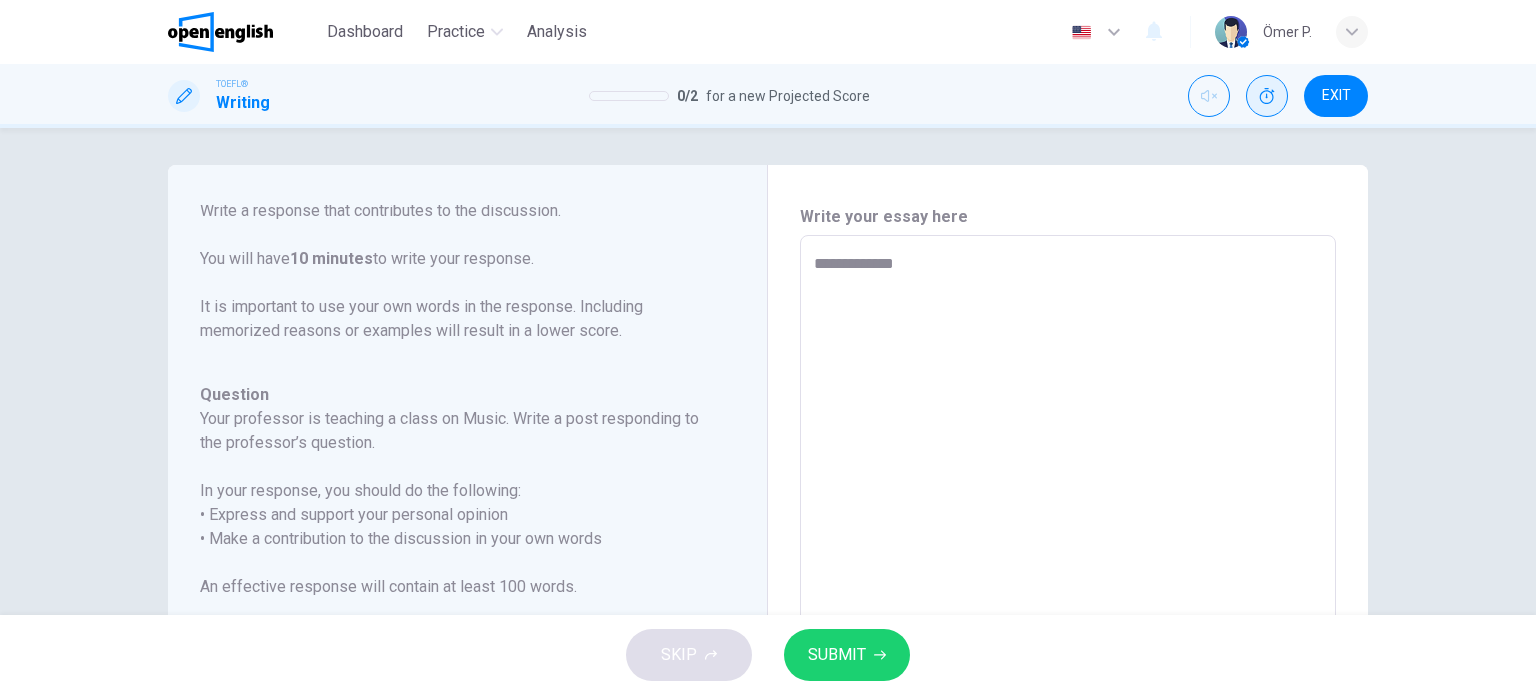 type on "*" 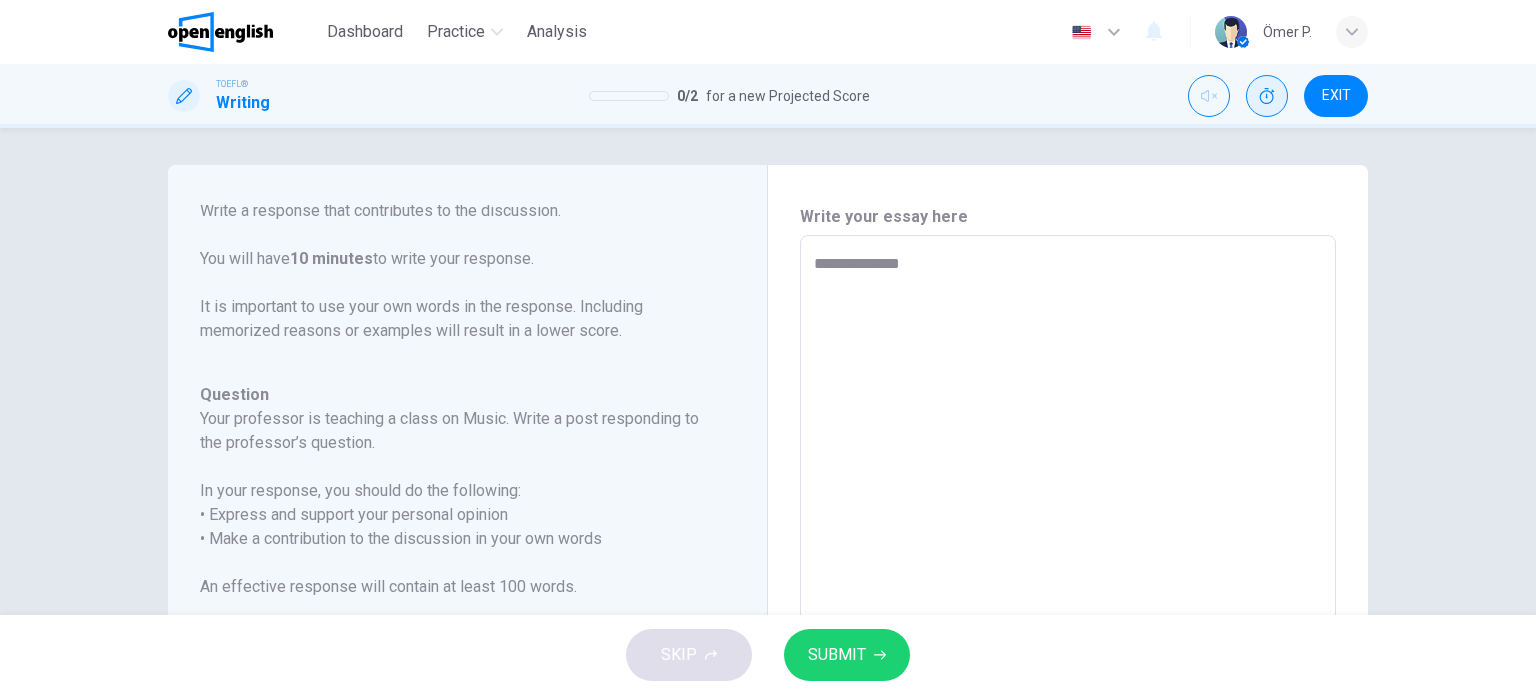 type on "*" 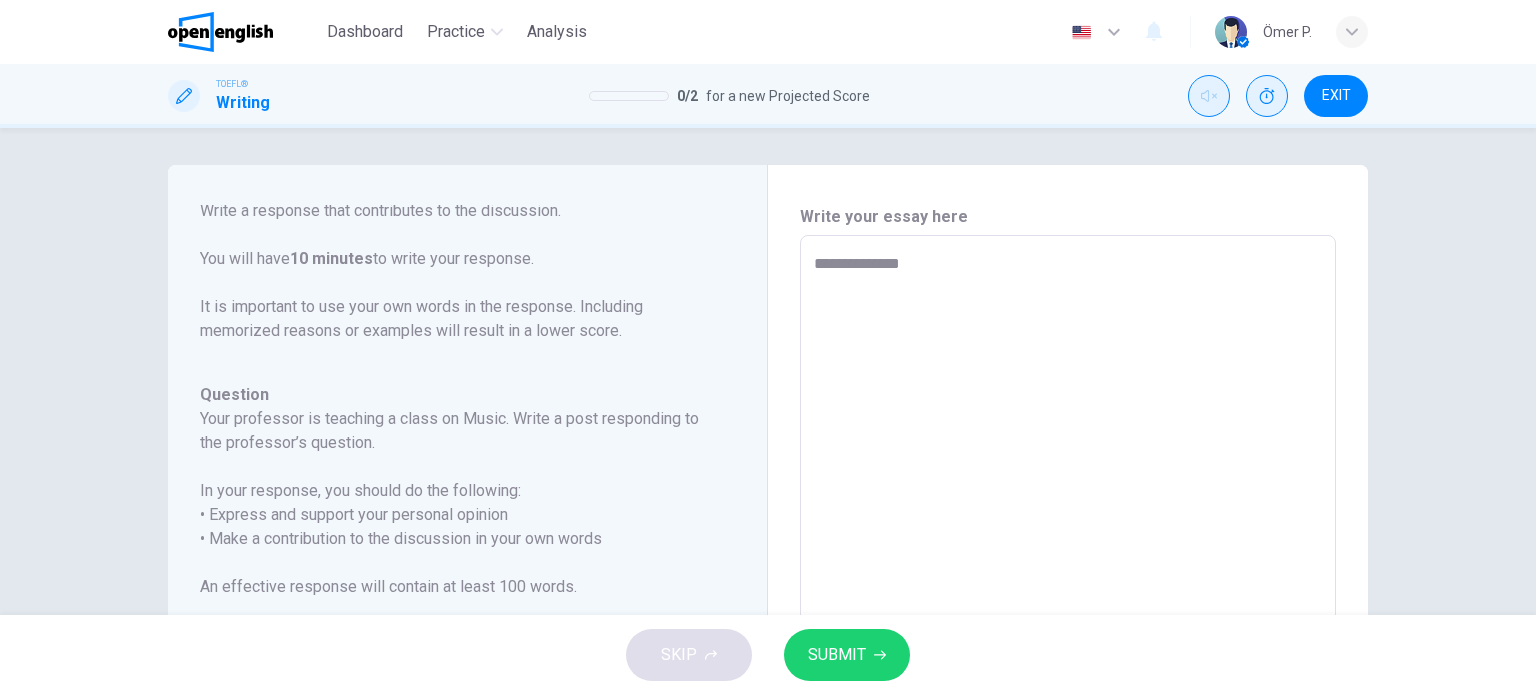 type on "**********" 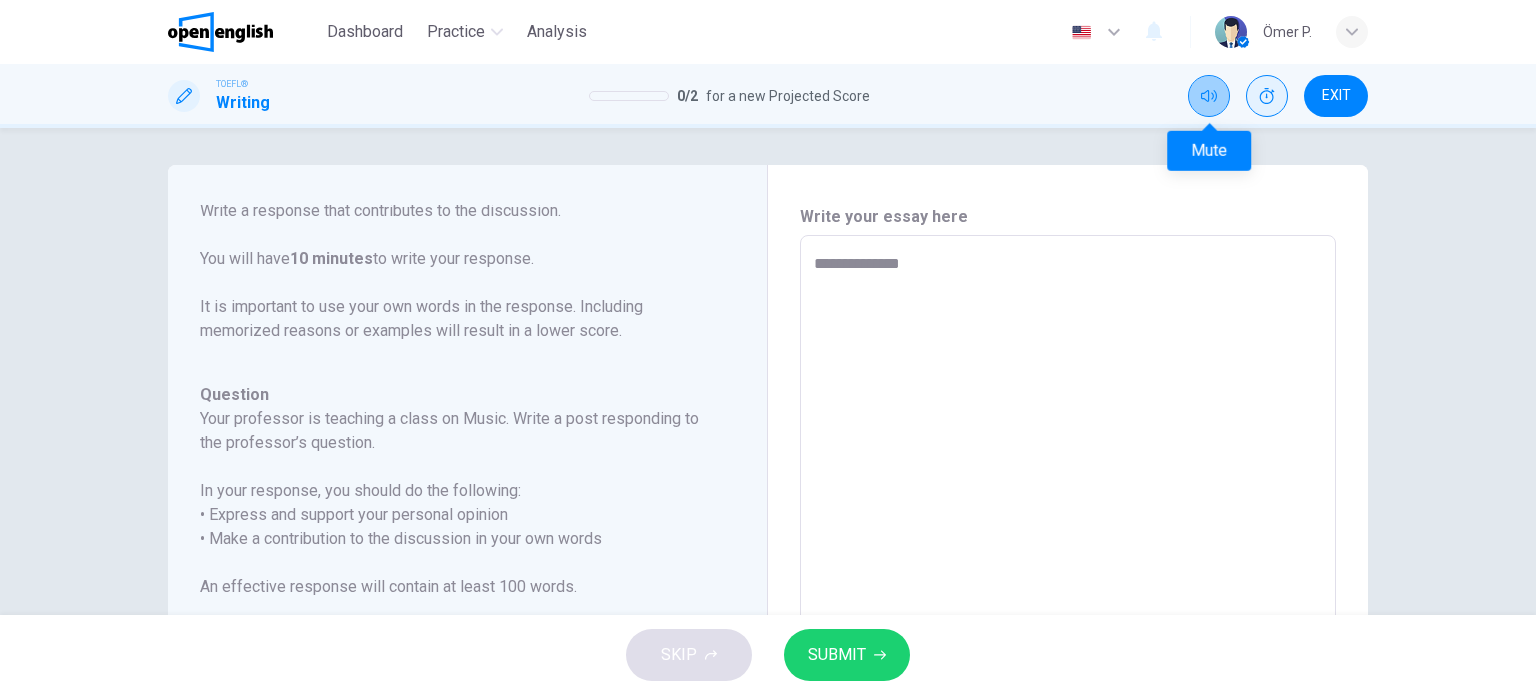 click 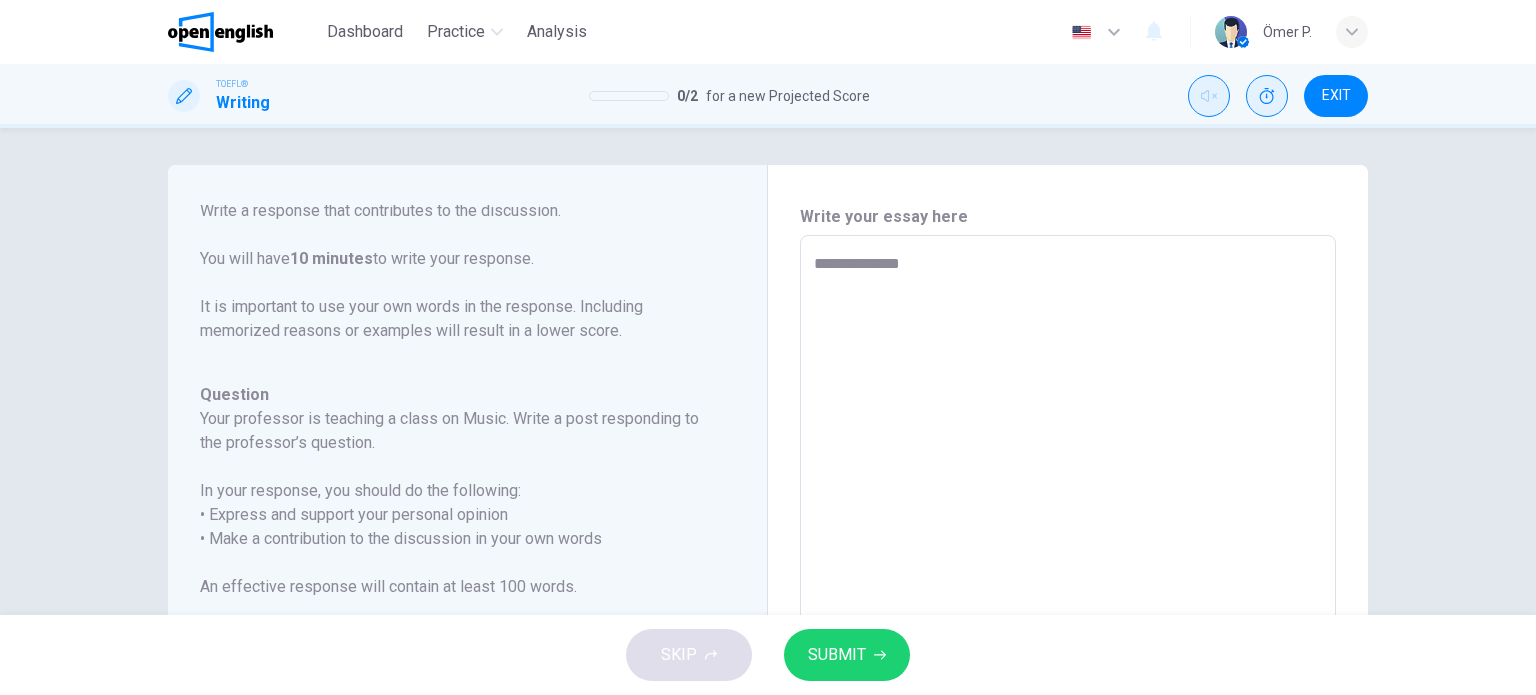 click on "**********" at bounding box center [1068, 569] 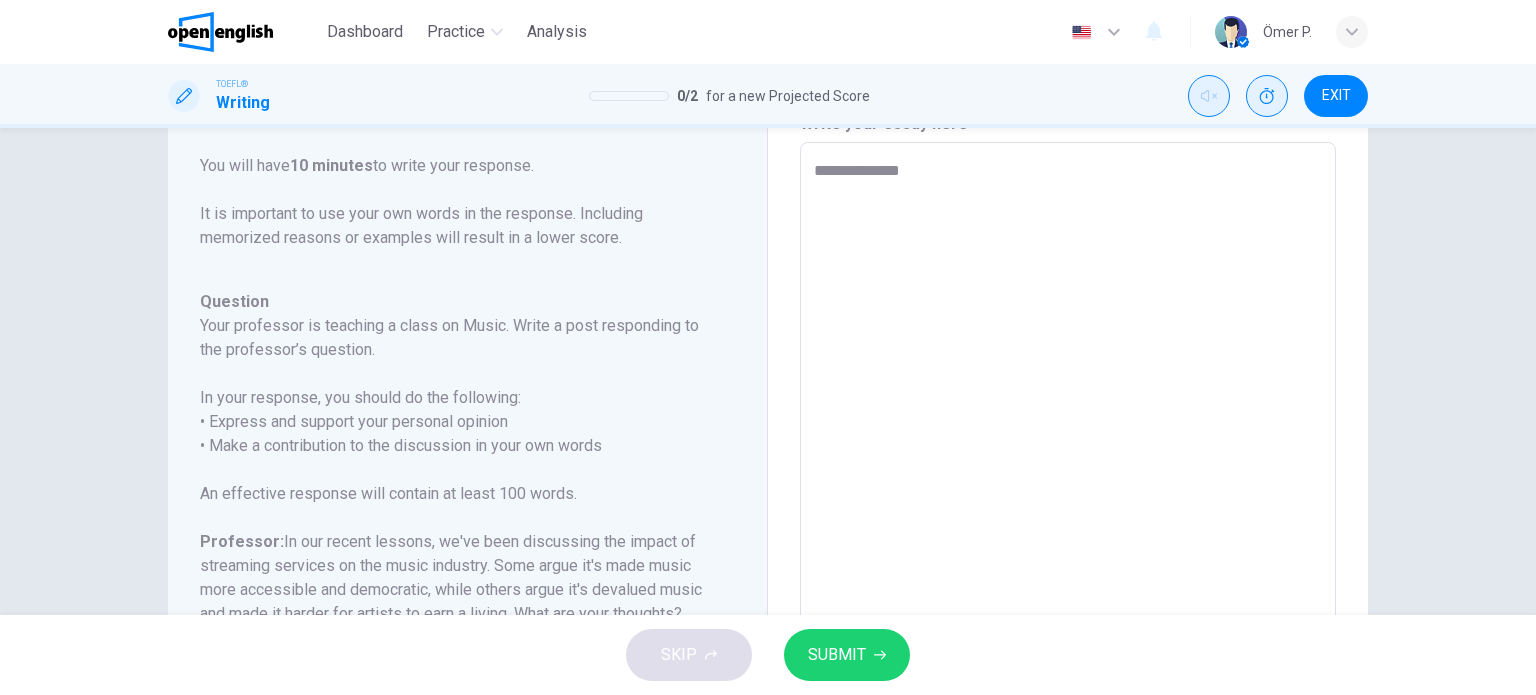 scroll, scrollTop: 103, scrollLeft: 0, axis: vertical 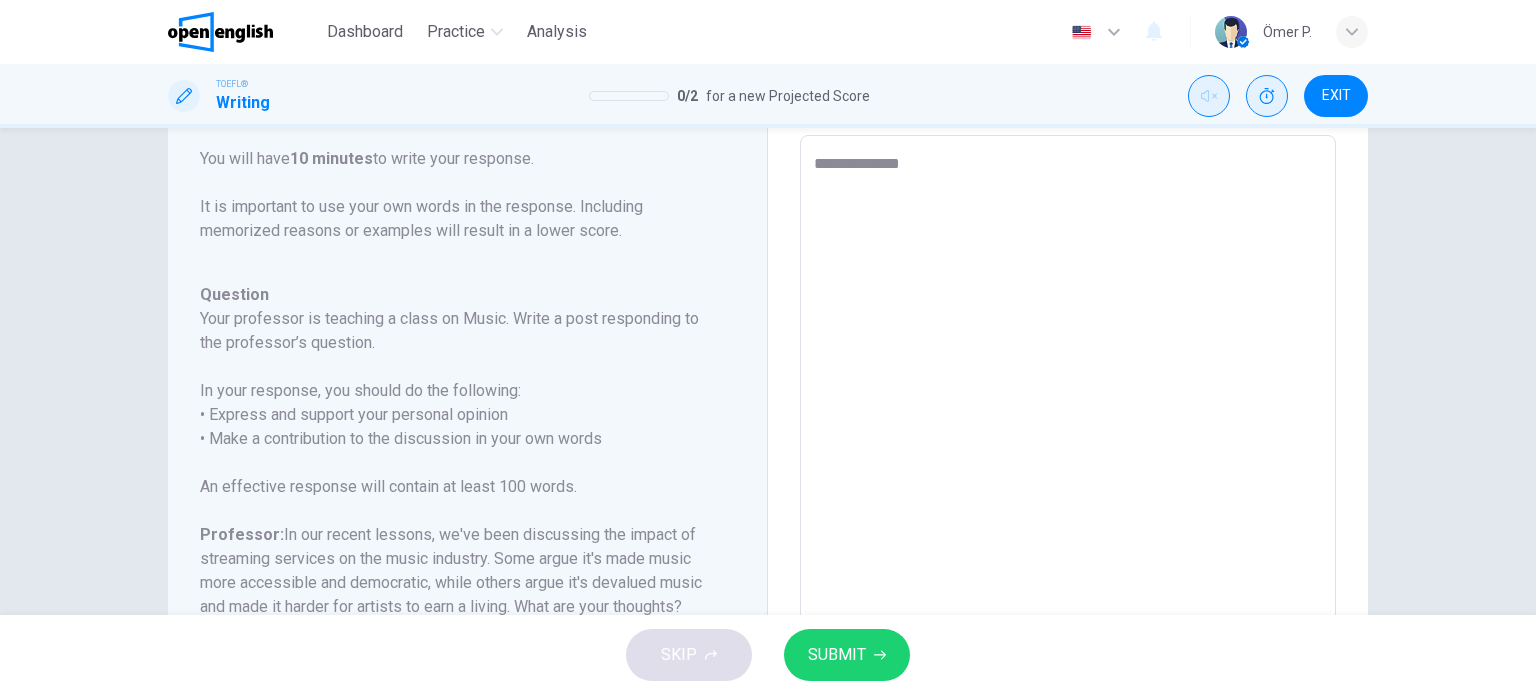type on "*" 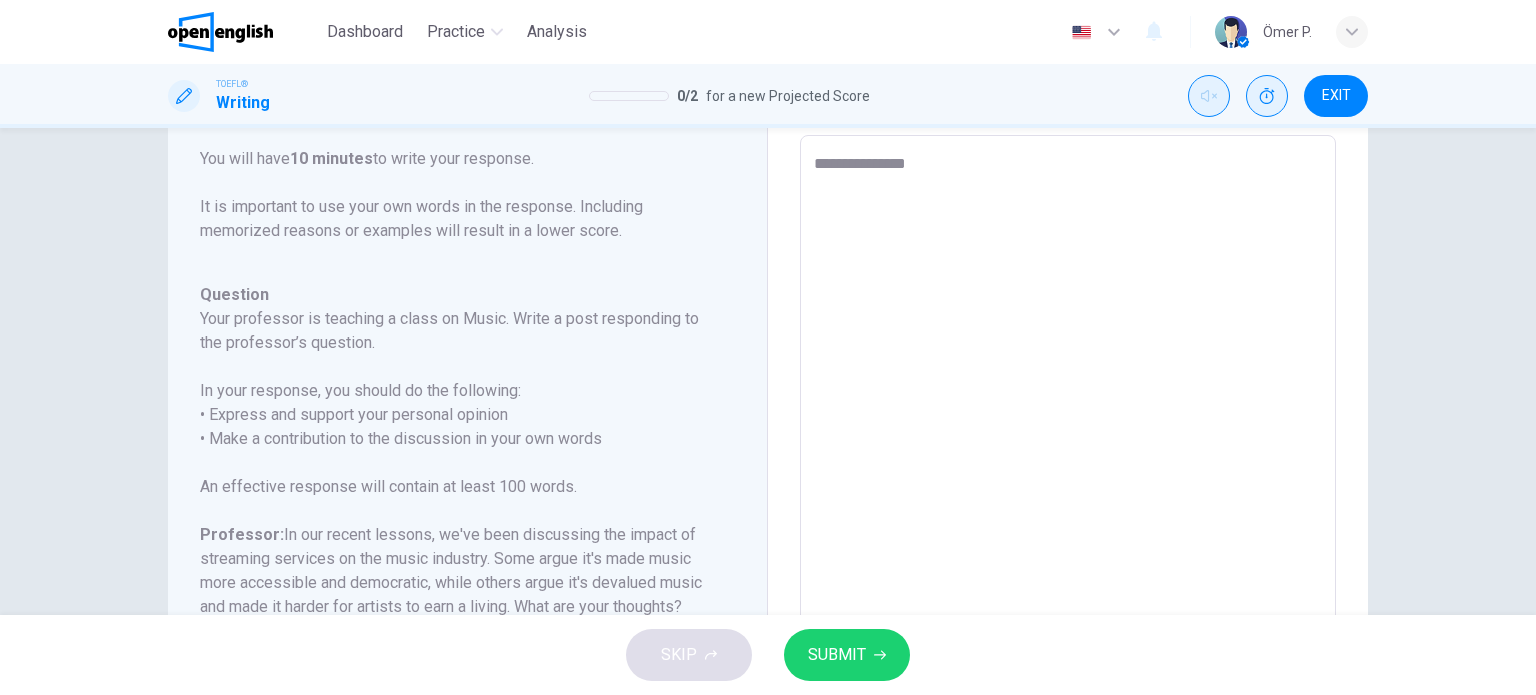 type on "**********" 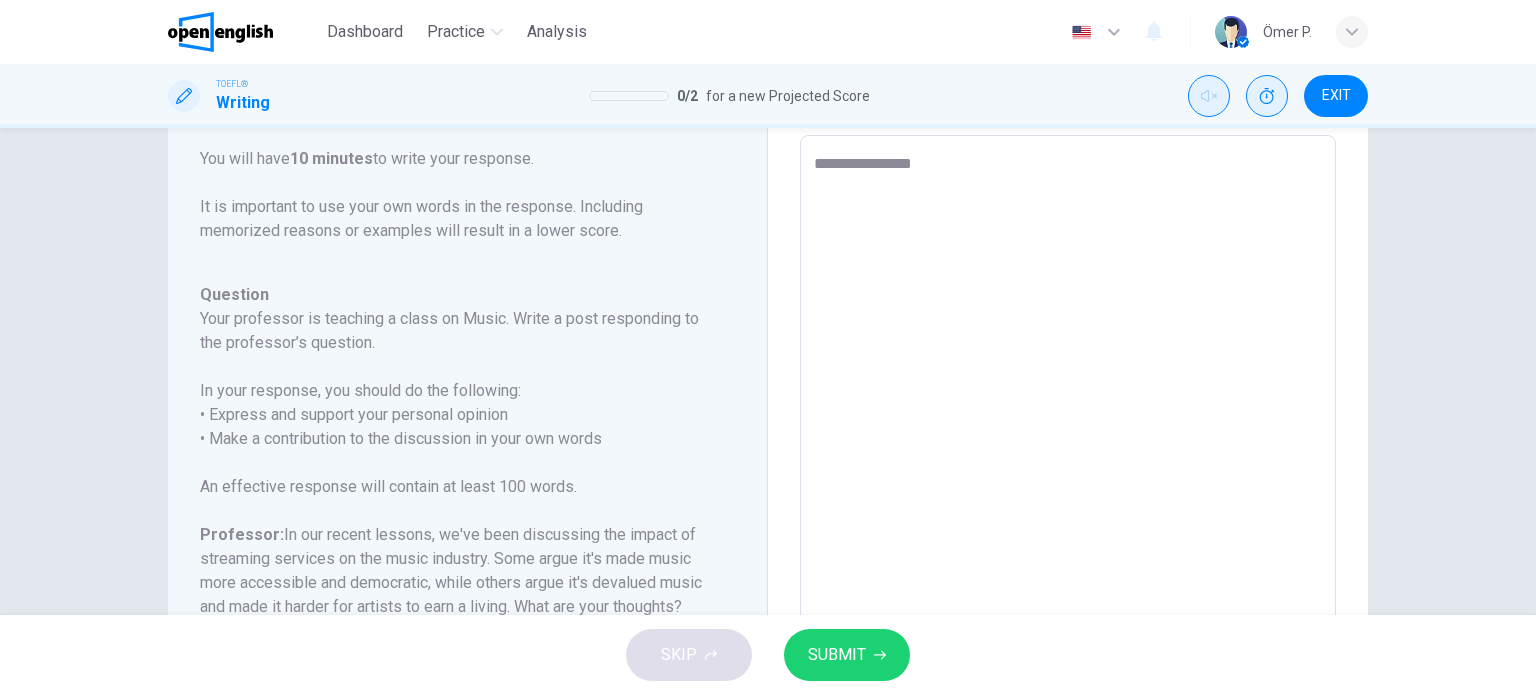 type on "*" 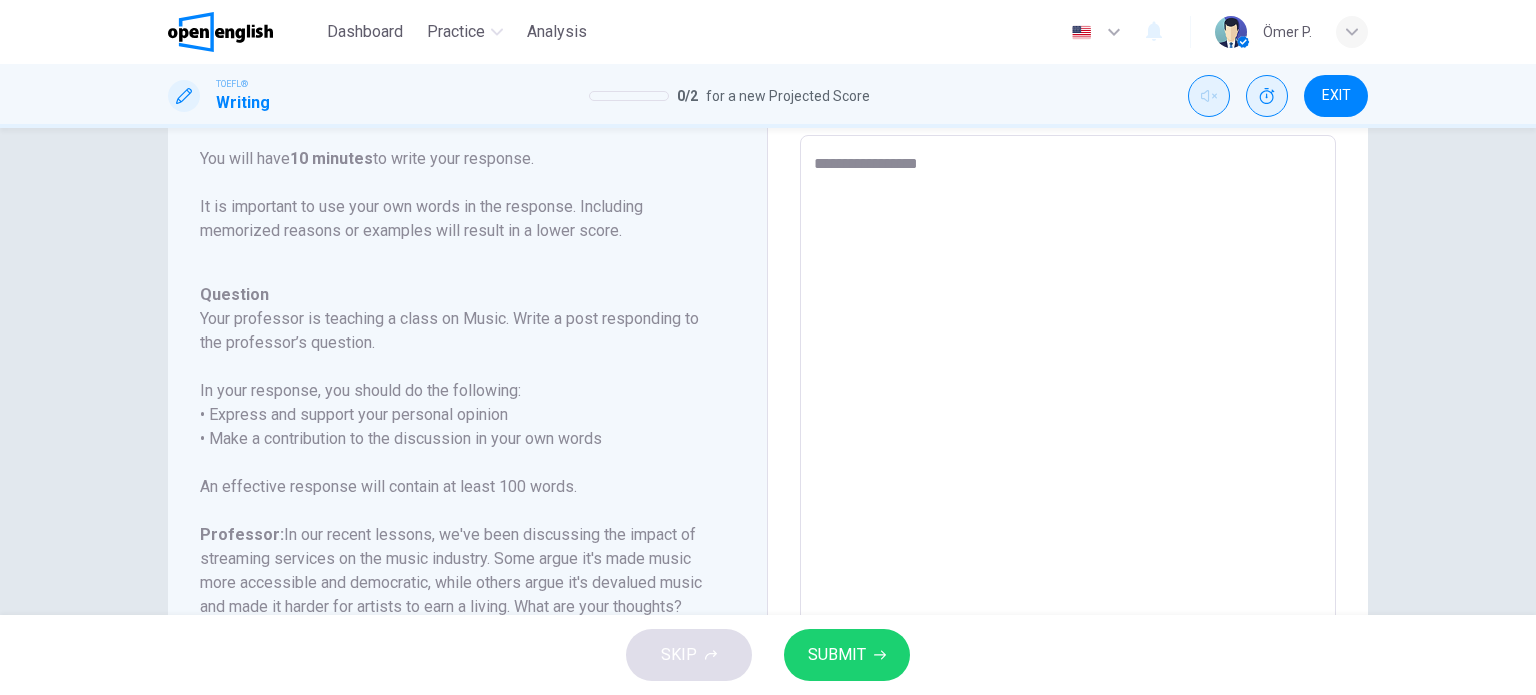 type on "**********" 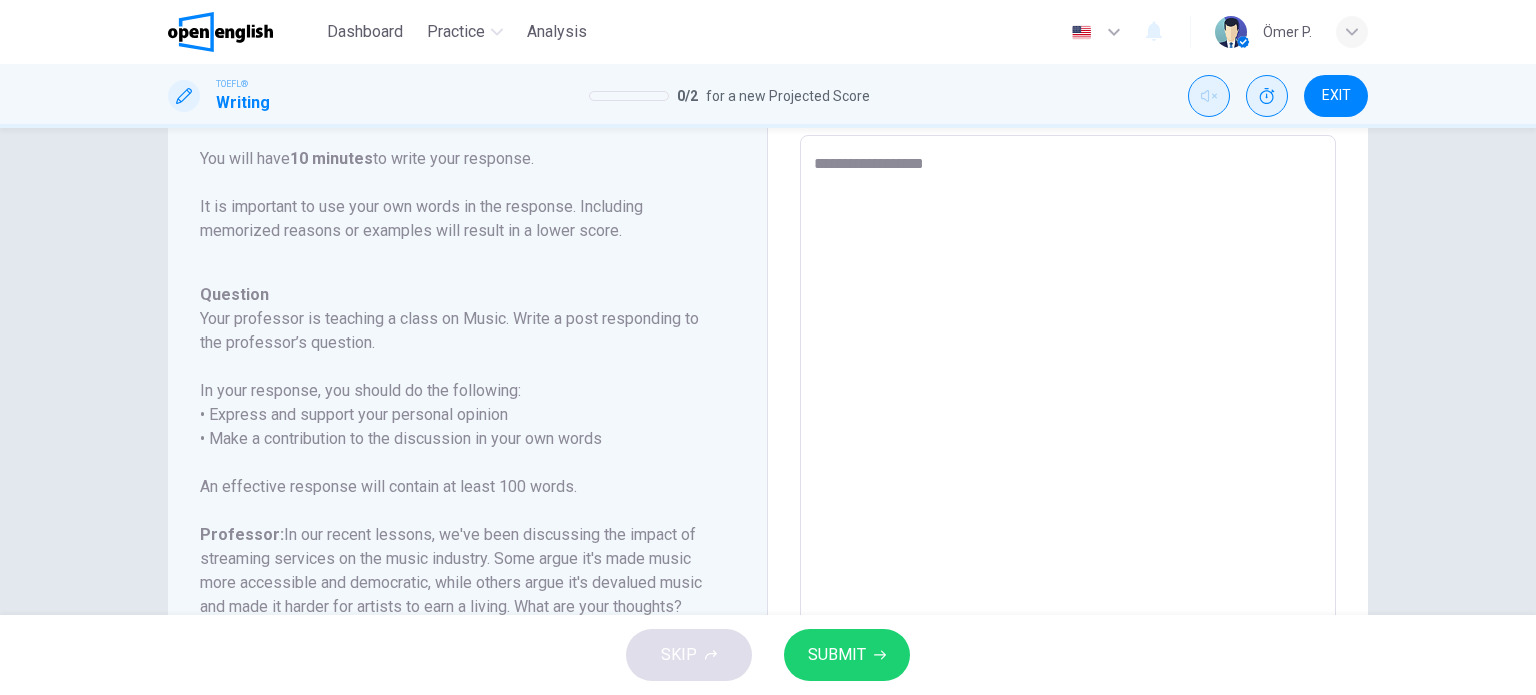 type on "*" 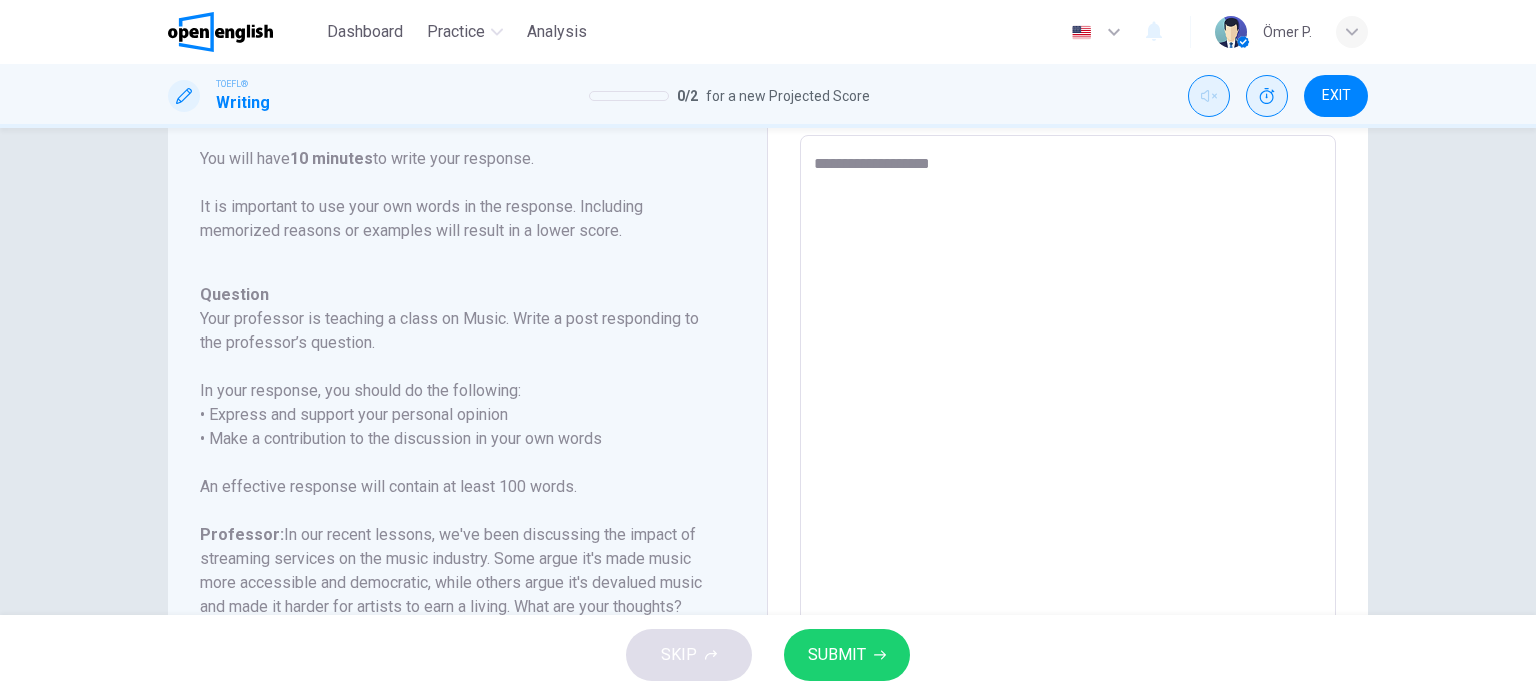 type on "*" 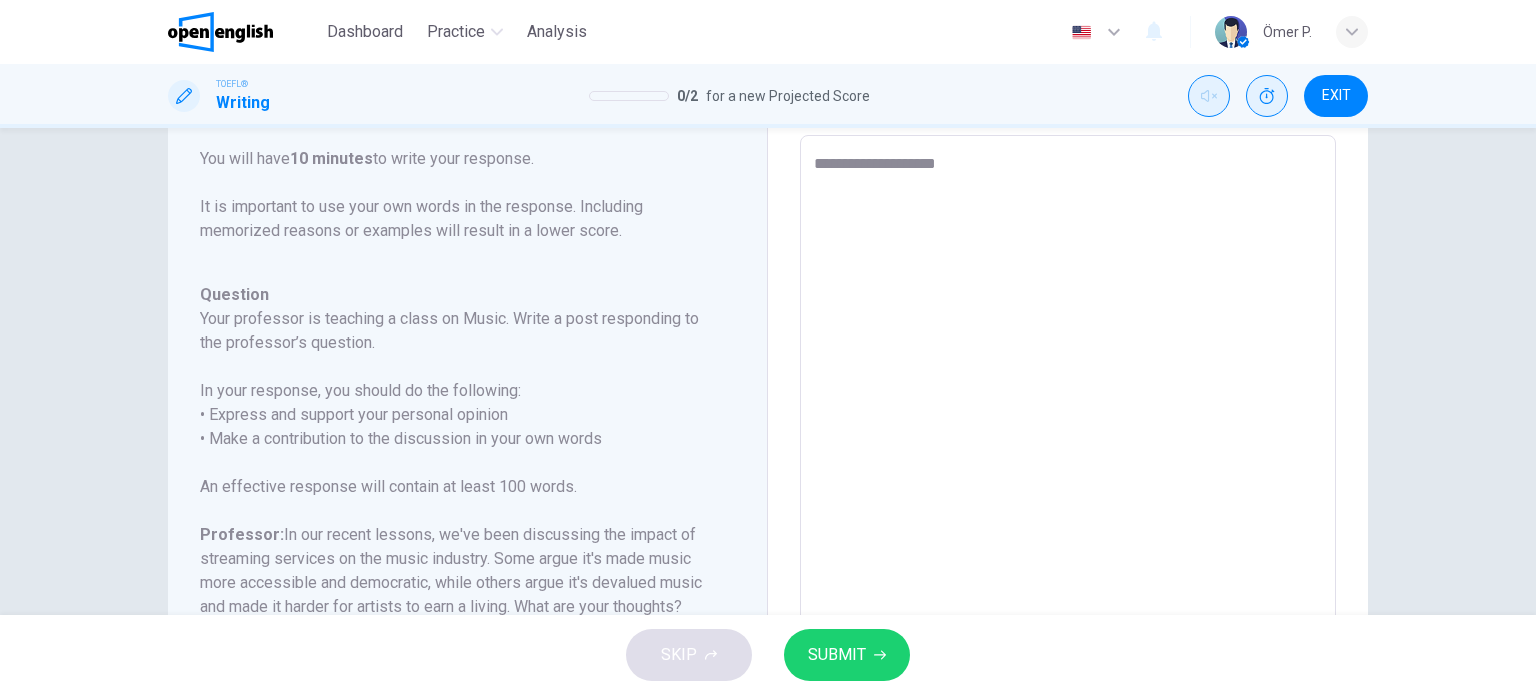 type on "*" 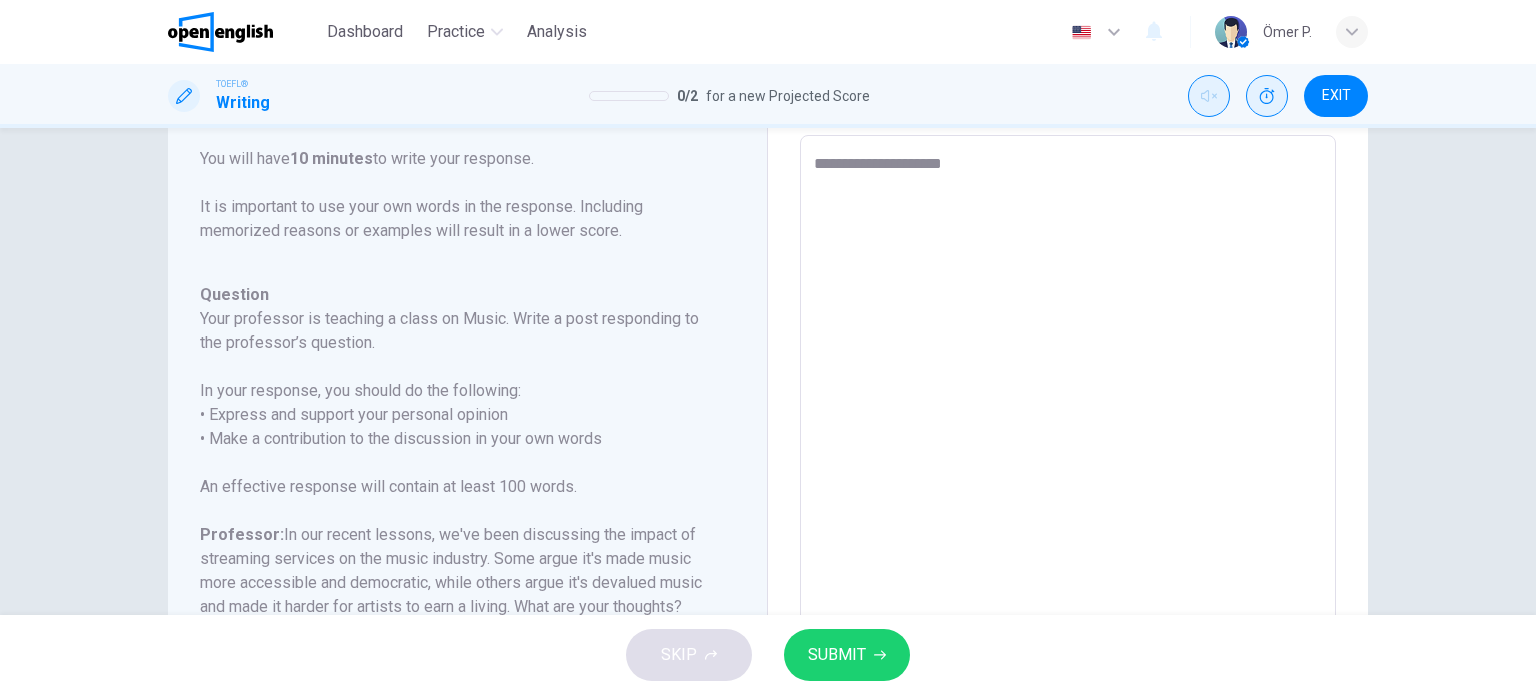 type on "**********" 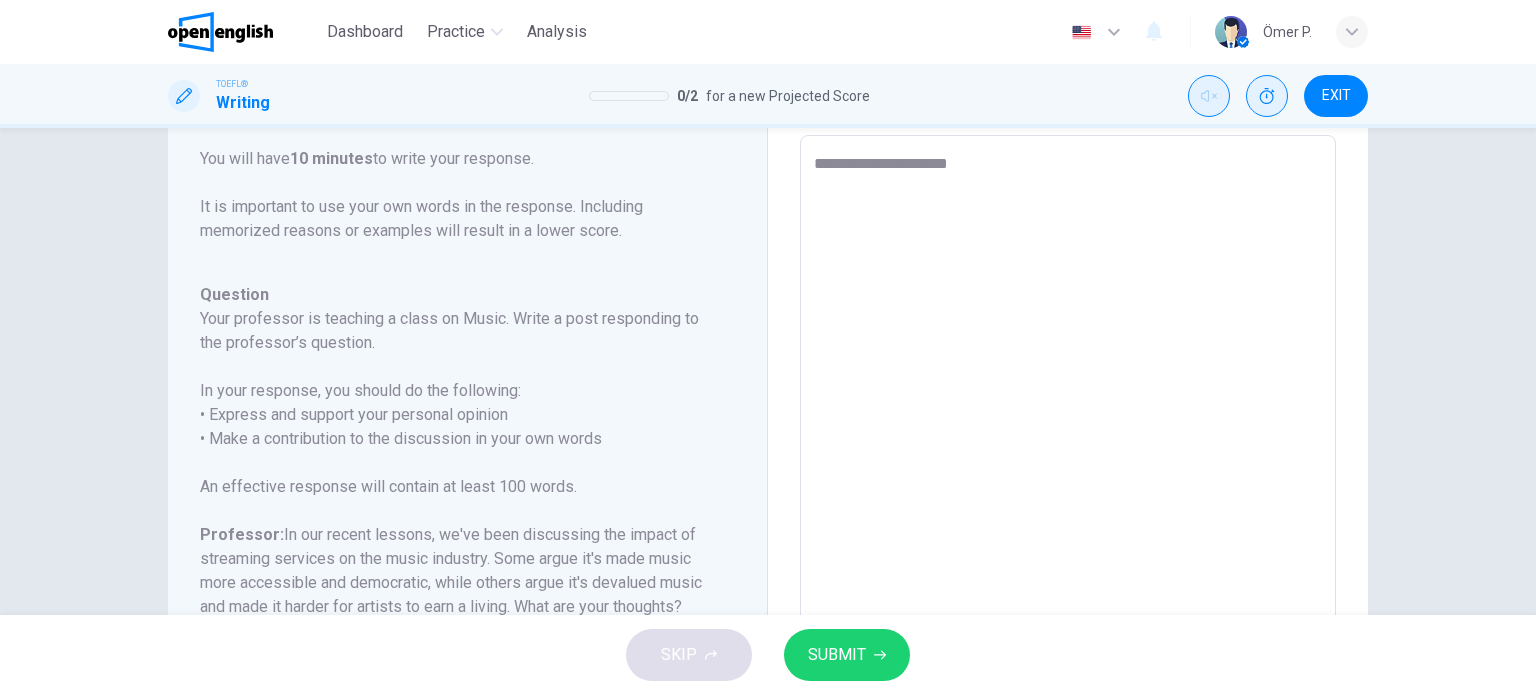 type on "*" 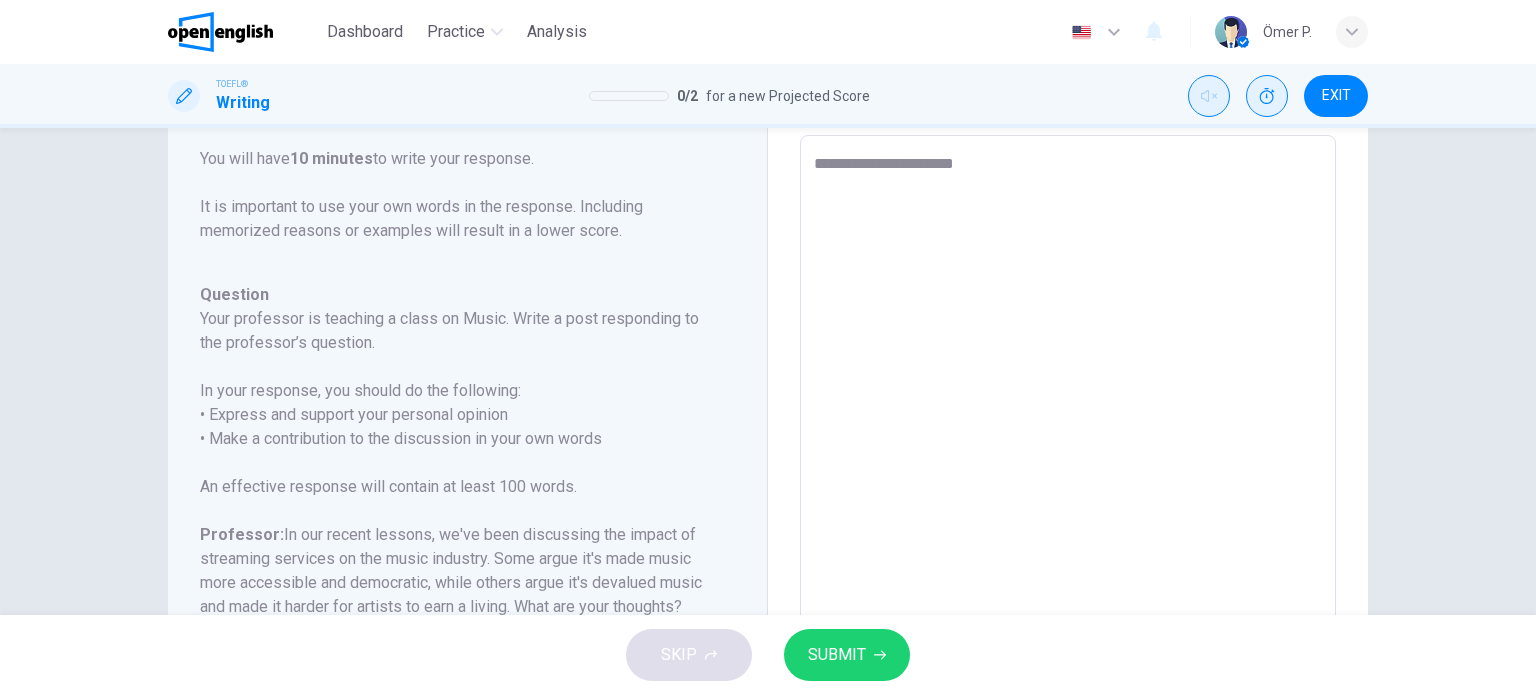 type on "*" 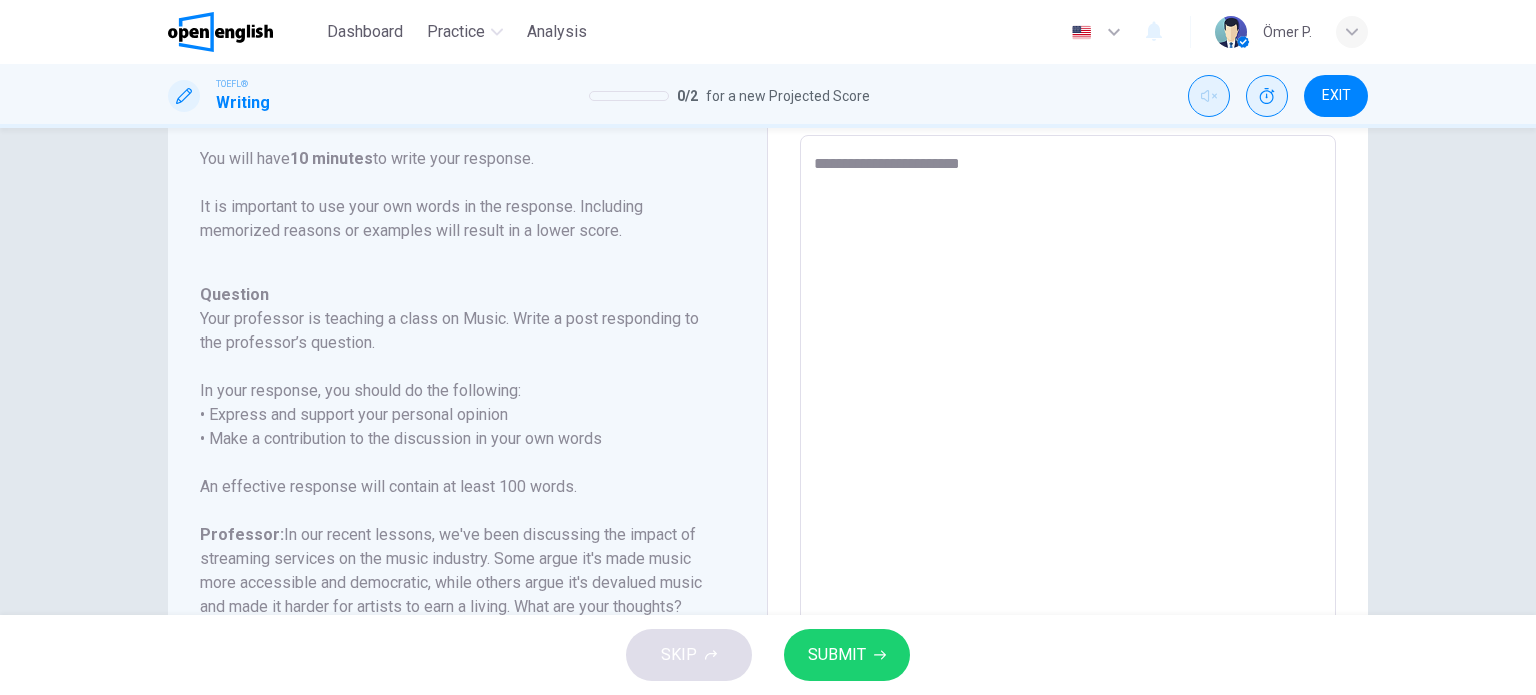 type on "*" 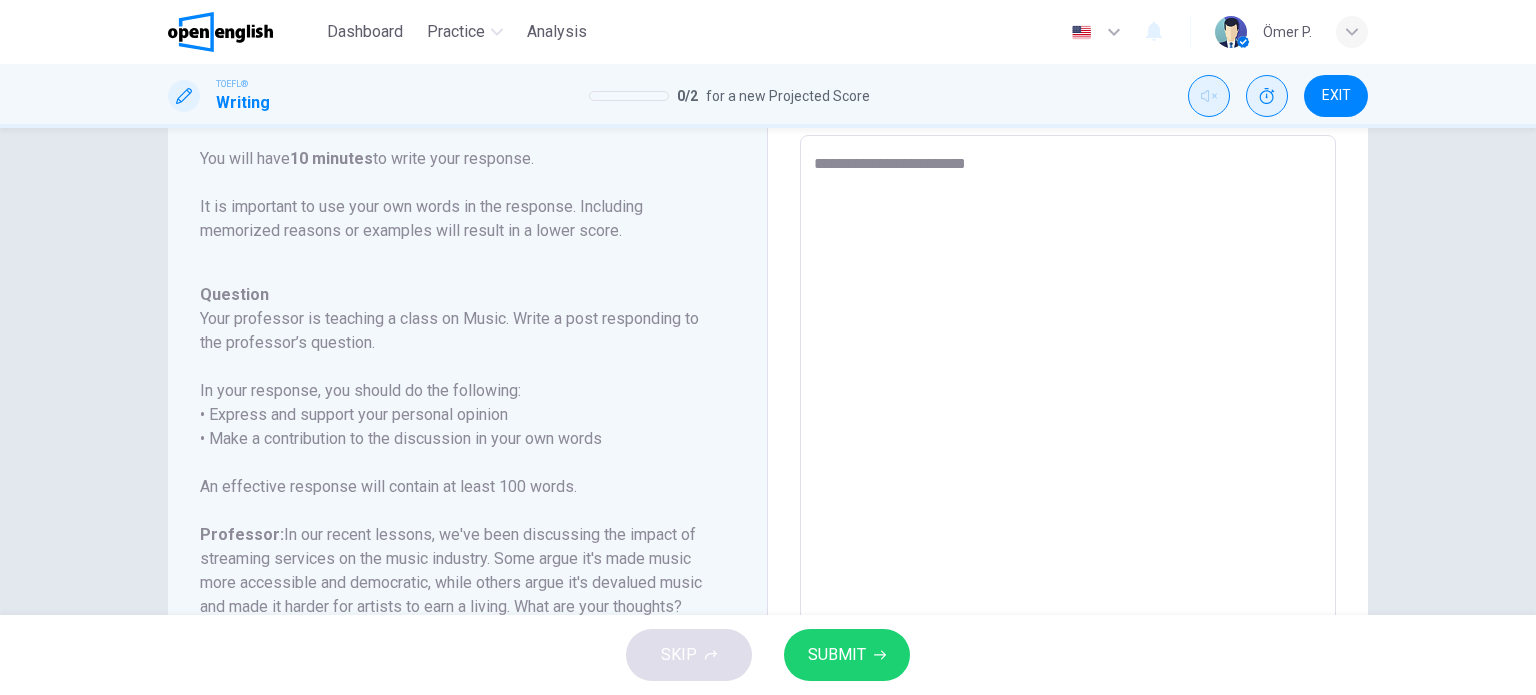 type on "*" 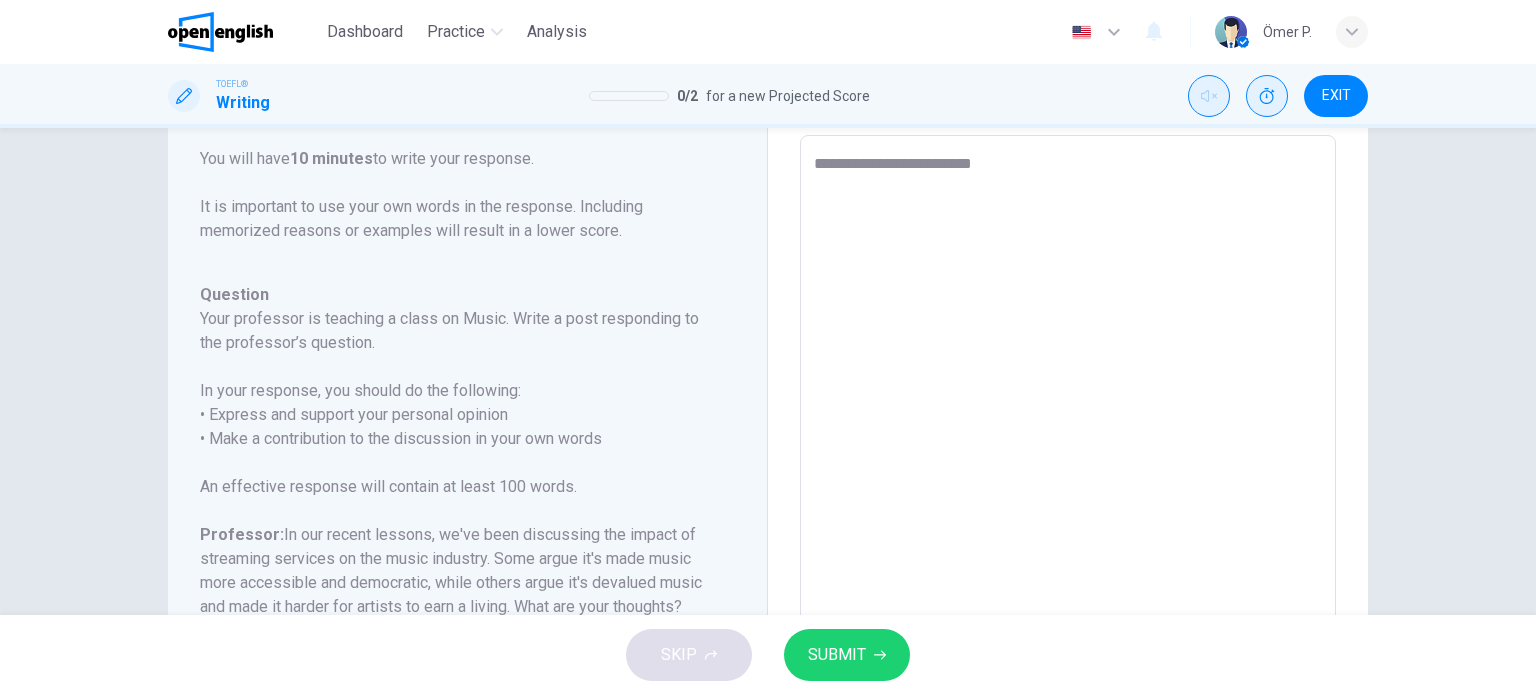 type on "*" 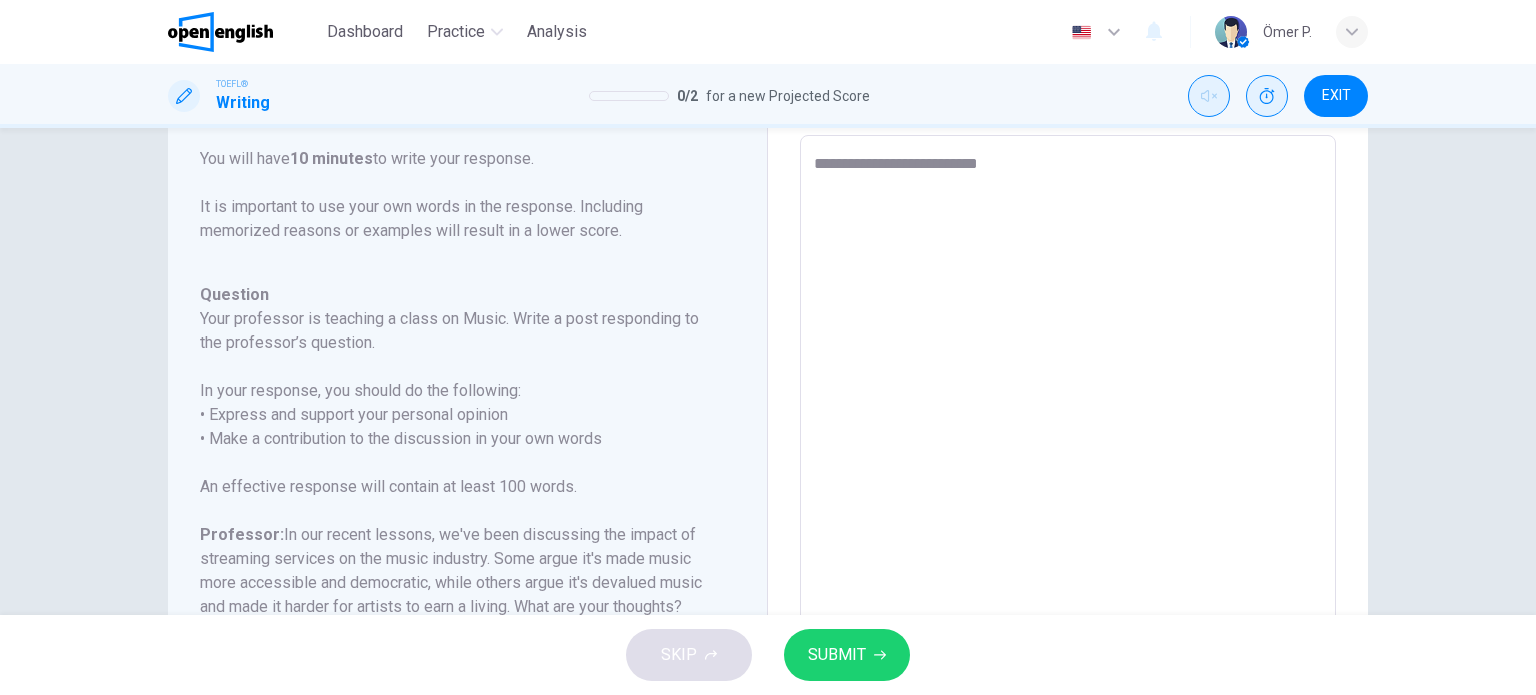 type on "*" 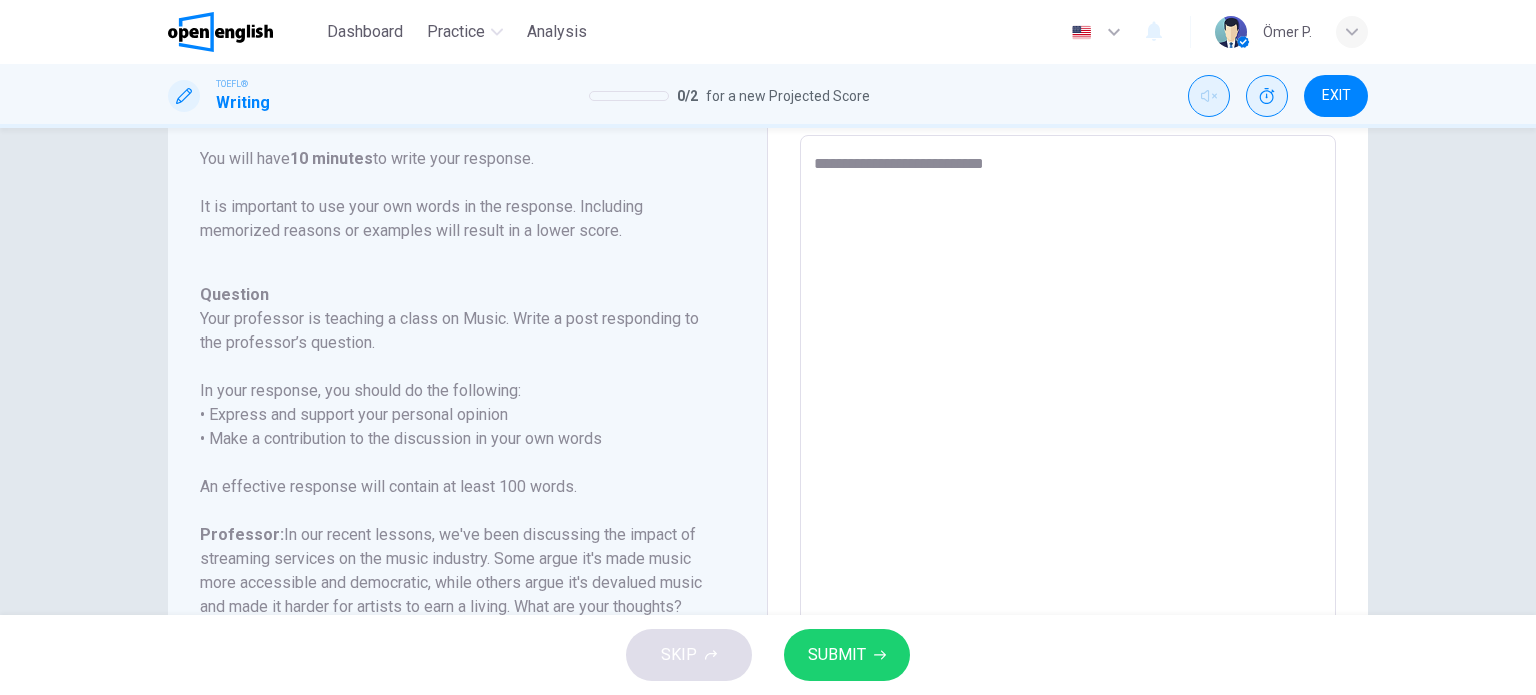type on "*" 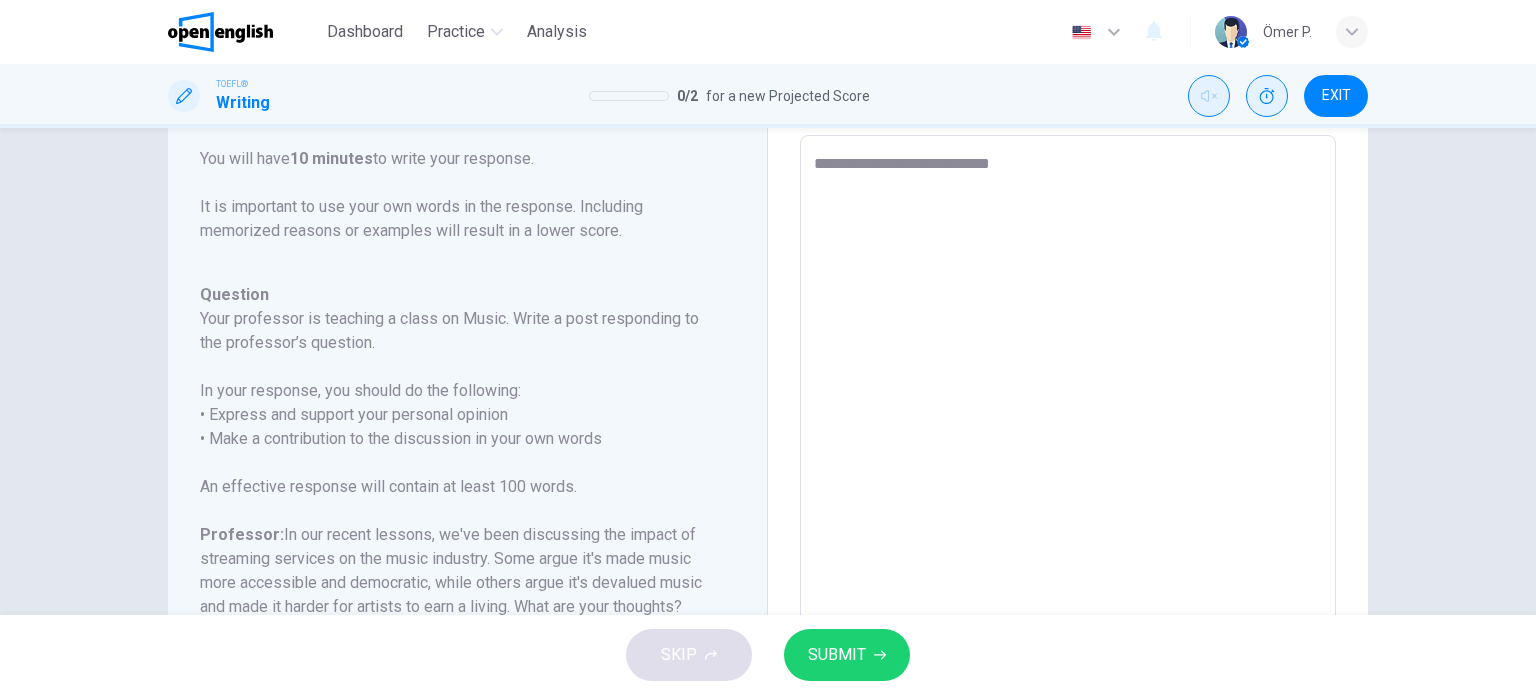 type on "**********" 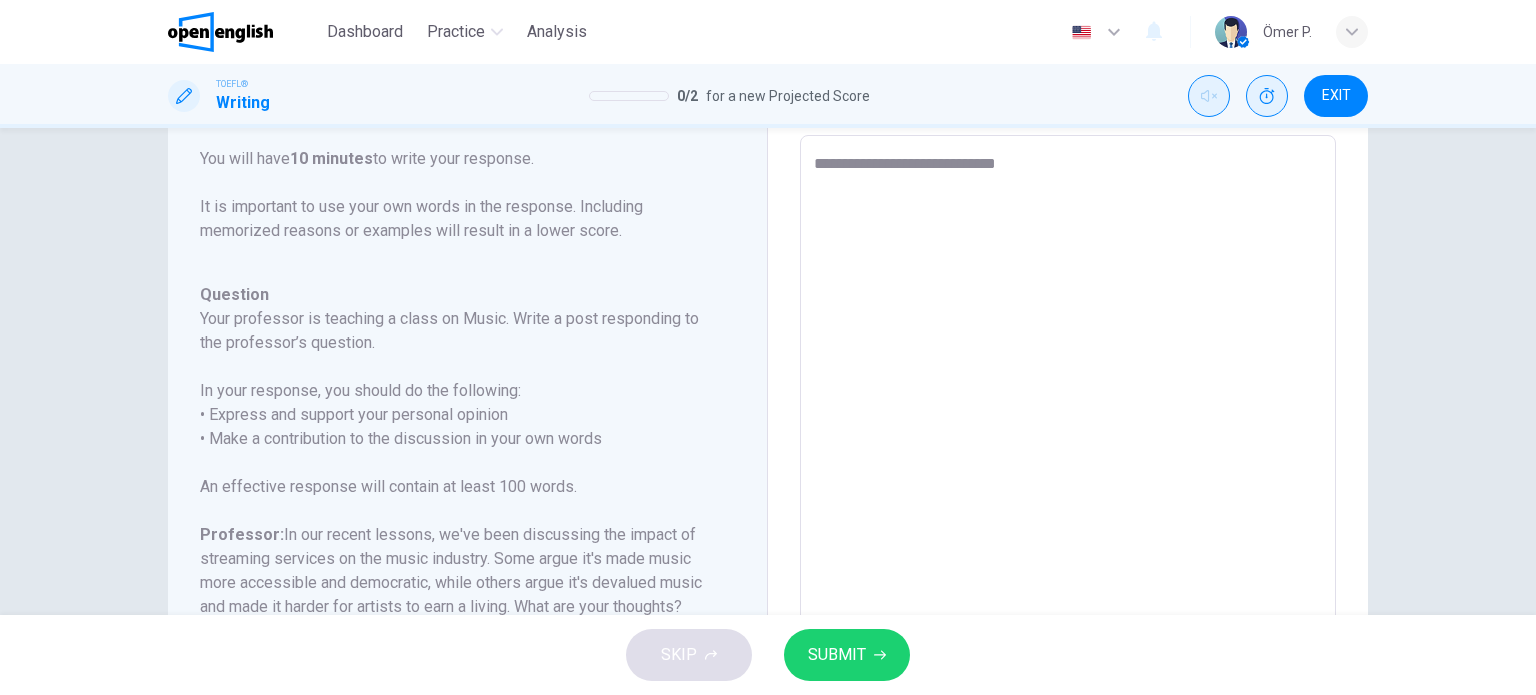 type on "*" 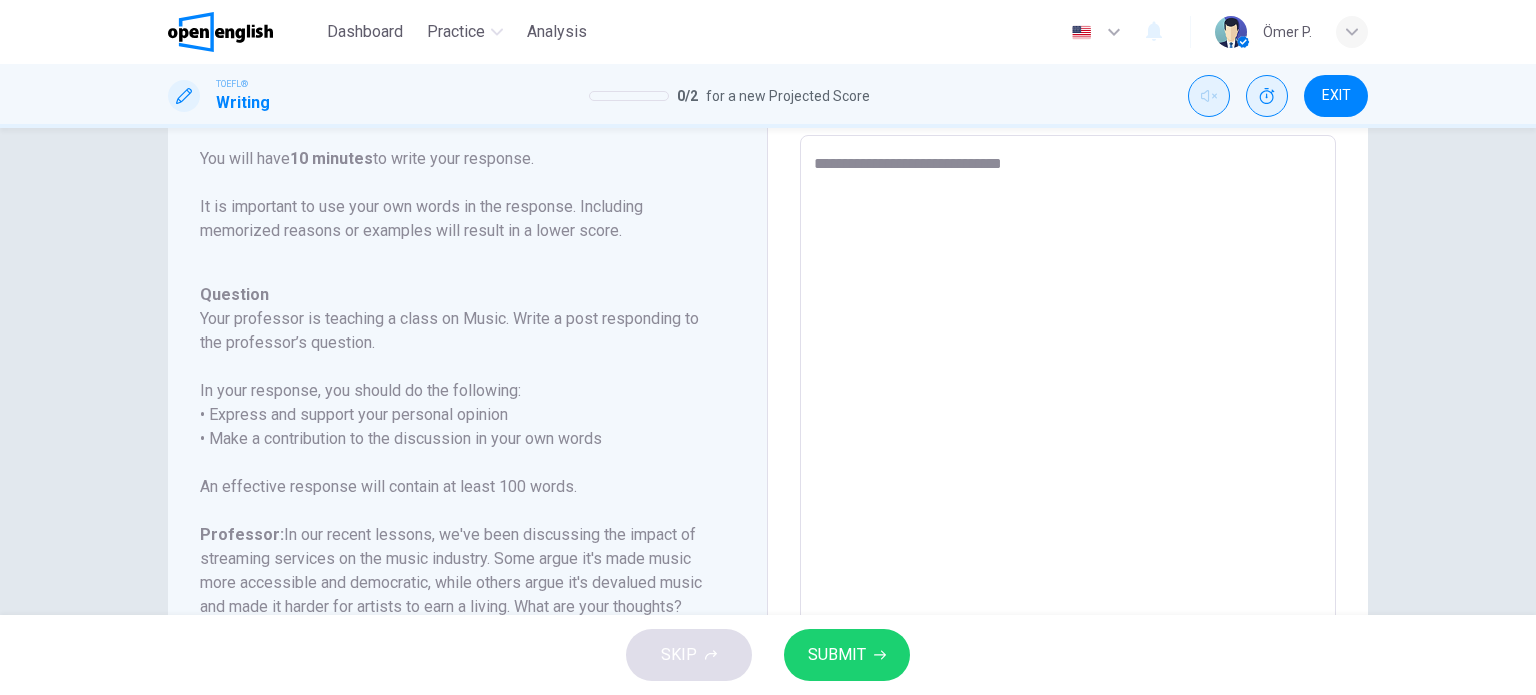 type on "*" 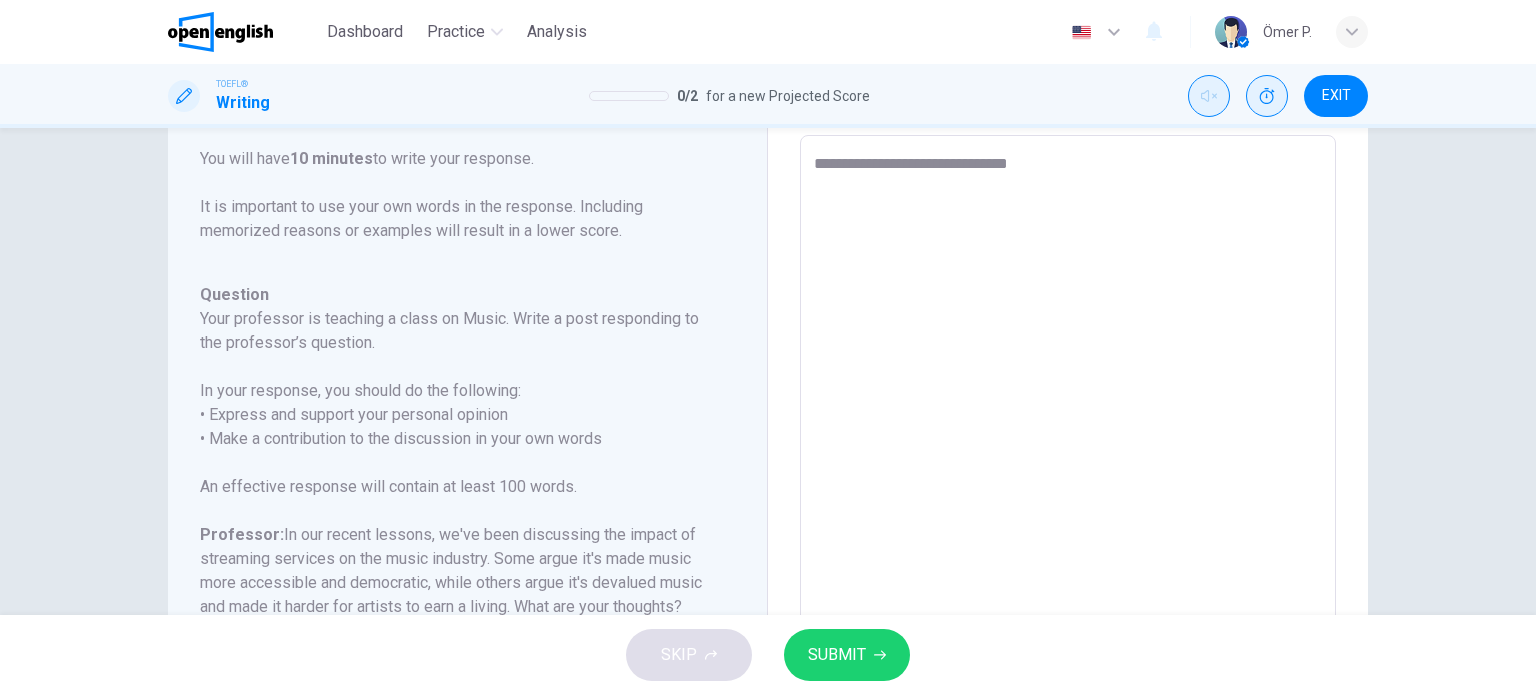type on "*" 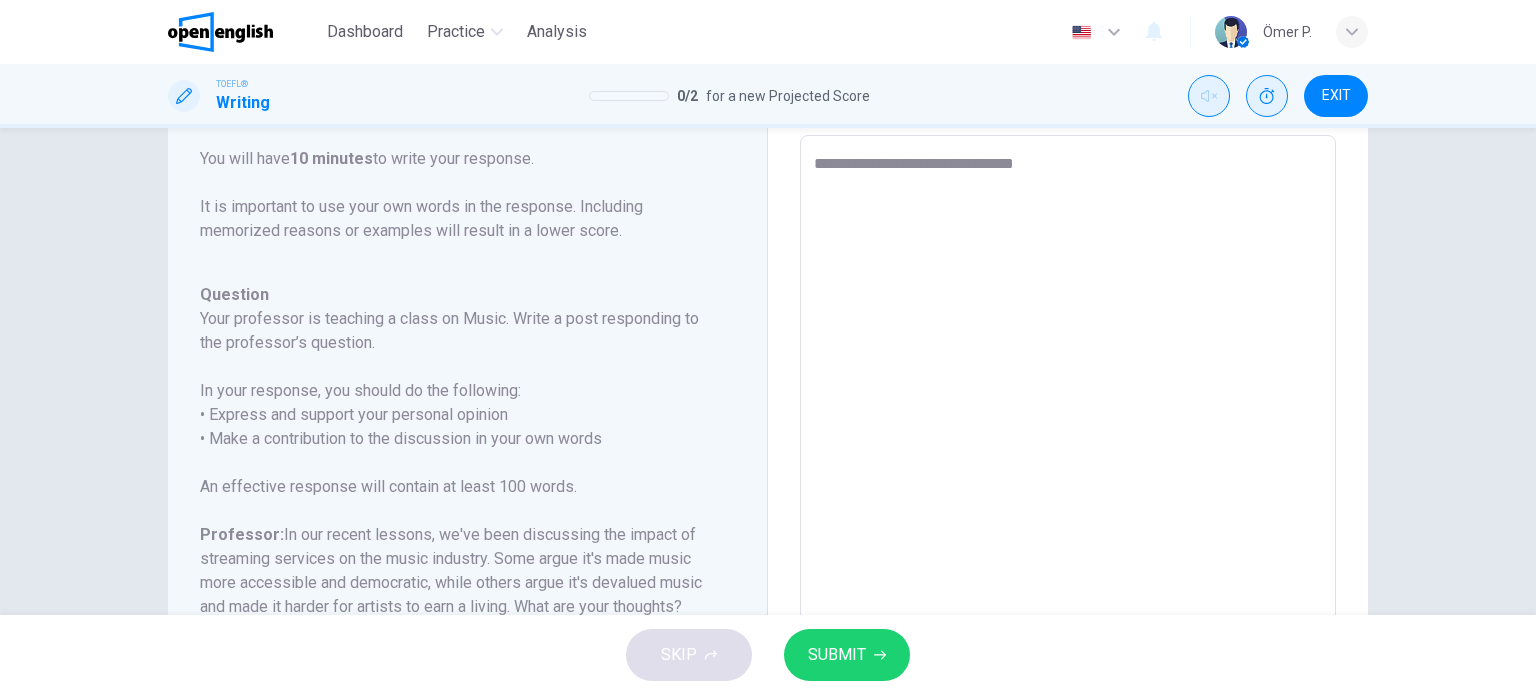type on "*" 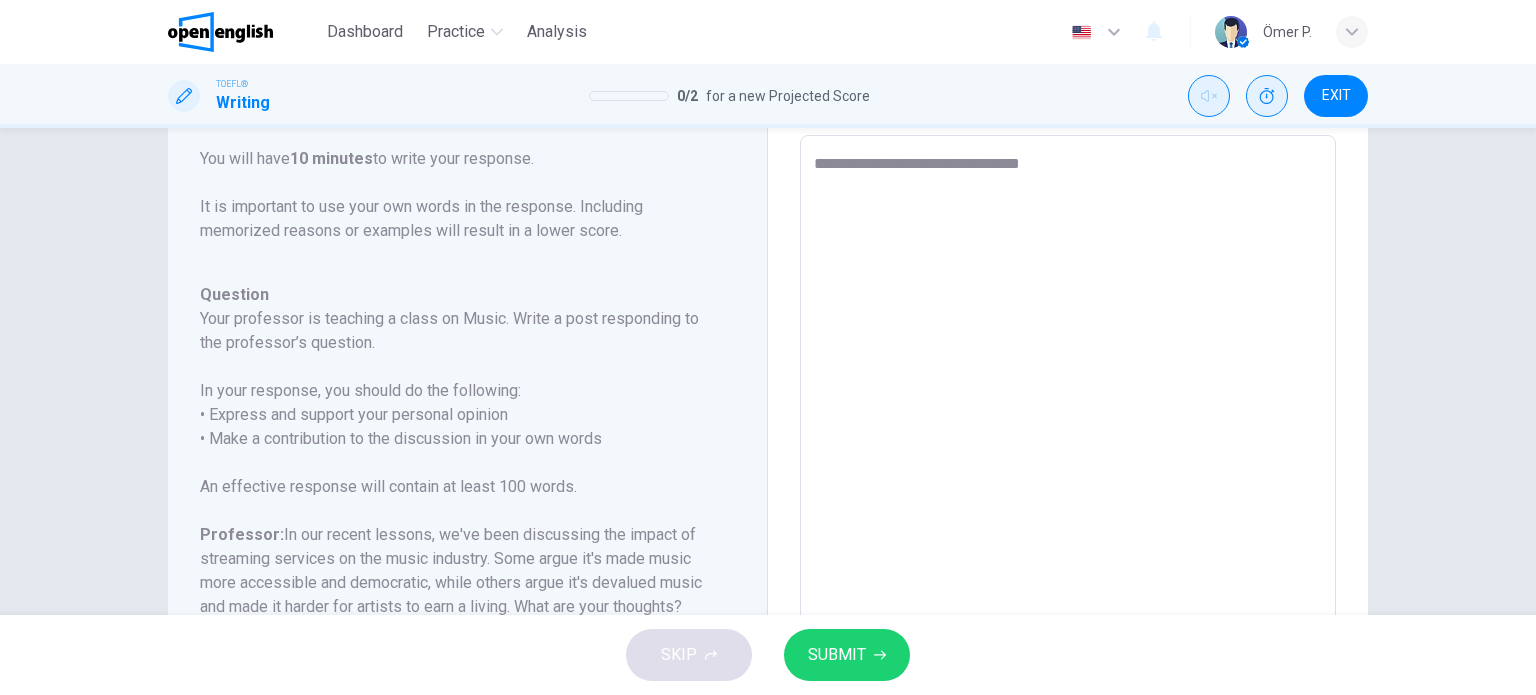 type on "**********" 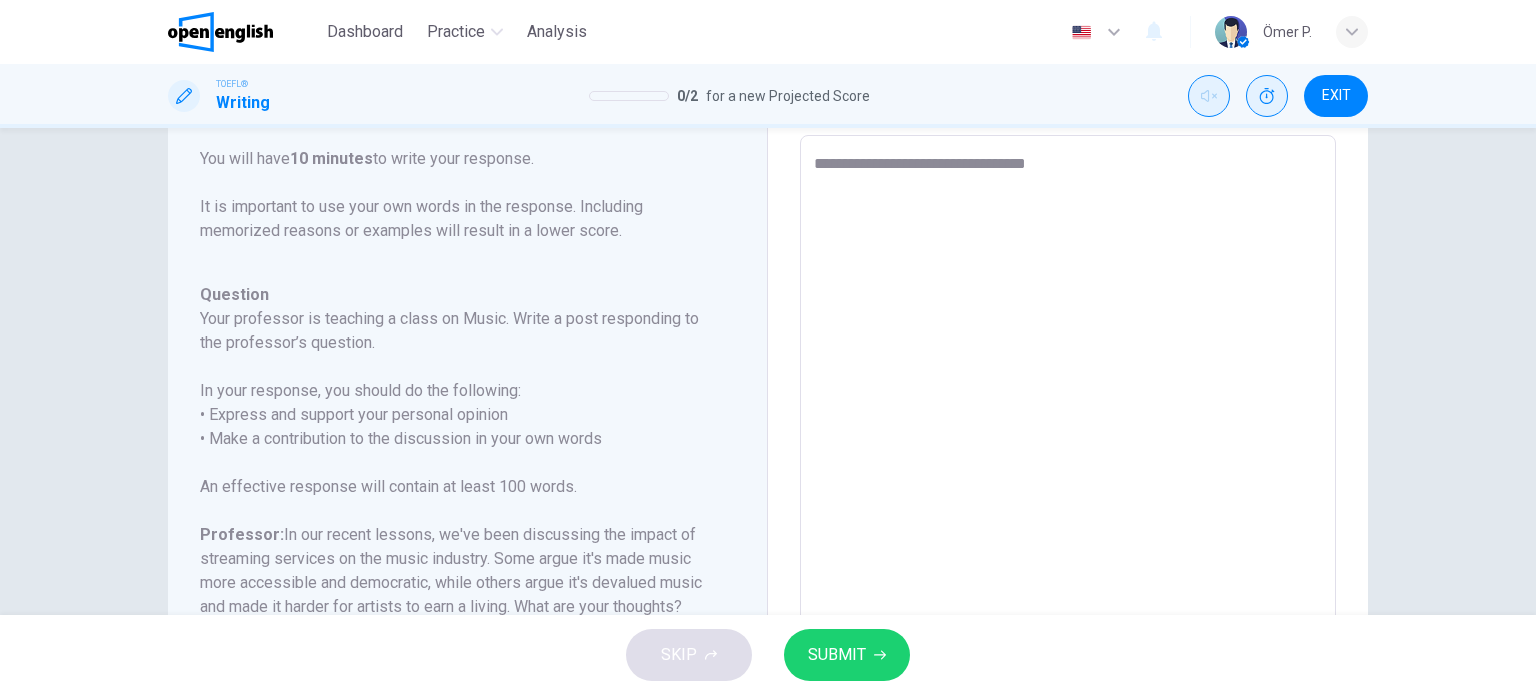 type on "*" 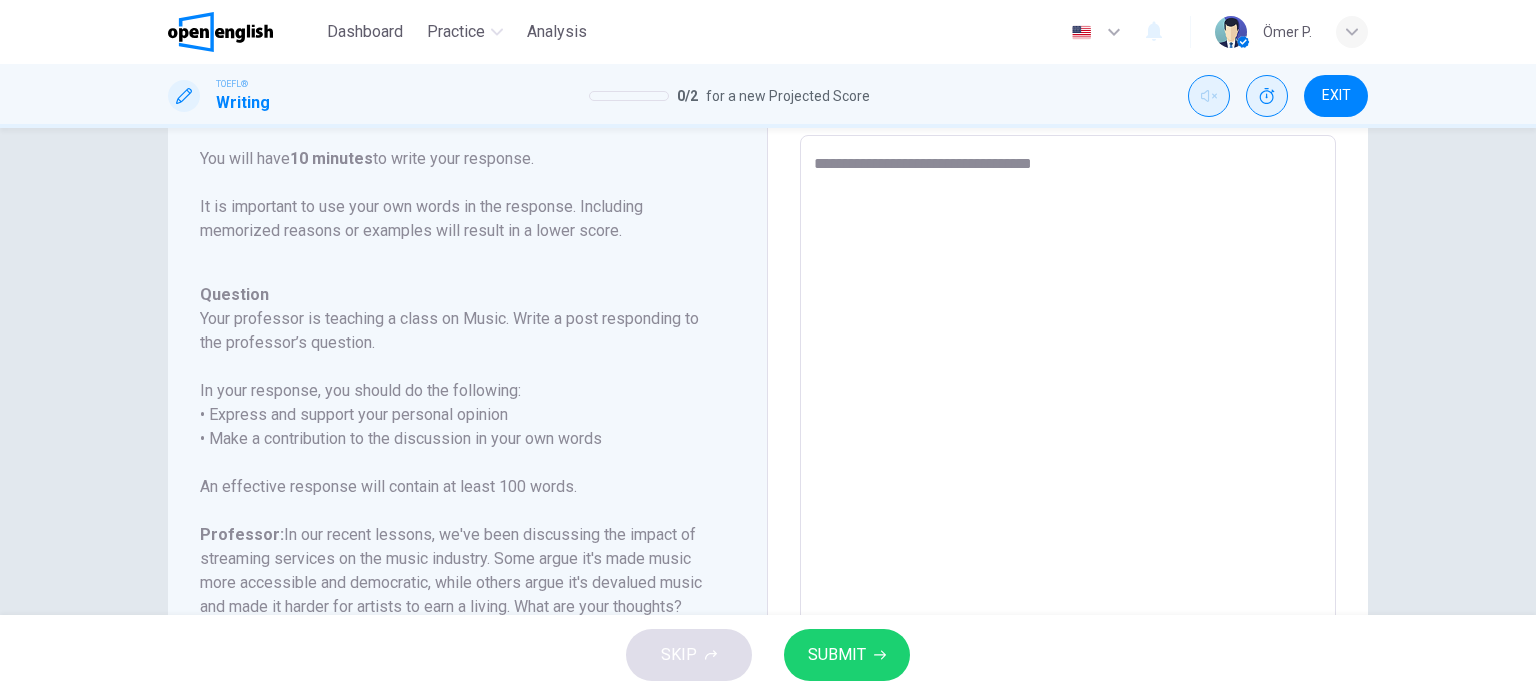 type on "**********" 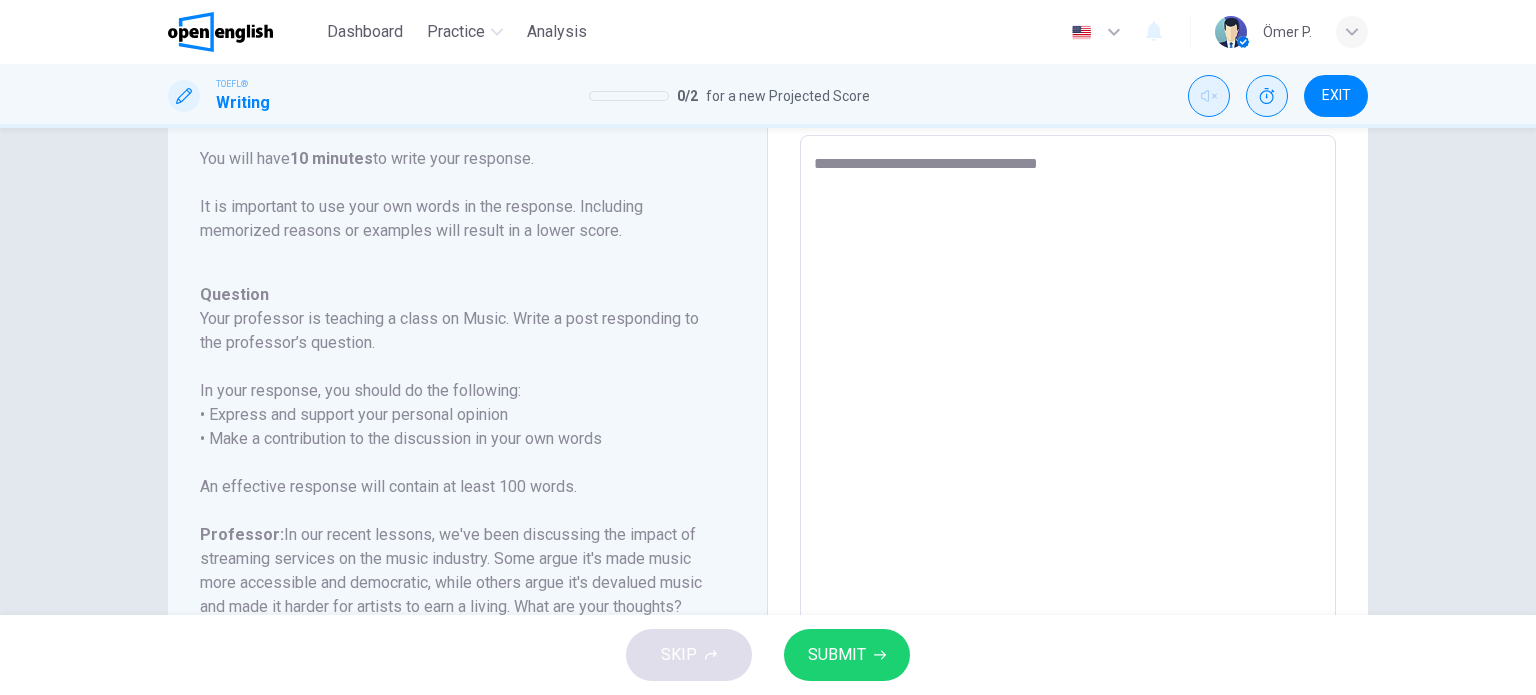type on "*" 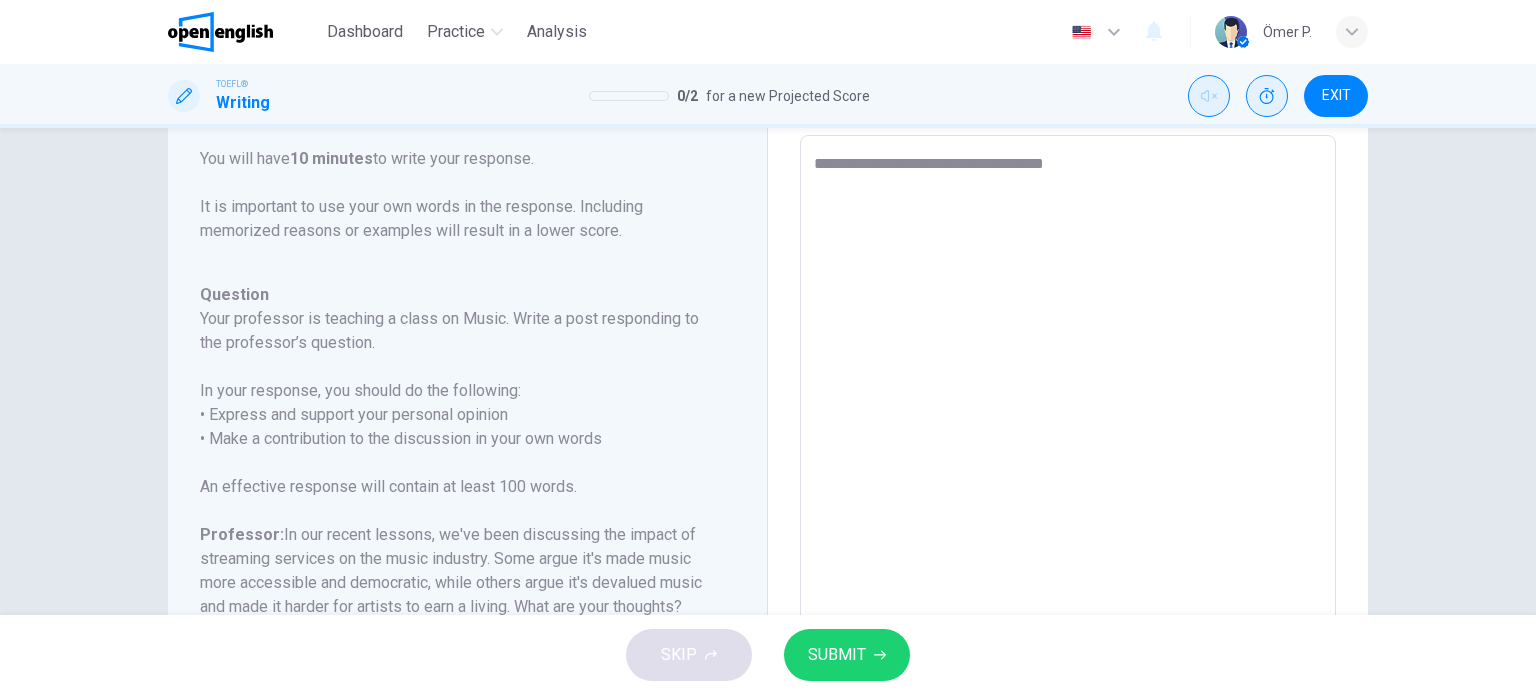 type on "*" 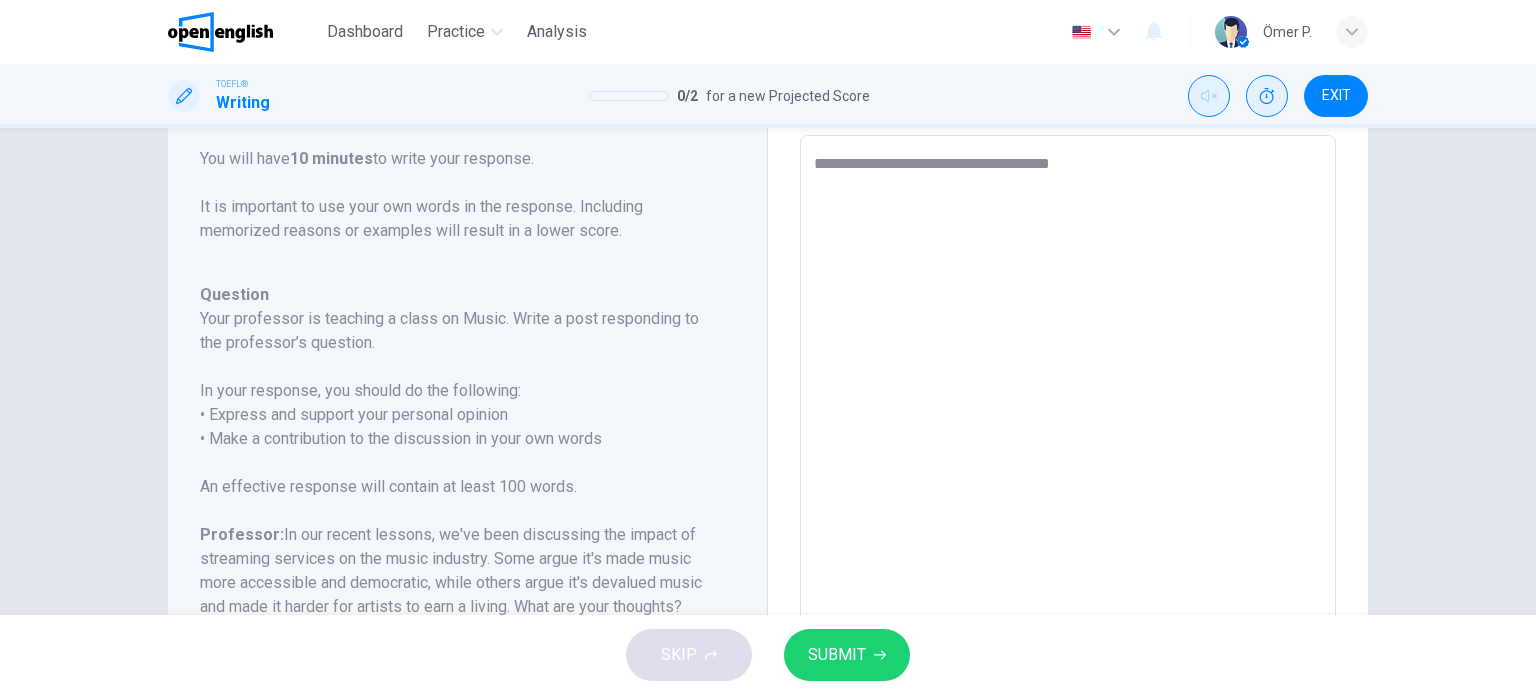 type on "*" 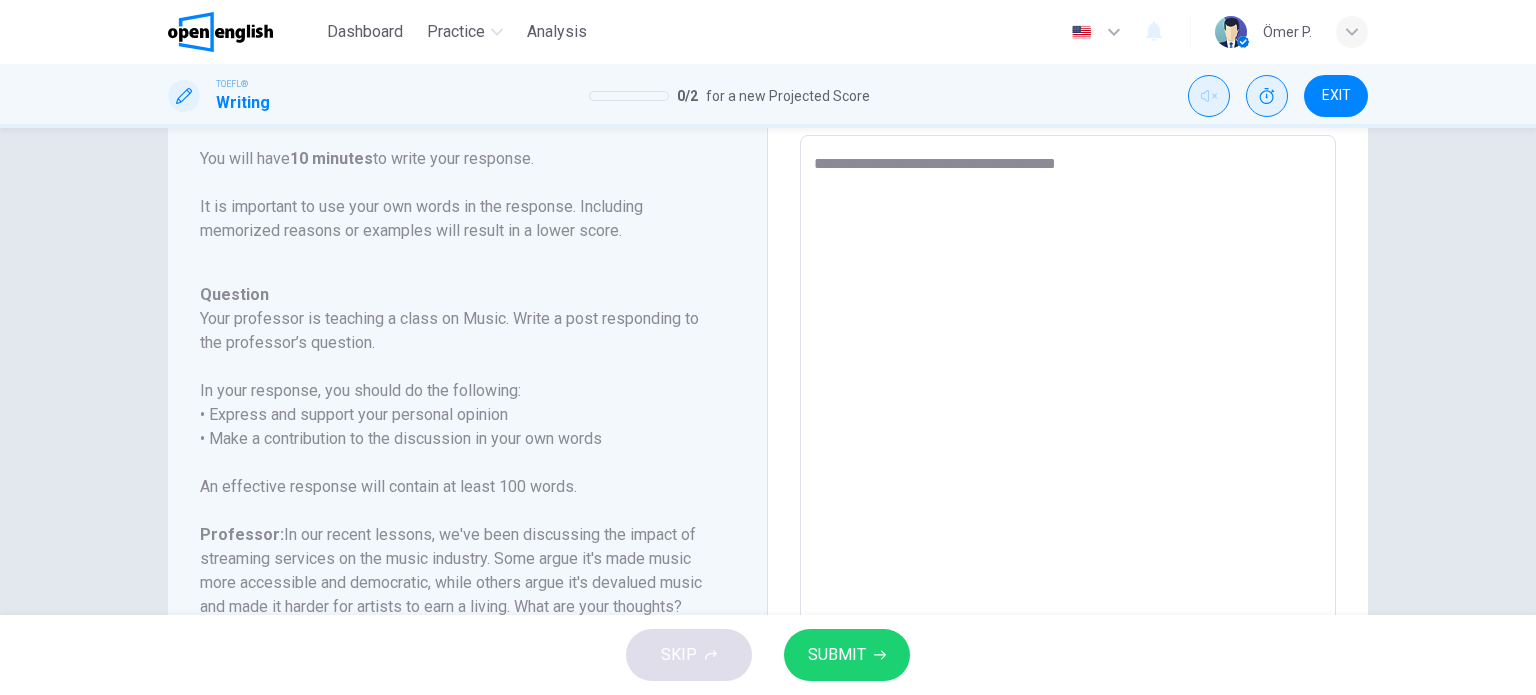 type on "**********" 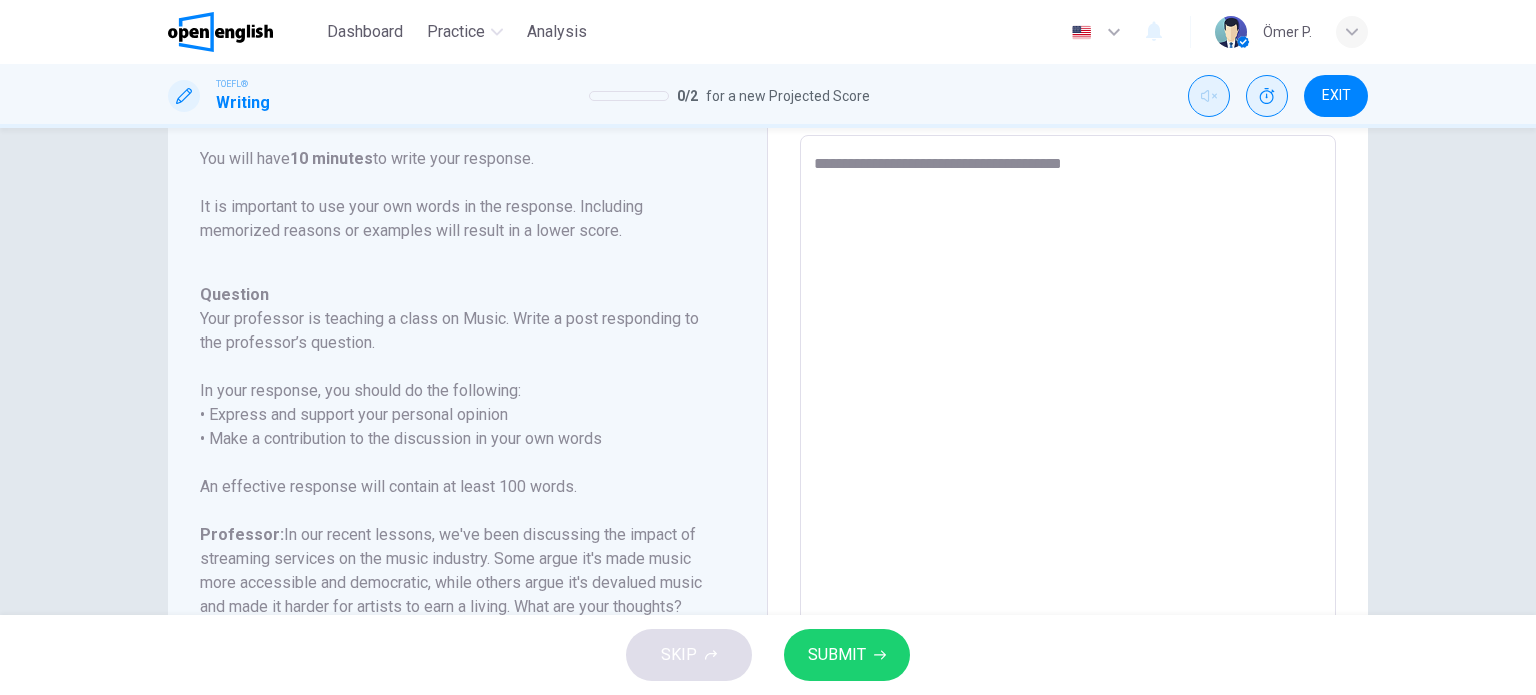 type on "*" 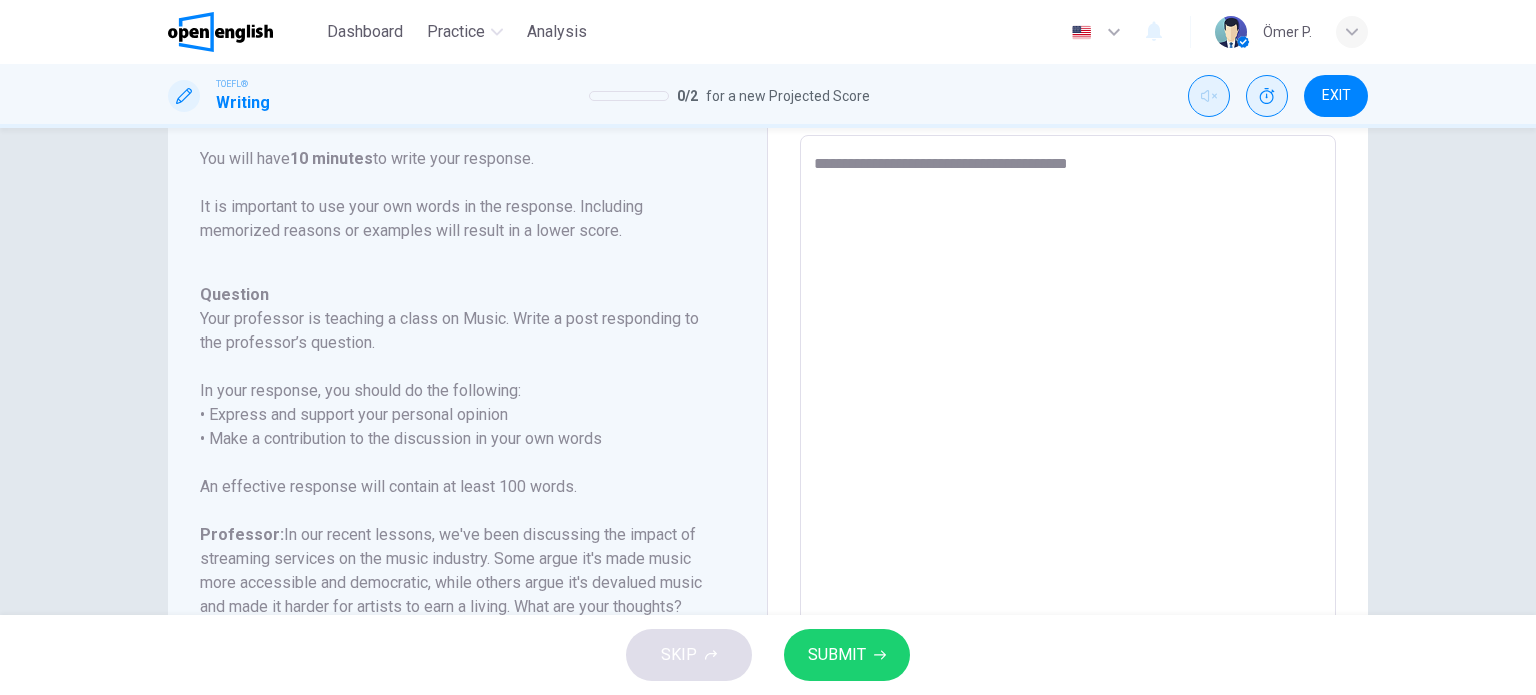 type on "*" 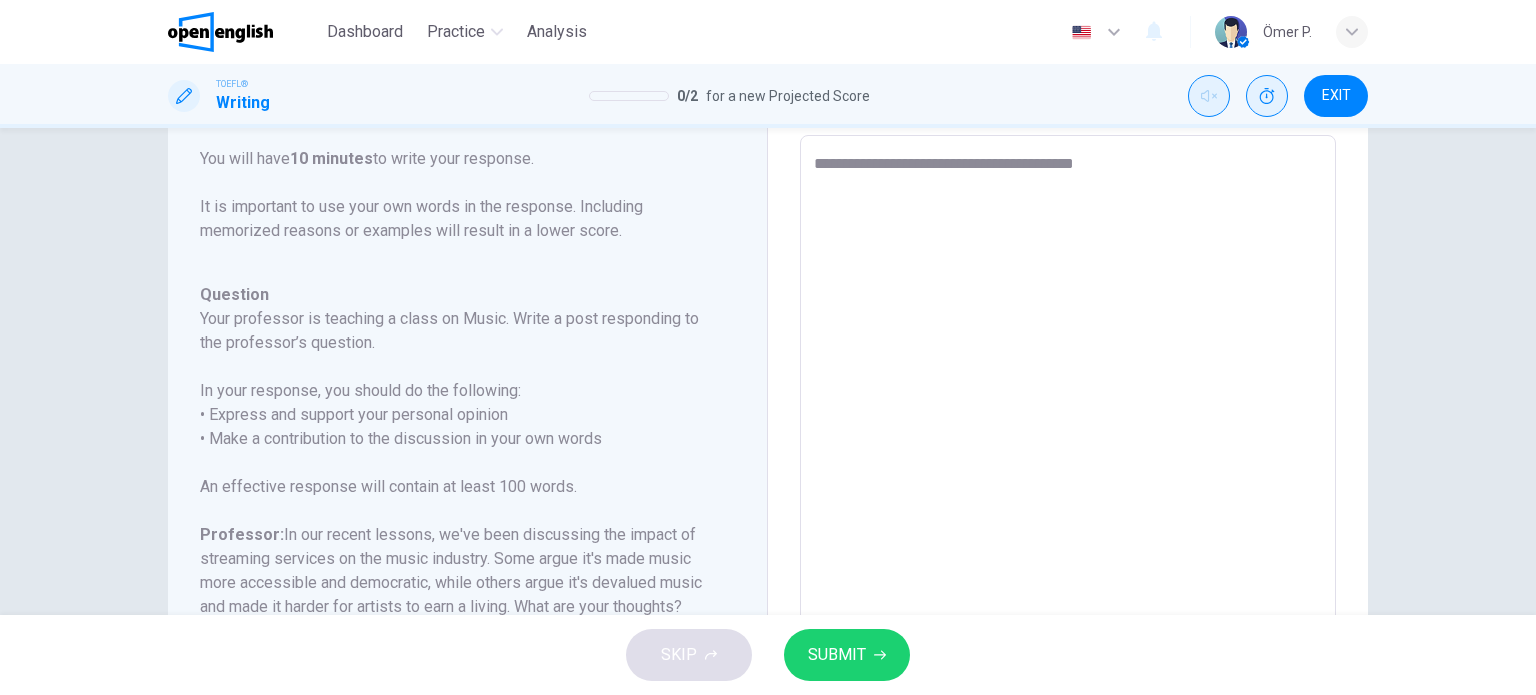 type on "**********" 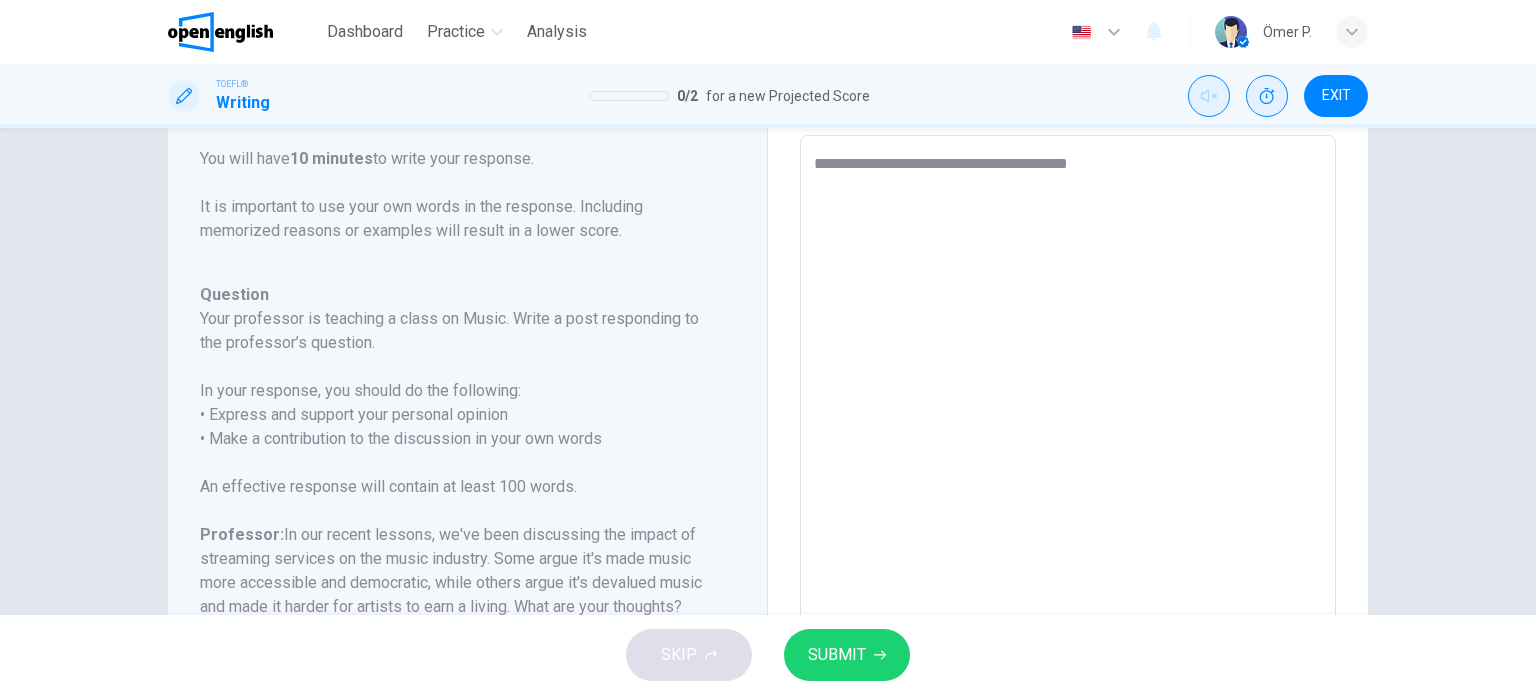 type on "*" 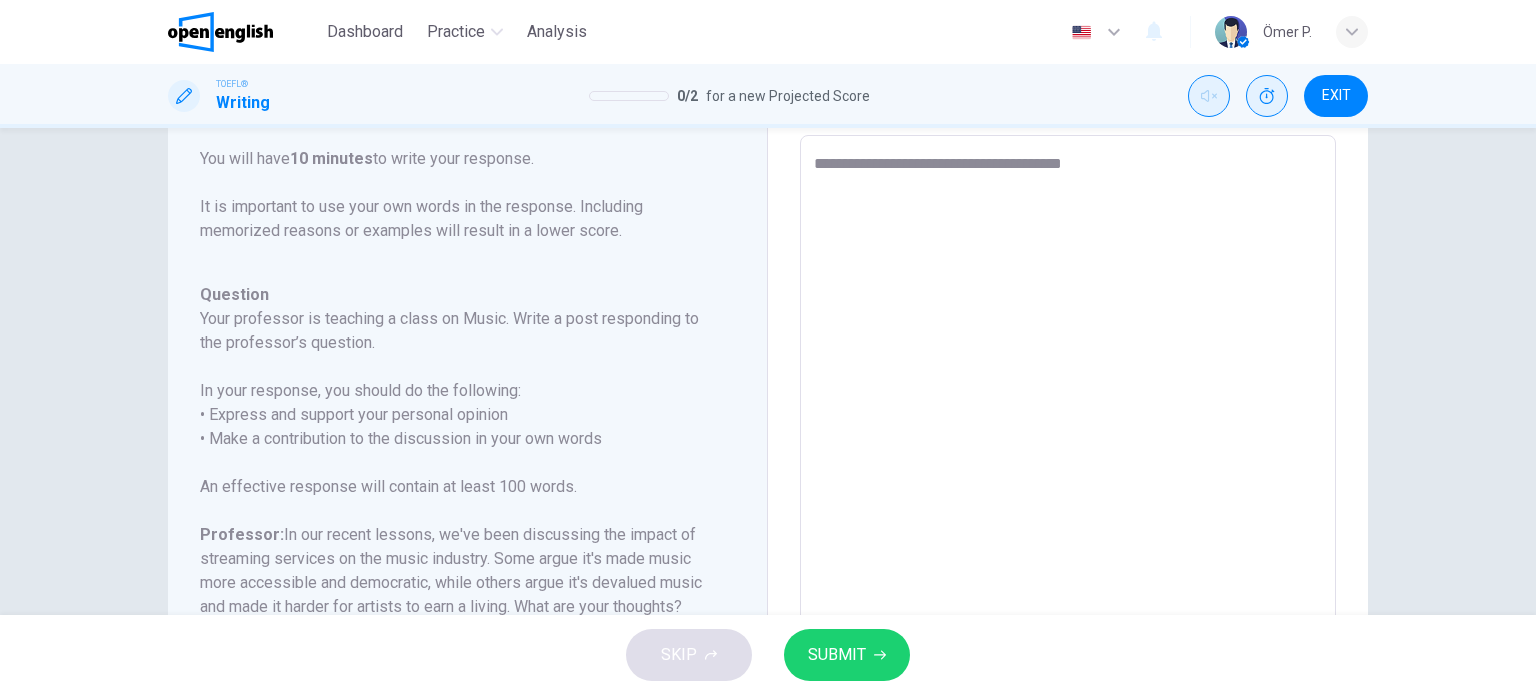 type on "**********" 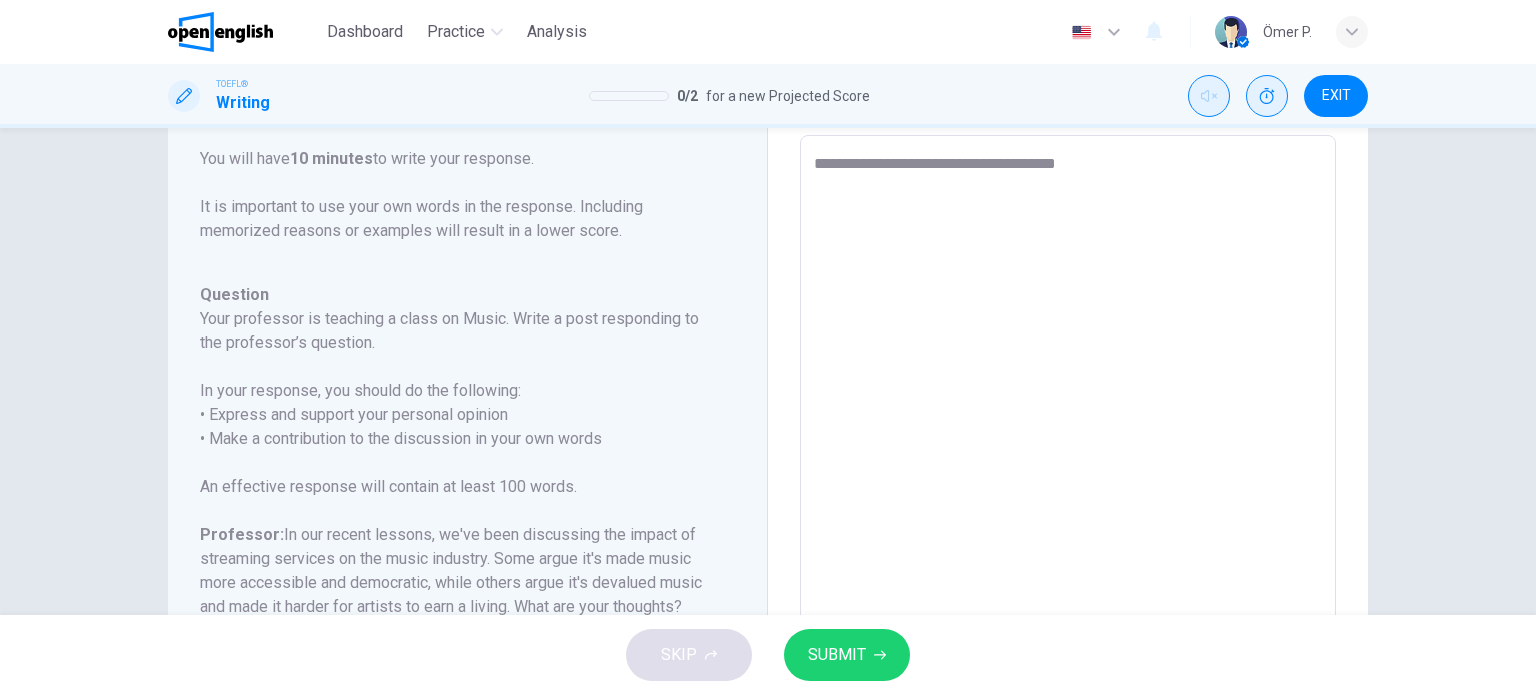 type on "*" 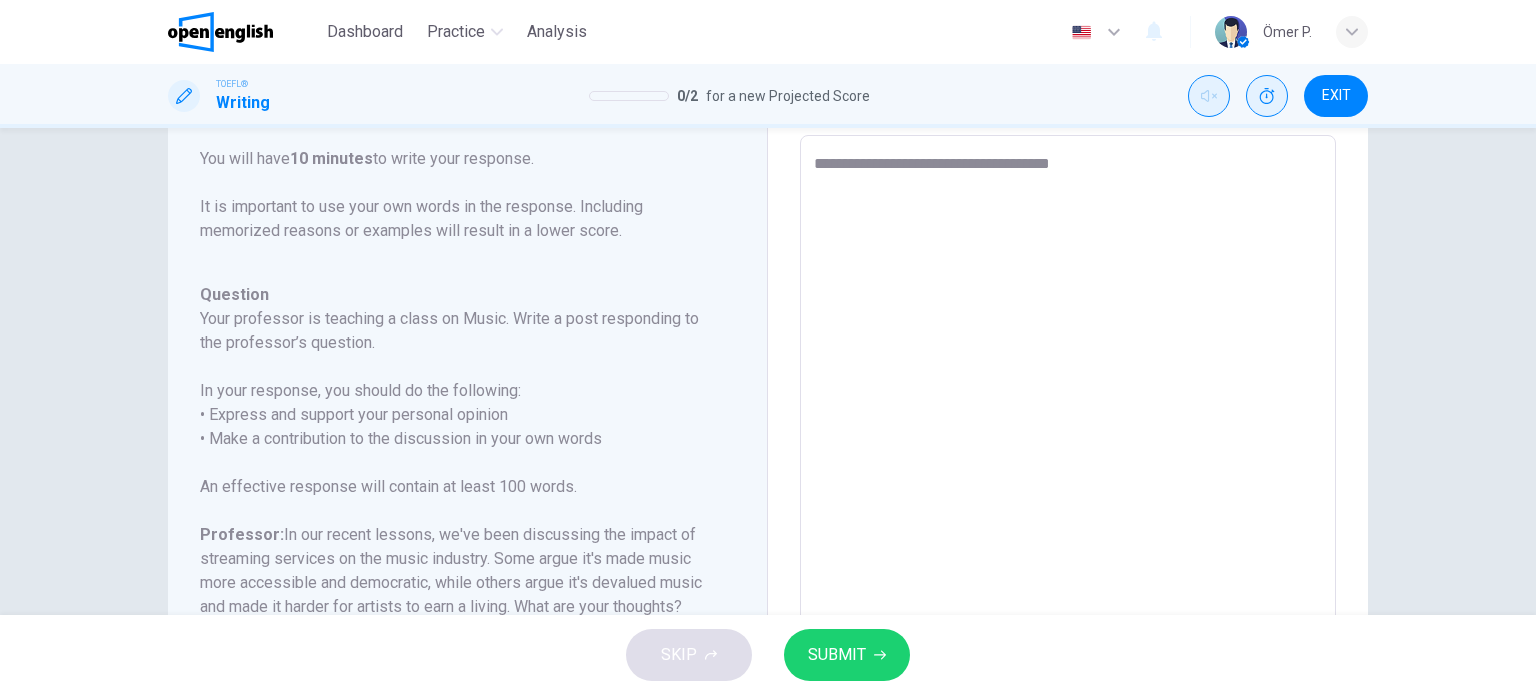type on "*" 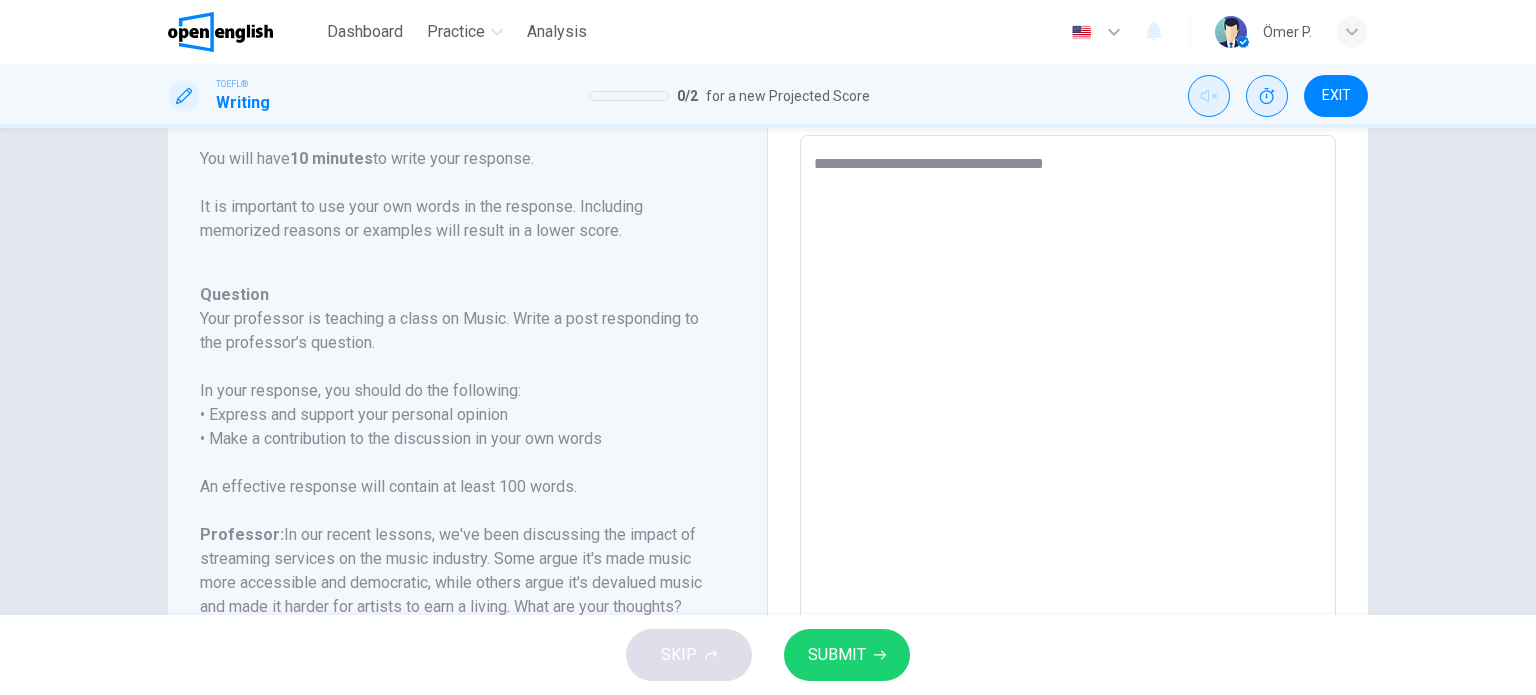 type on "**********" 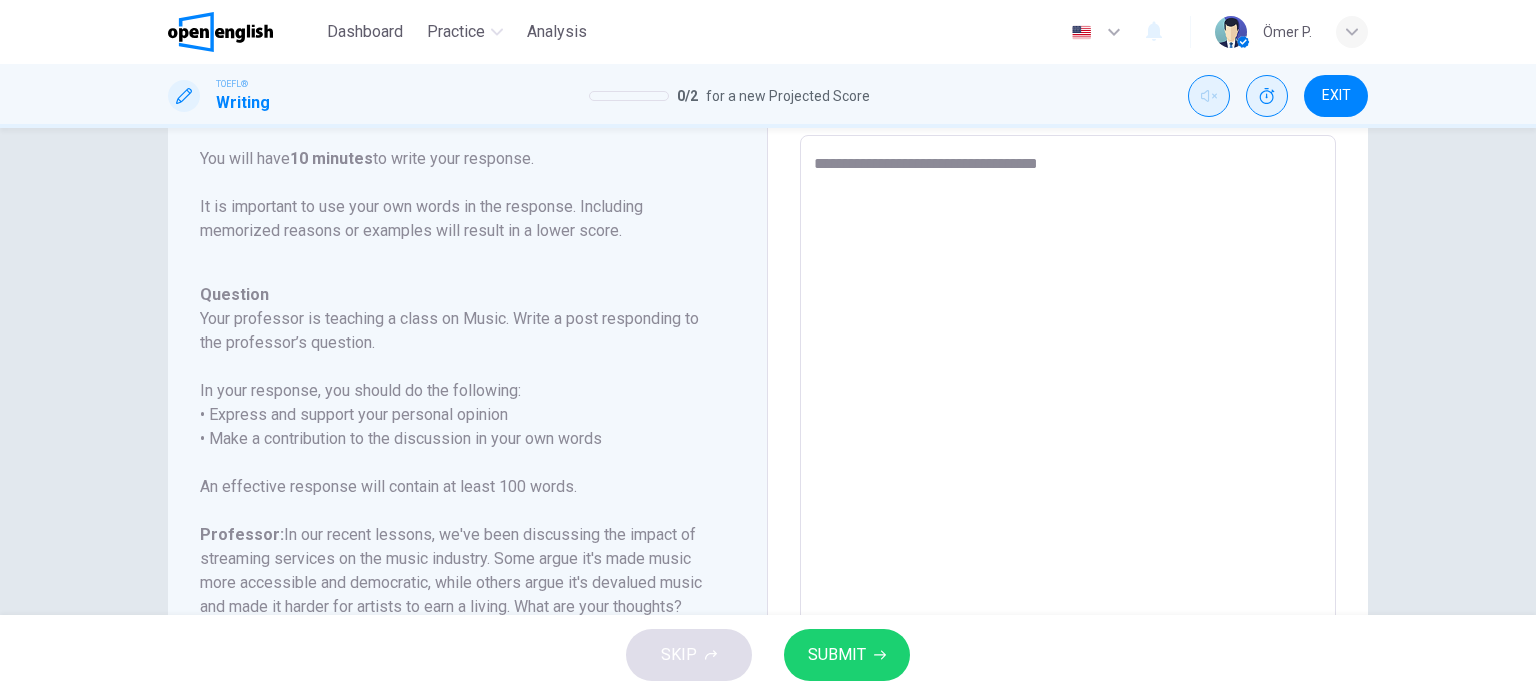 type on "**********" 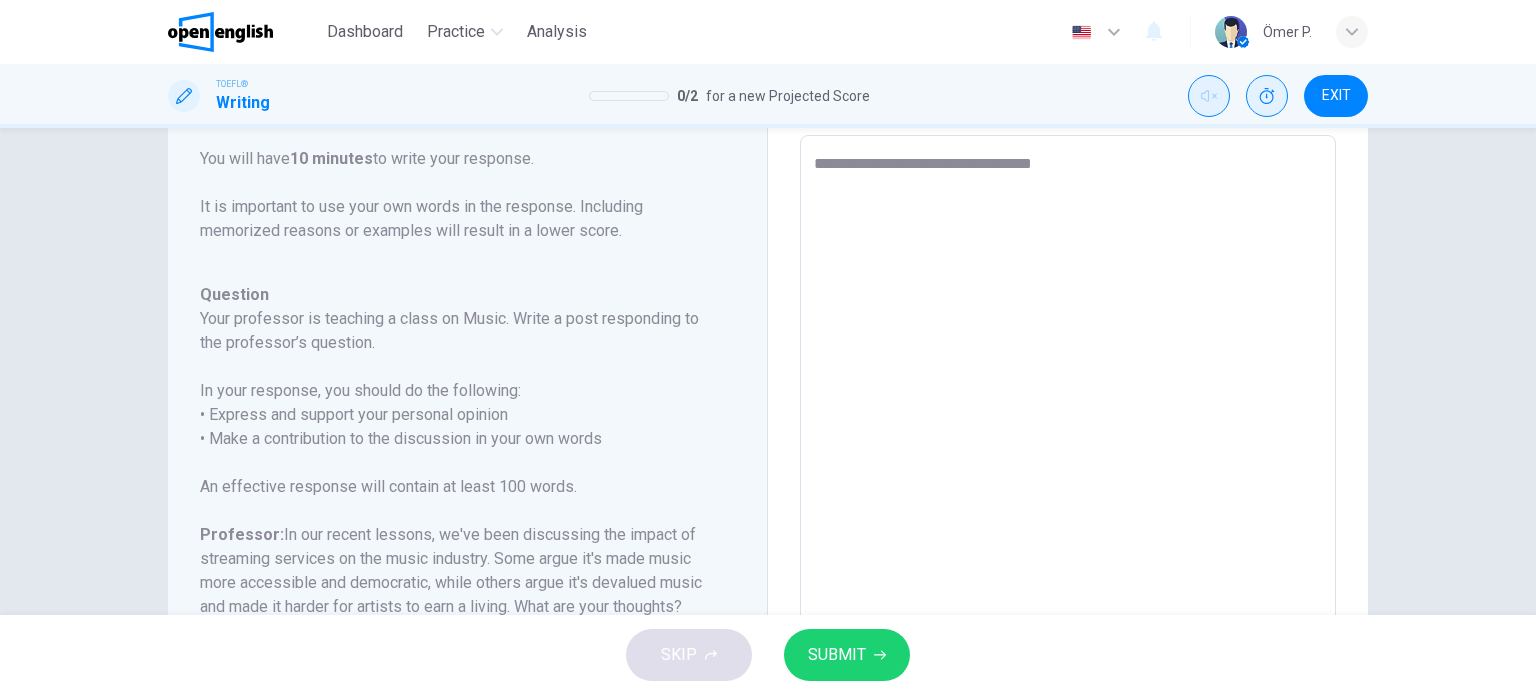 type on "*" 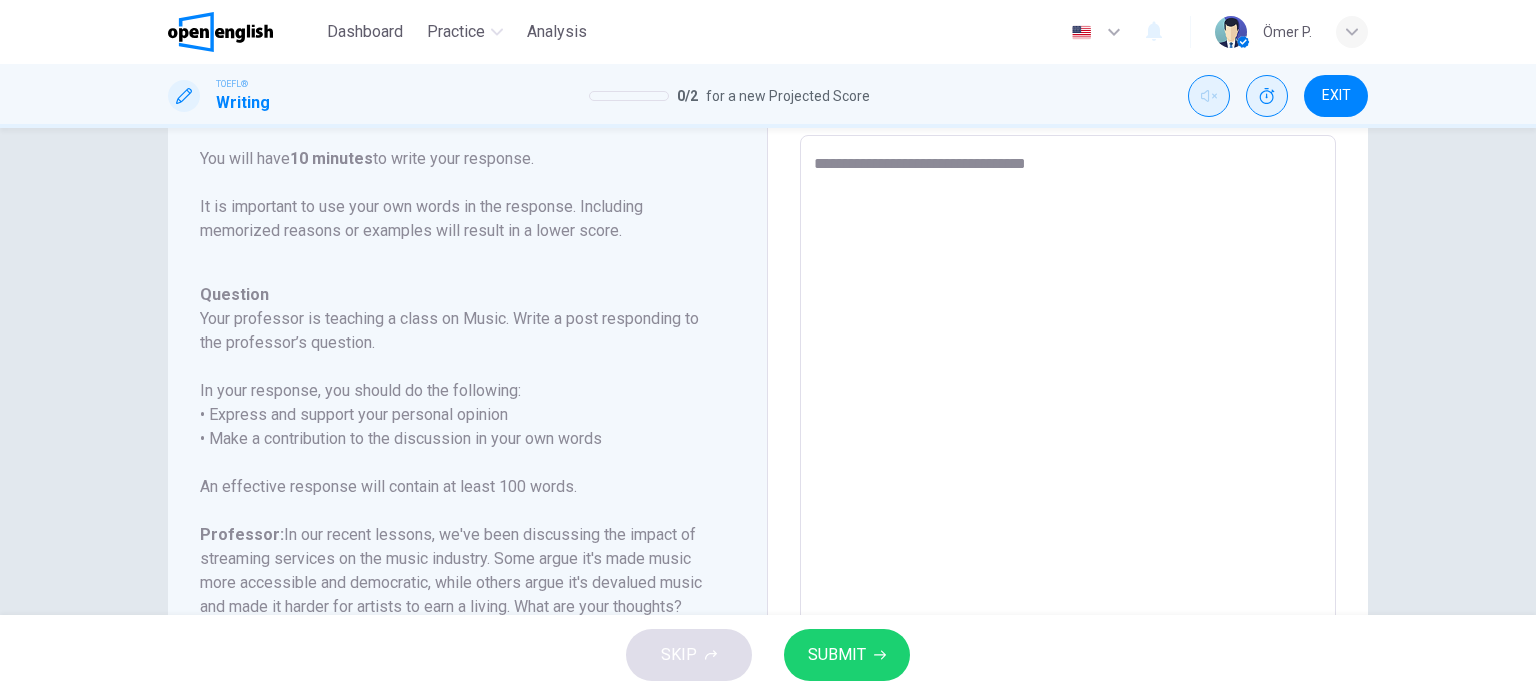 type on "**********" 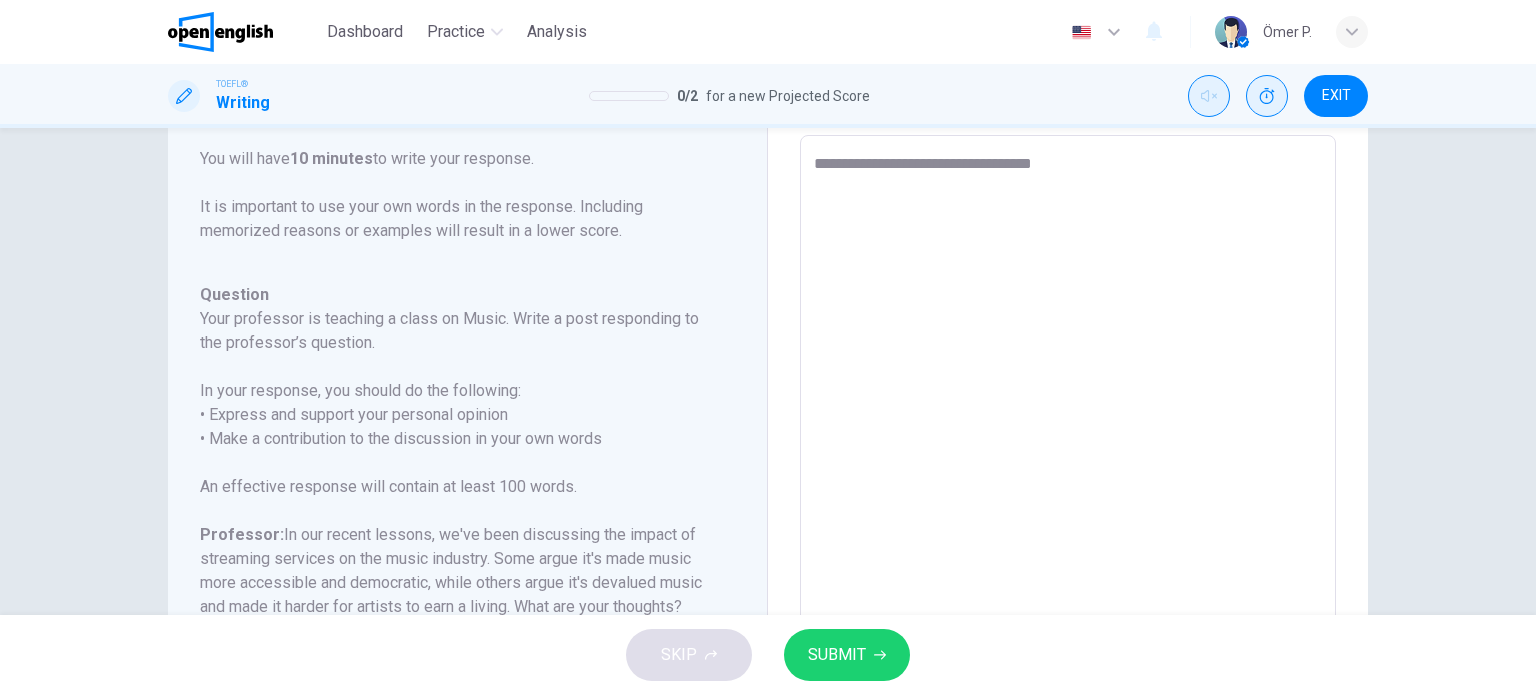 type on "*" 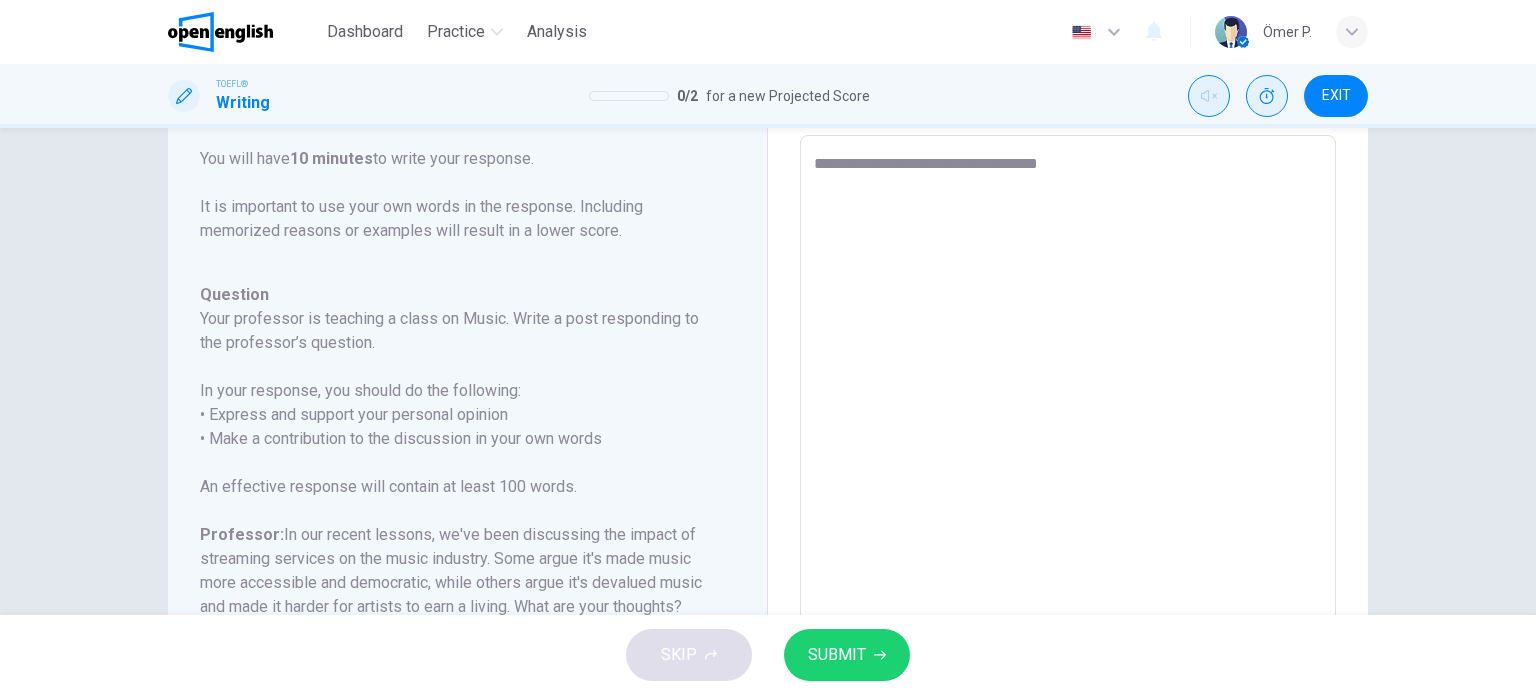 type on "*" 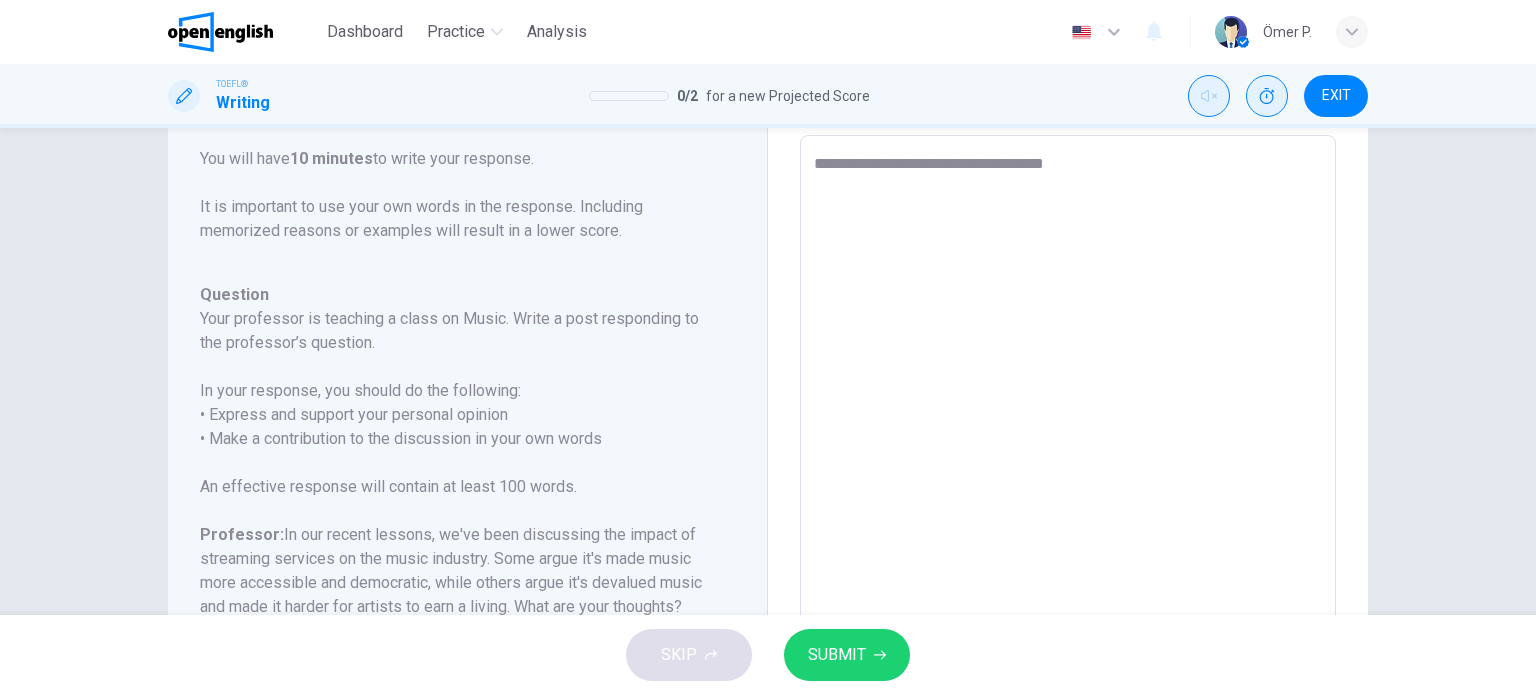 type on "*" 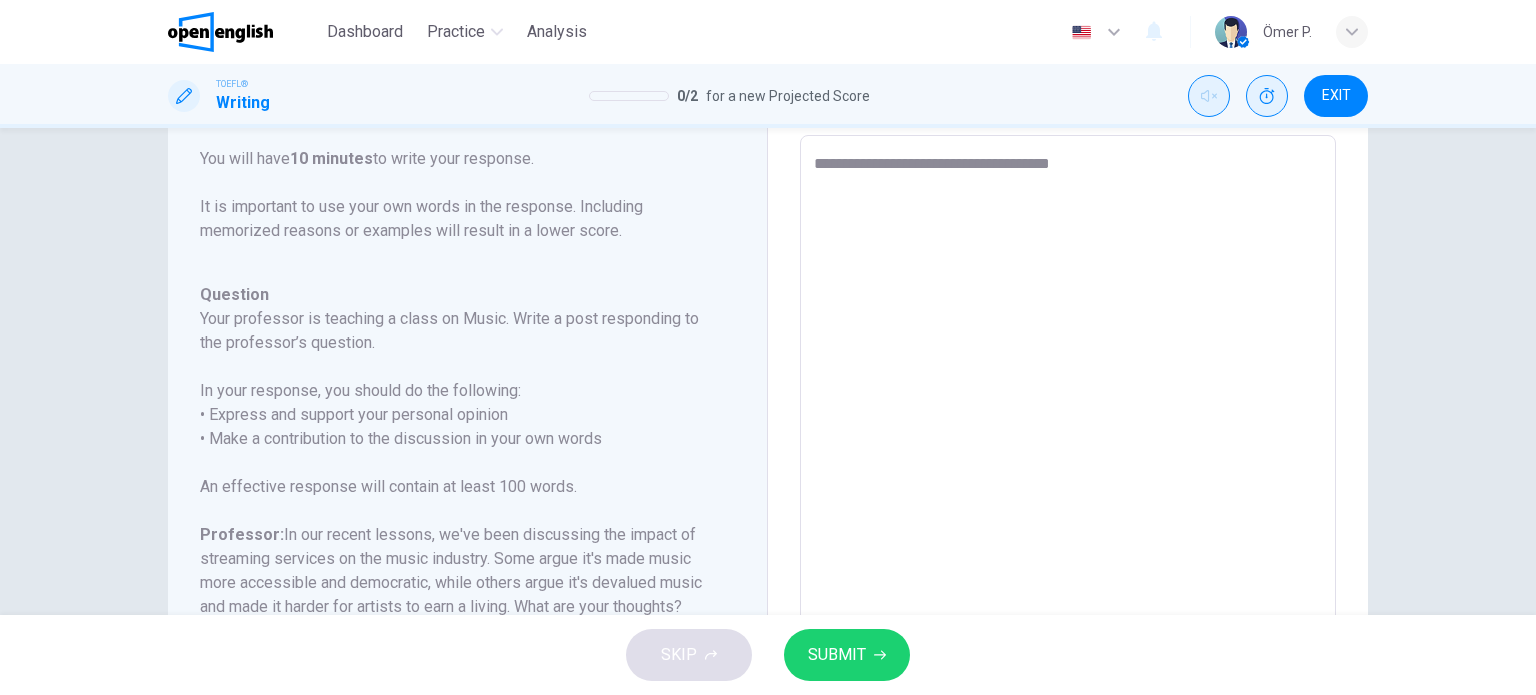 type on "*" 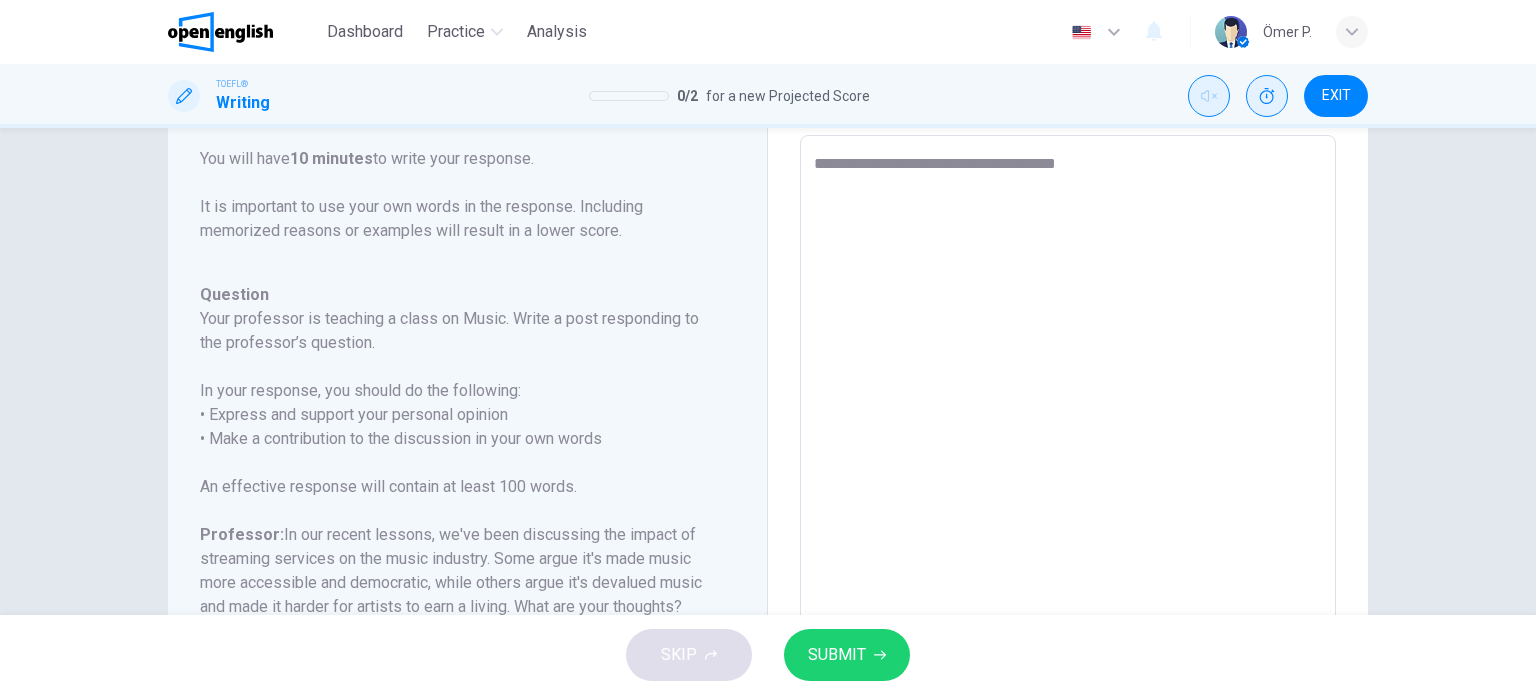 type on "*" 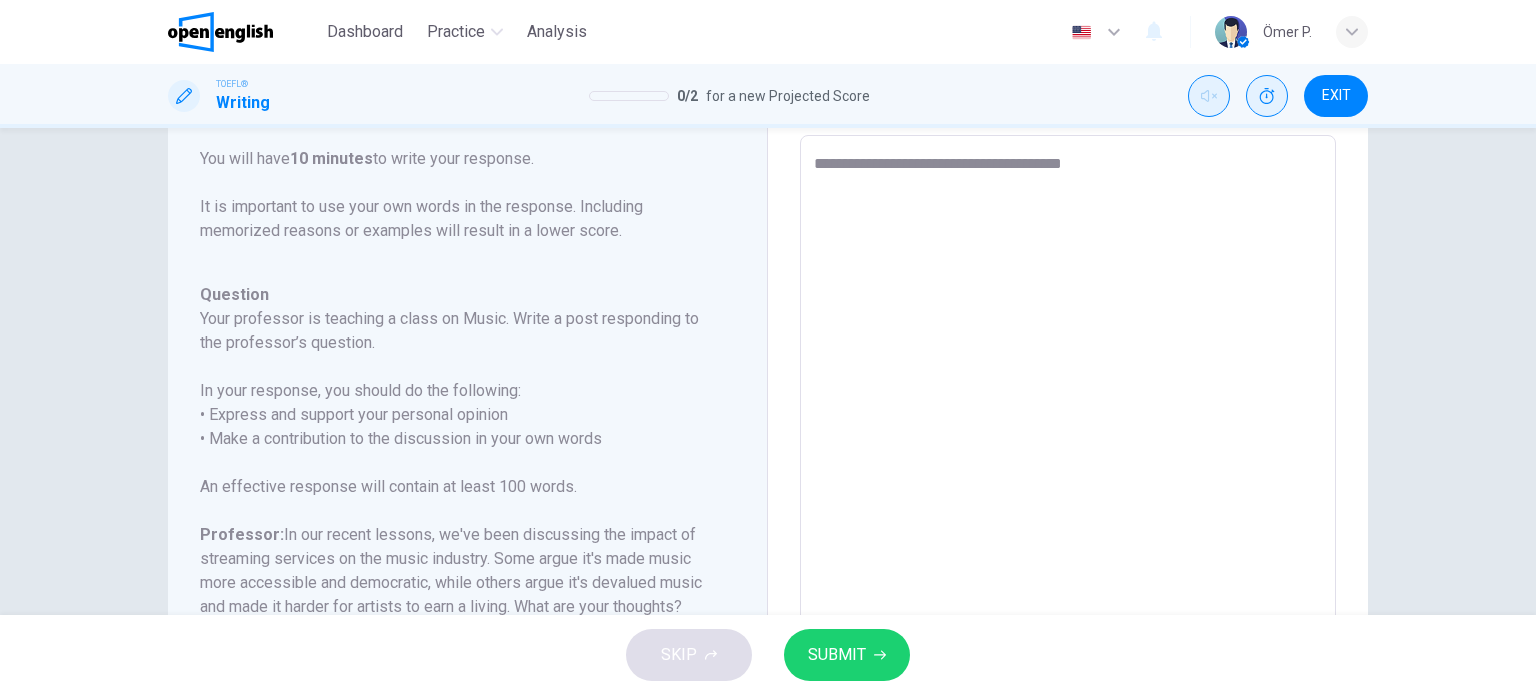 type on "*" 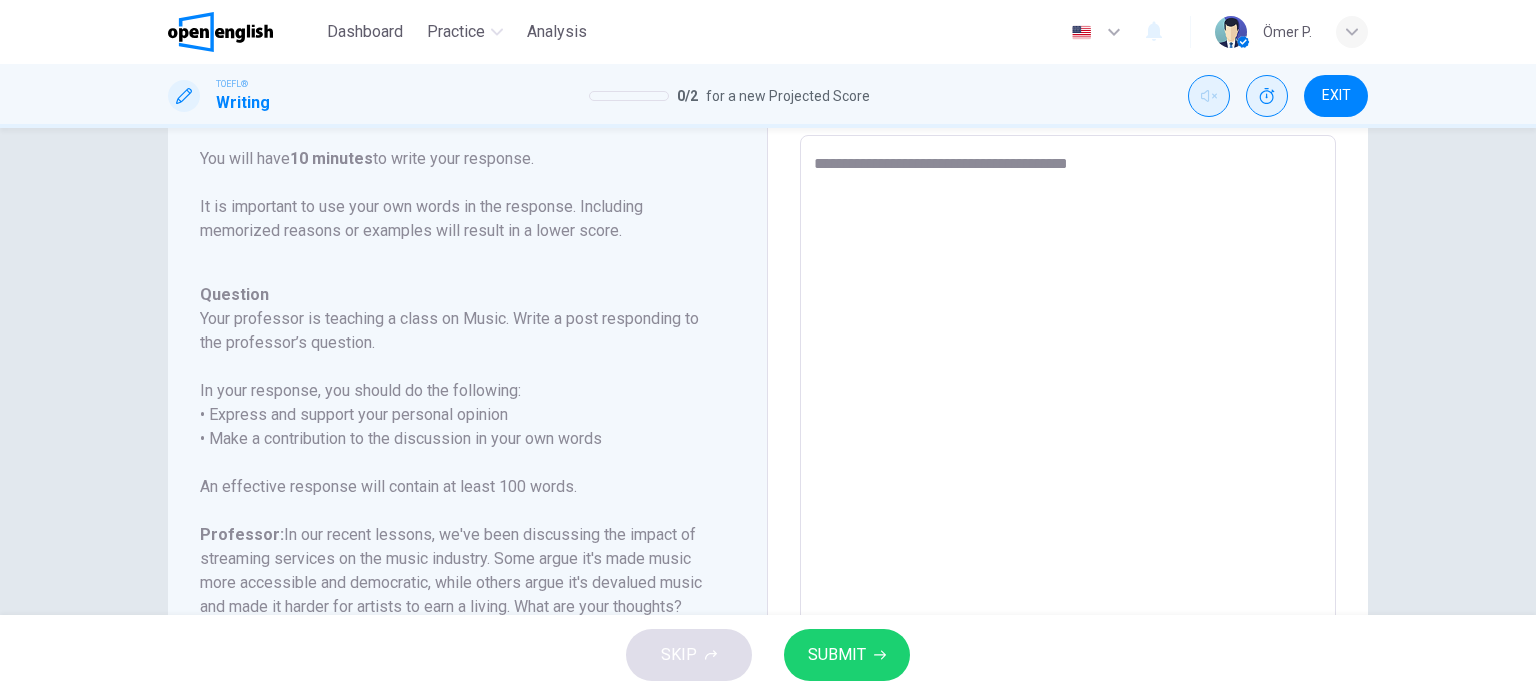 type on "*" 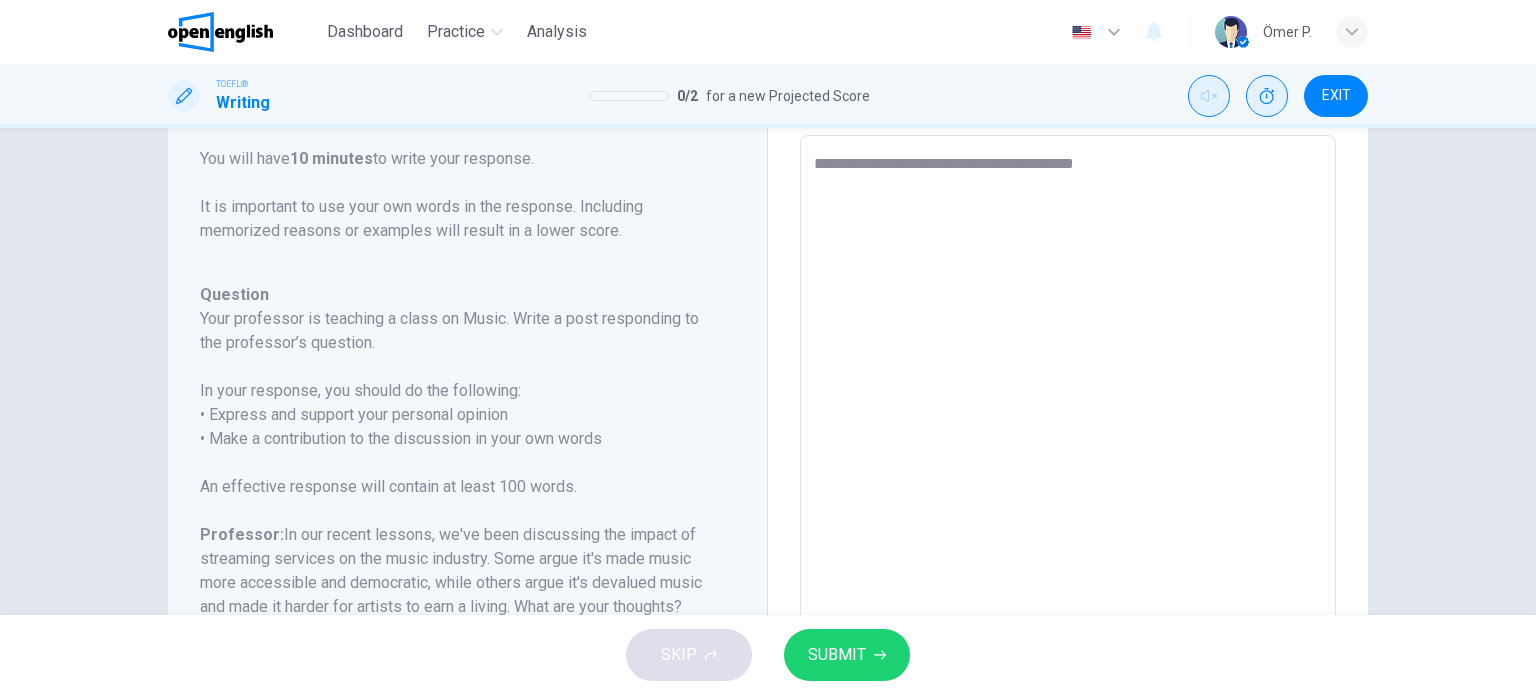 type on "*" 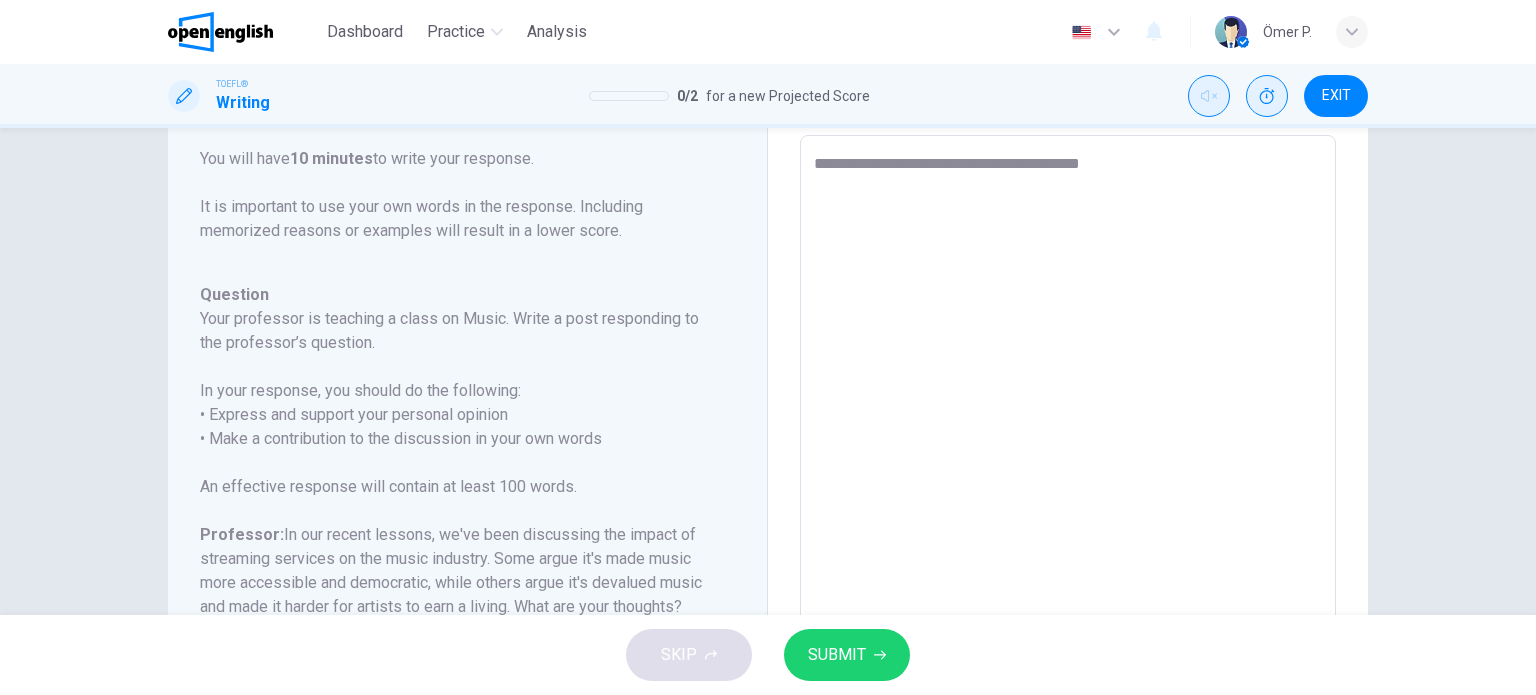 type on "**********" 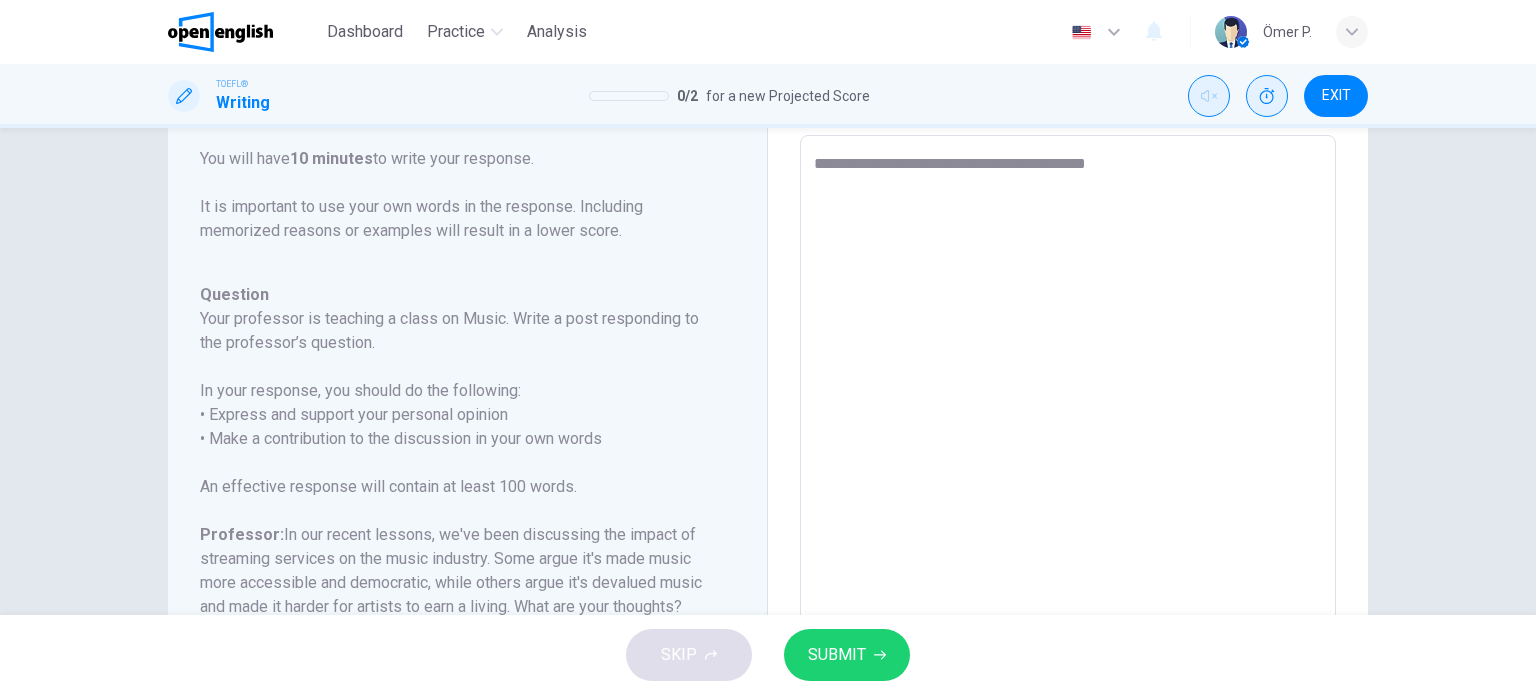 type on "*" 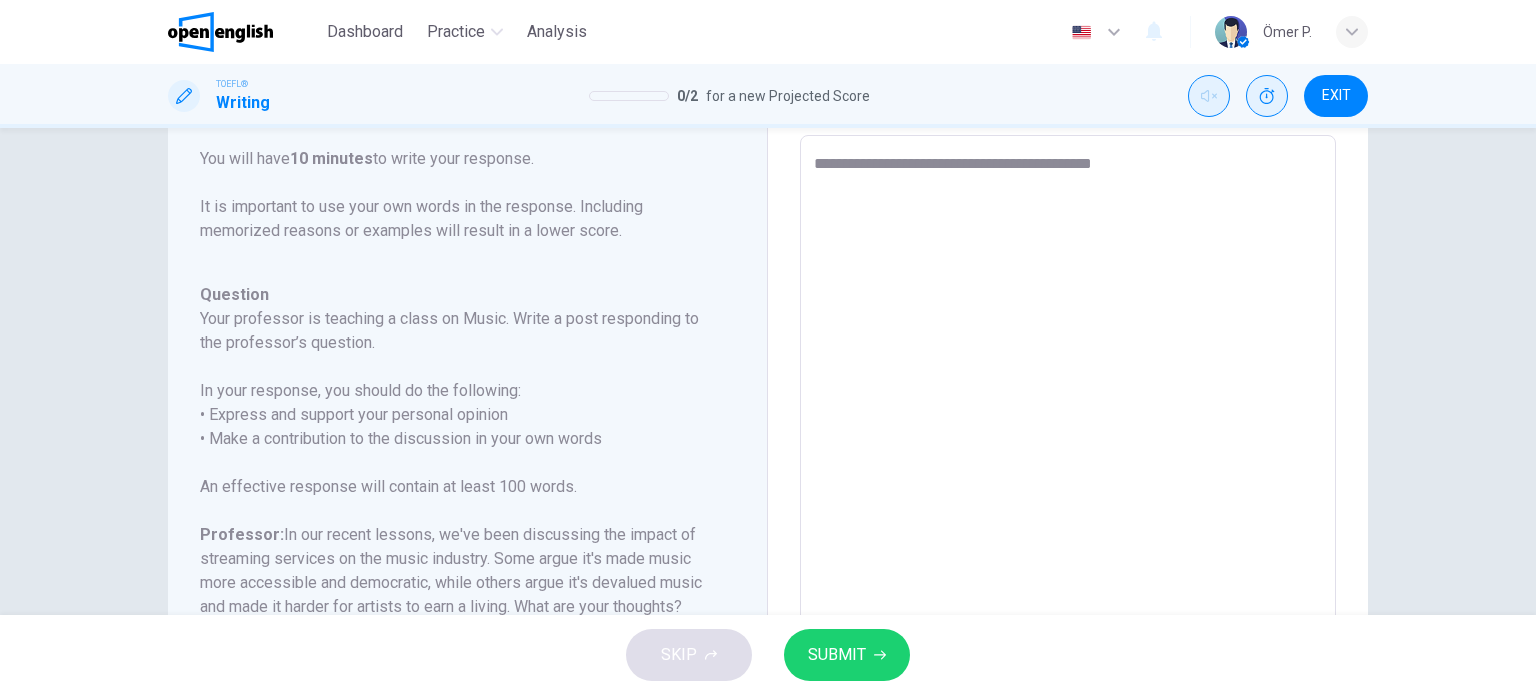 type on "*" 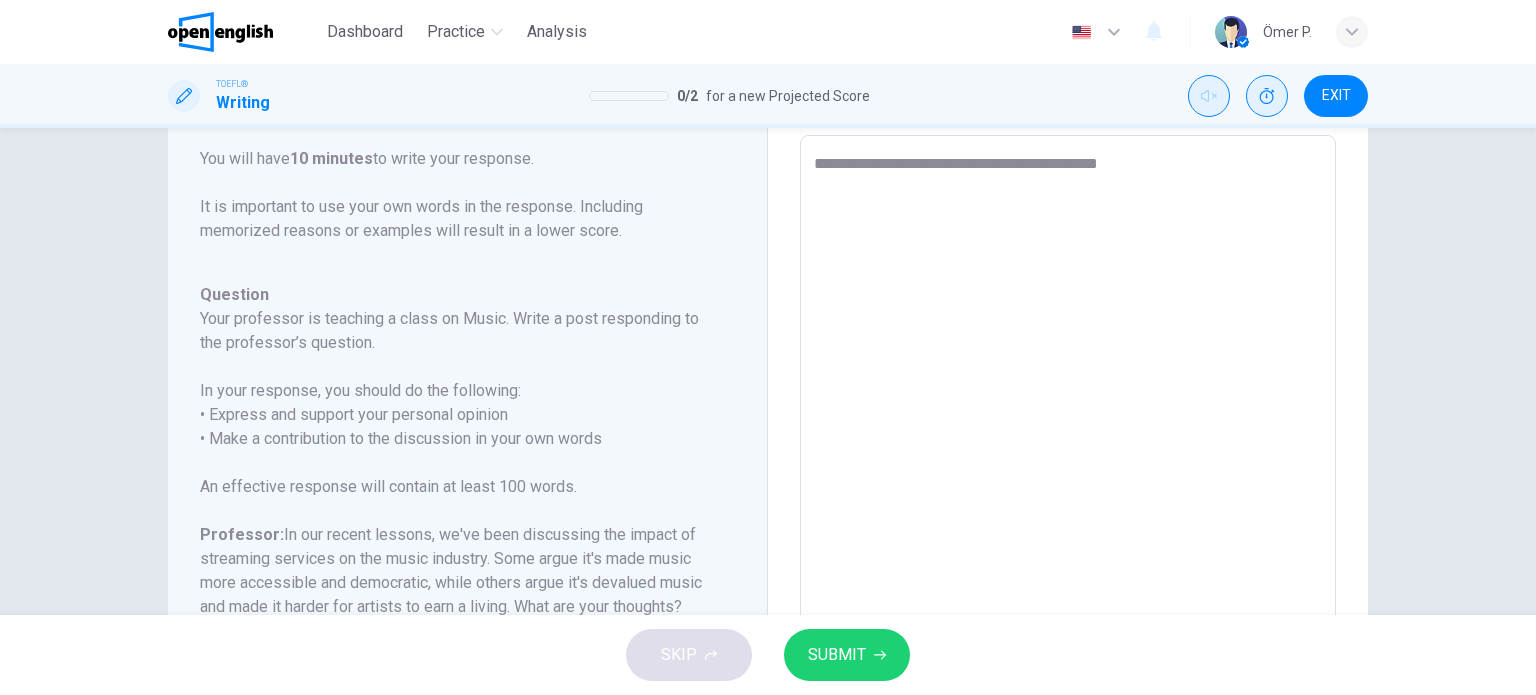 type on "*" 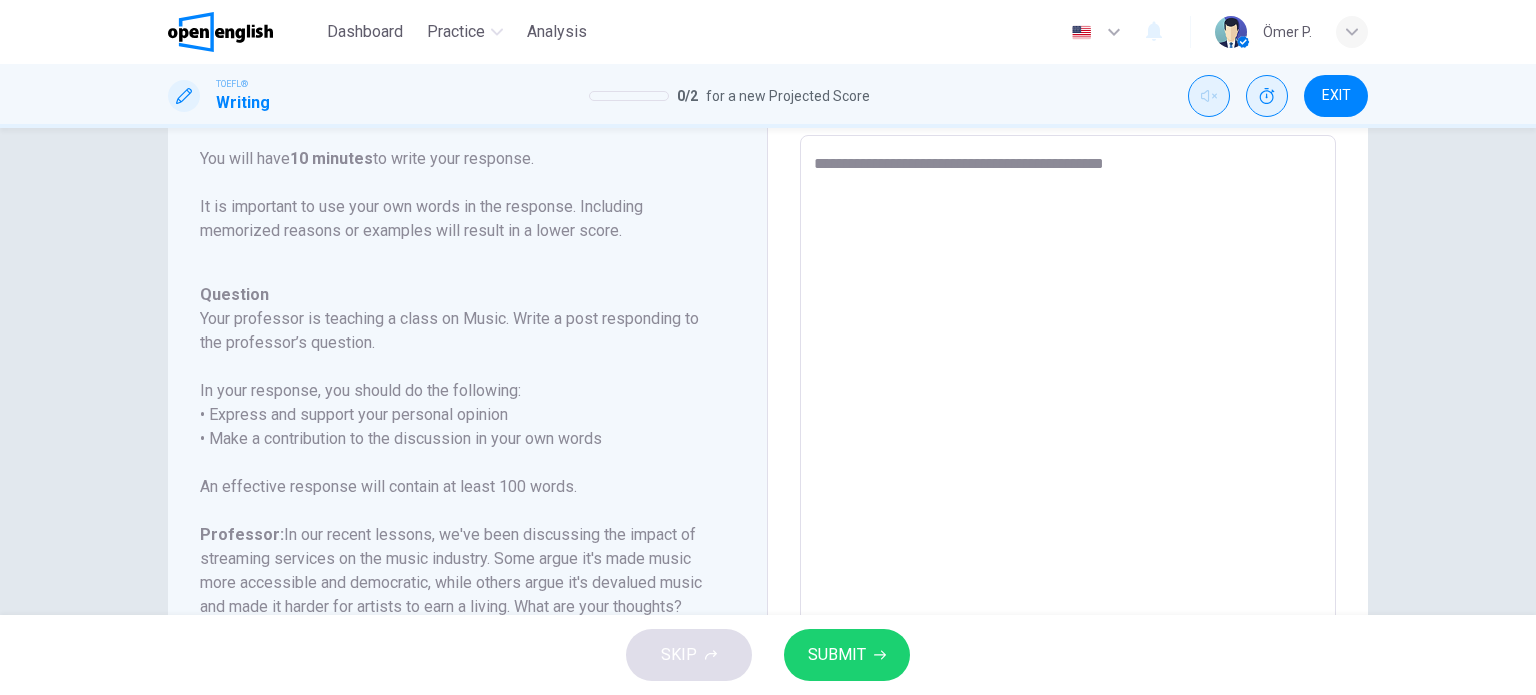 type on "*" 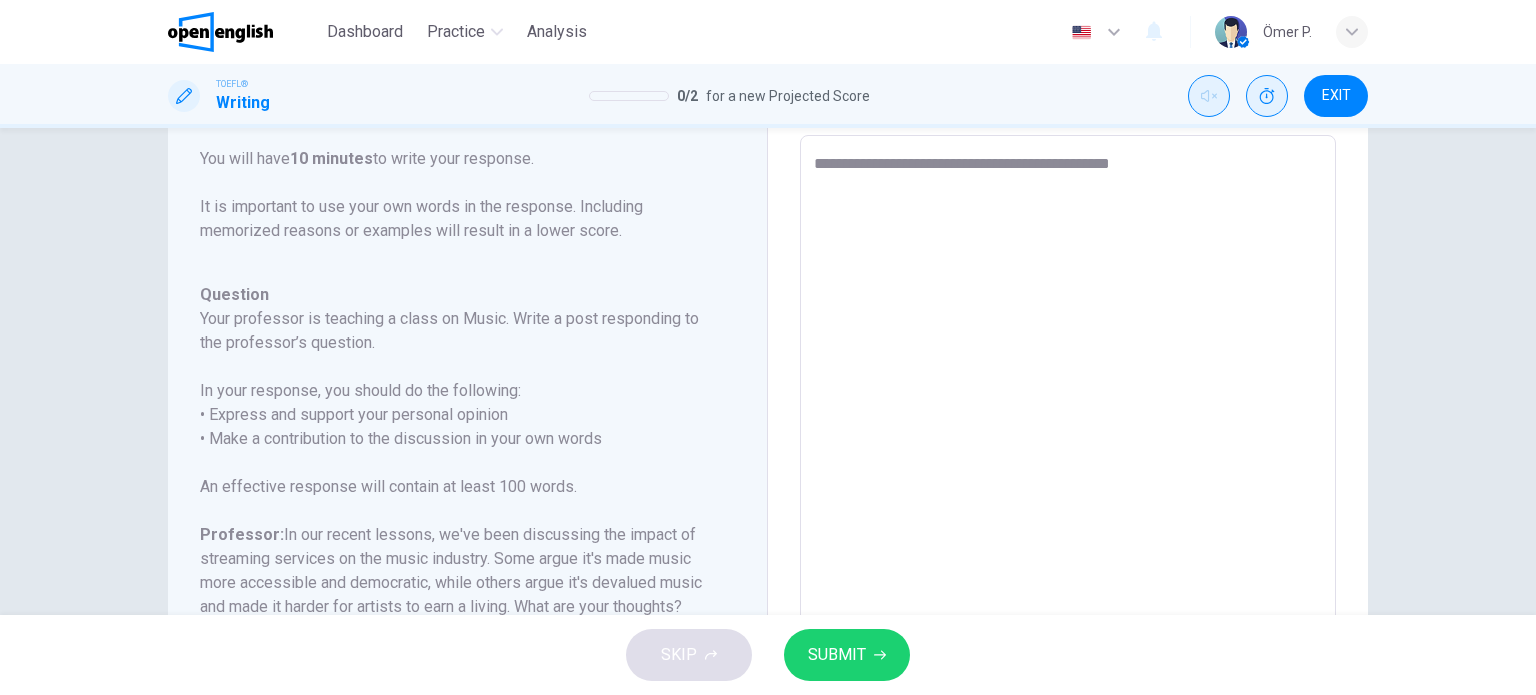 type on "**********" 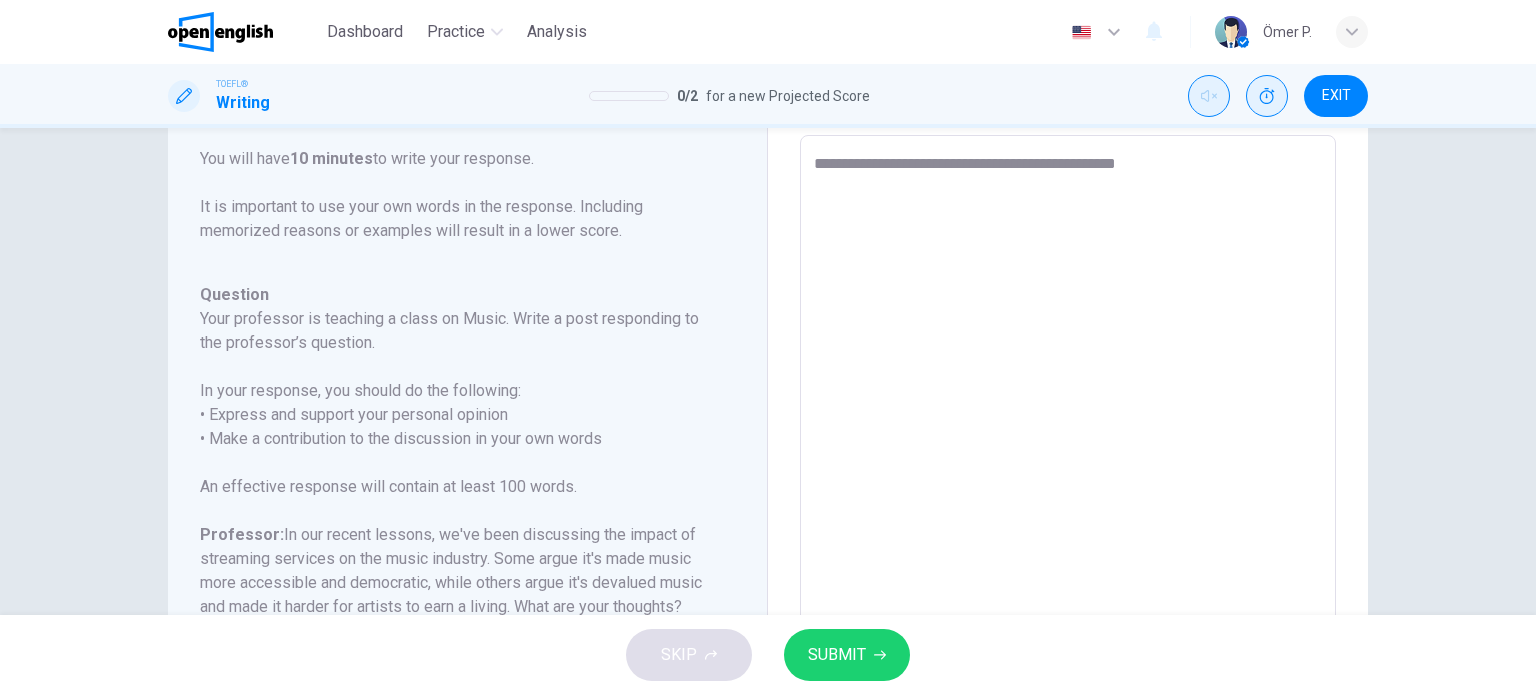 type on "*" 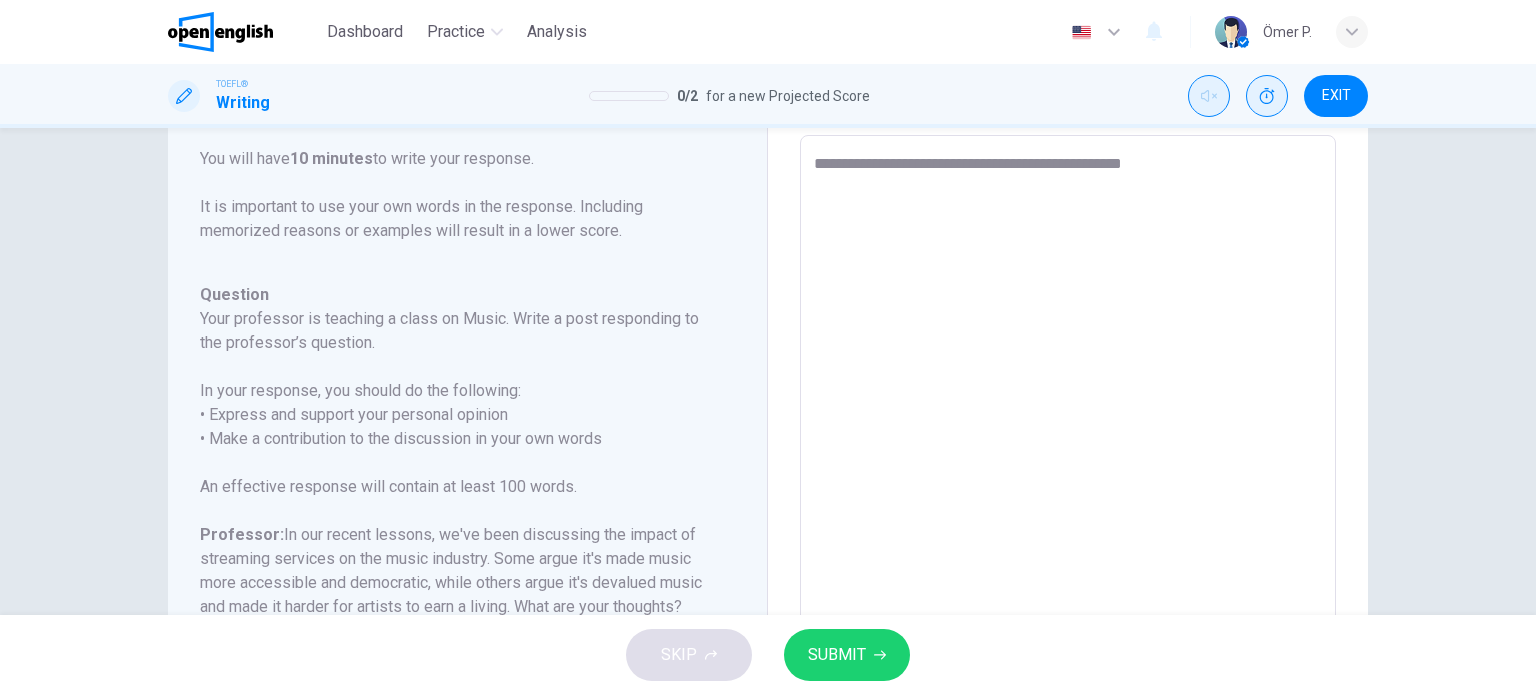 type on "*" 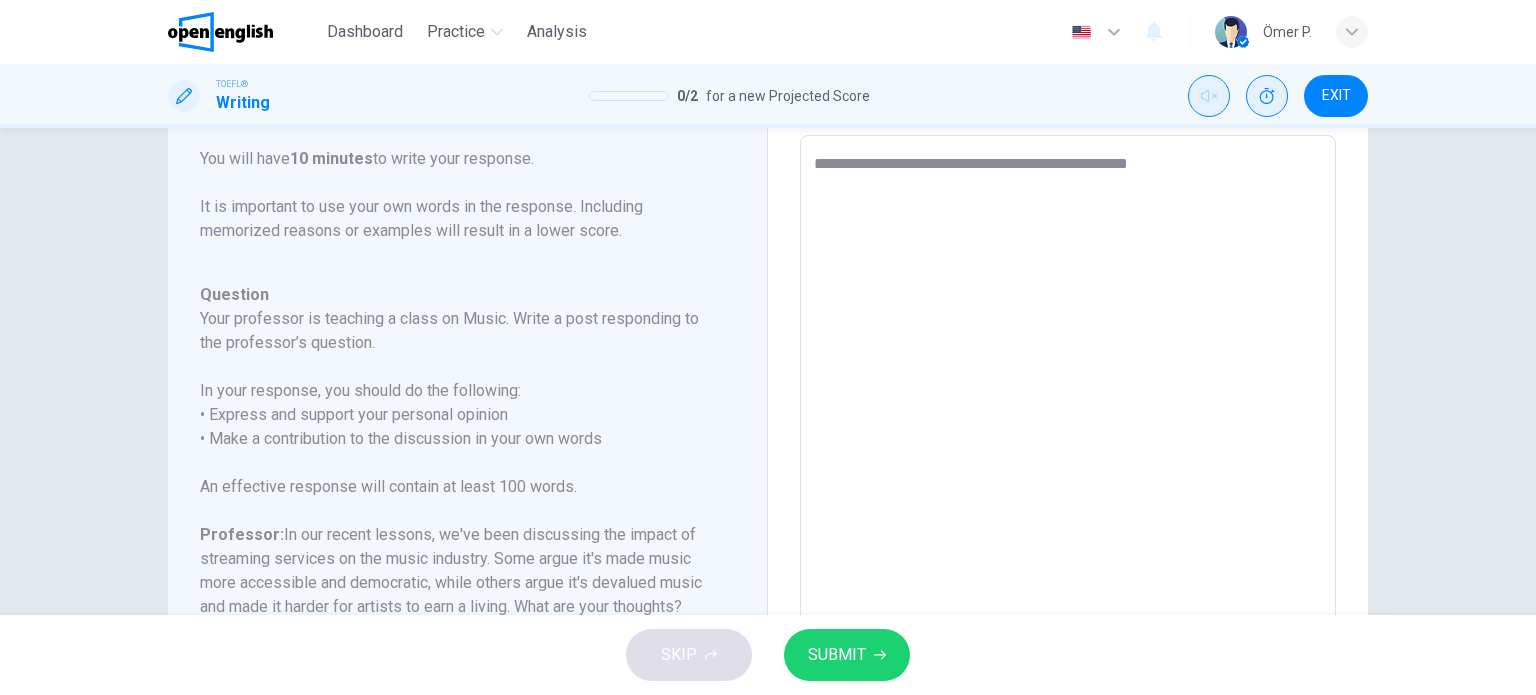 type on "*" 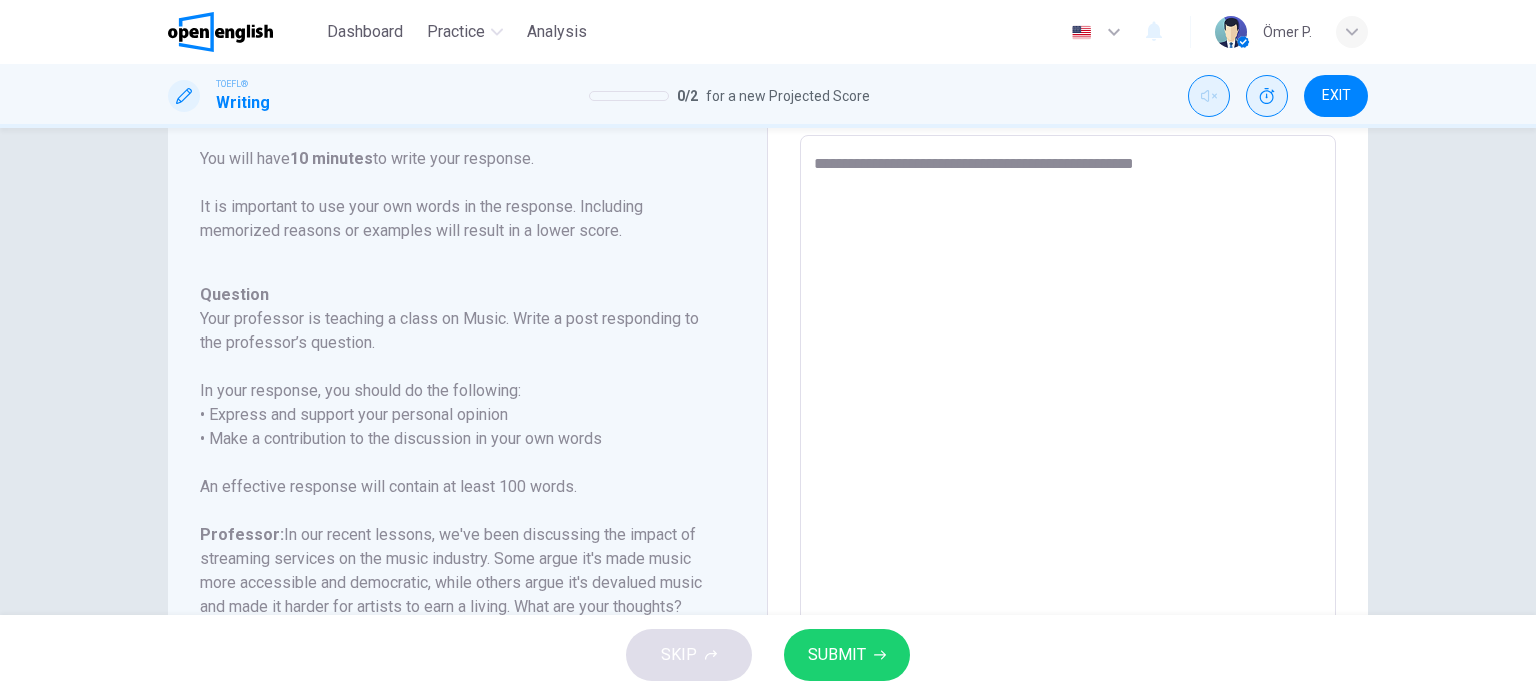 type on "**********" 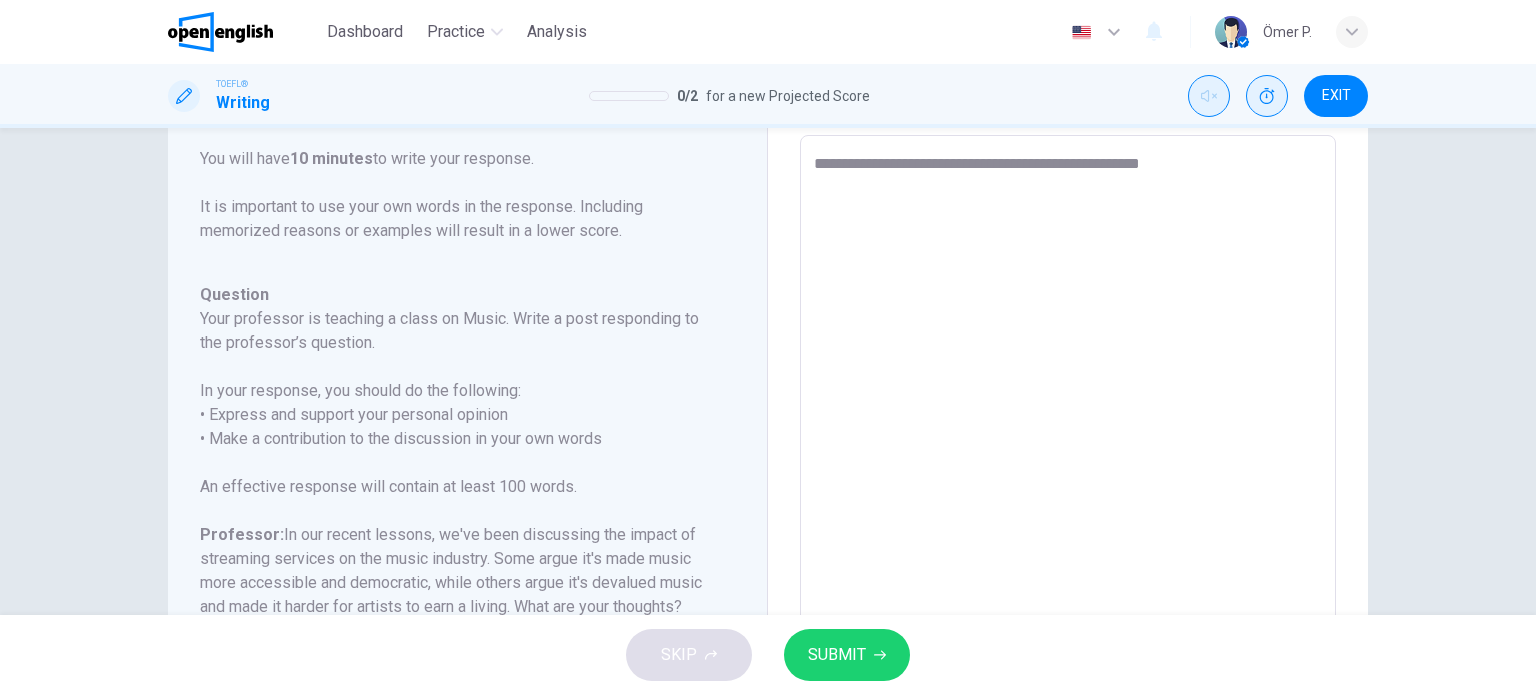 type on "*" 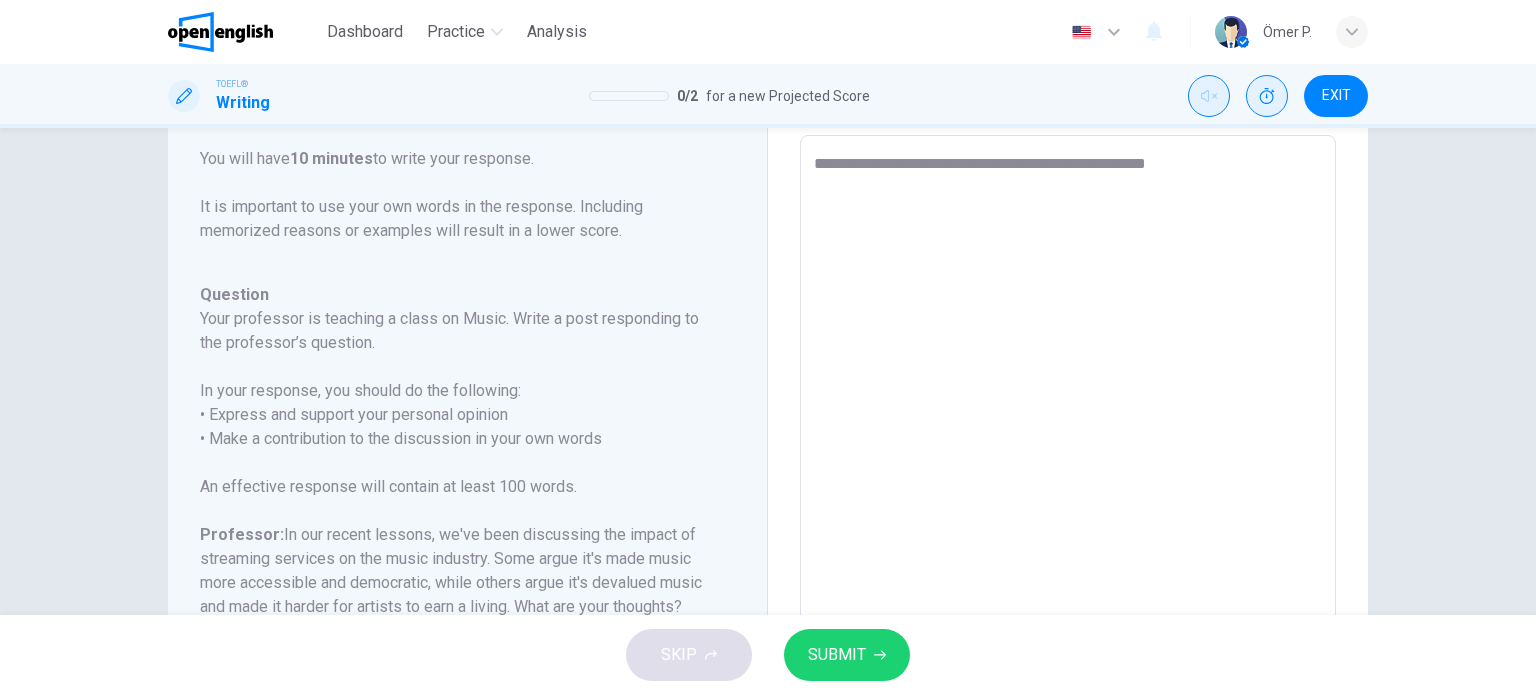 type on "*" 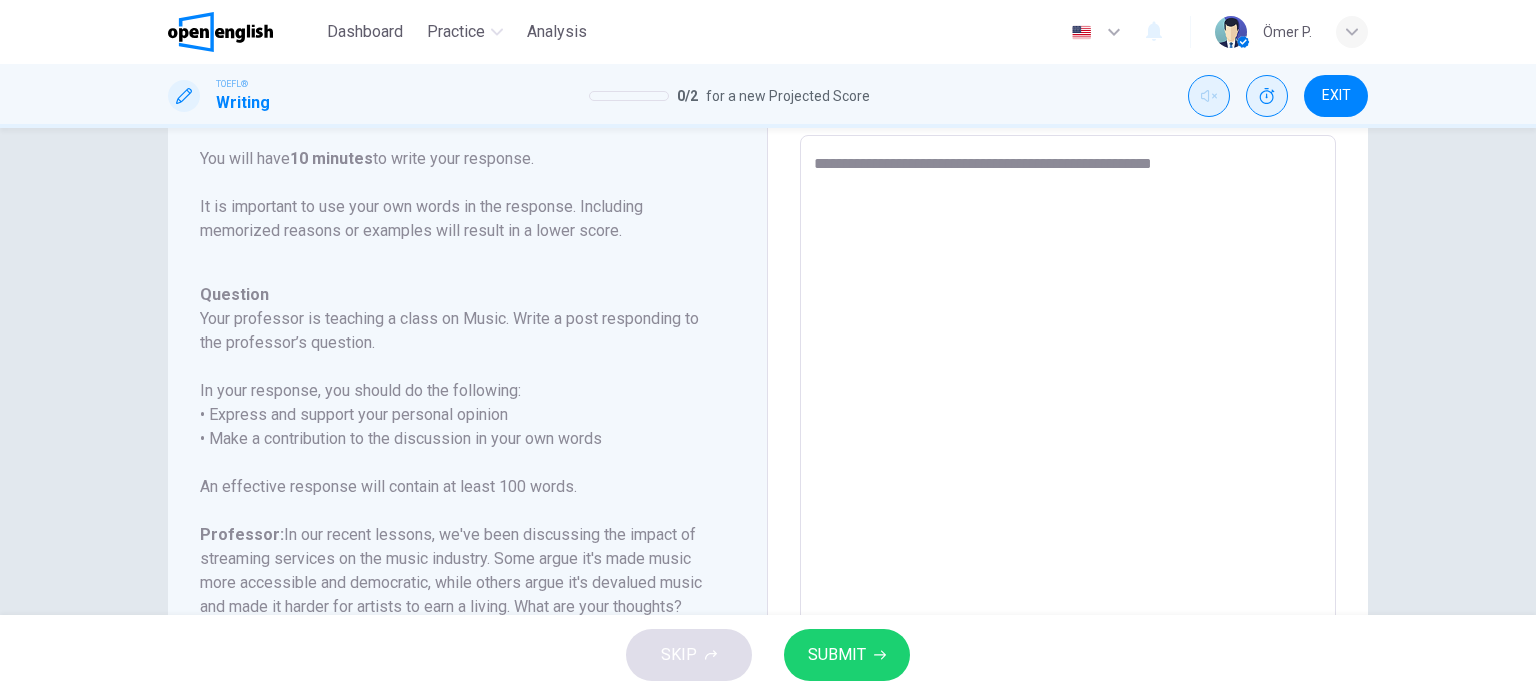 type on "*" 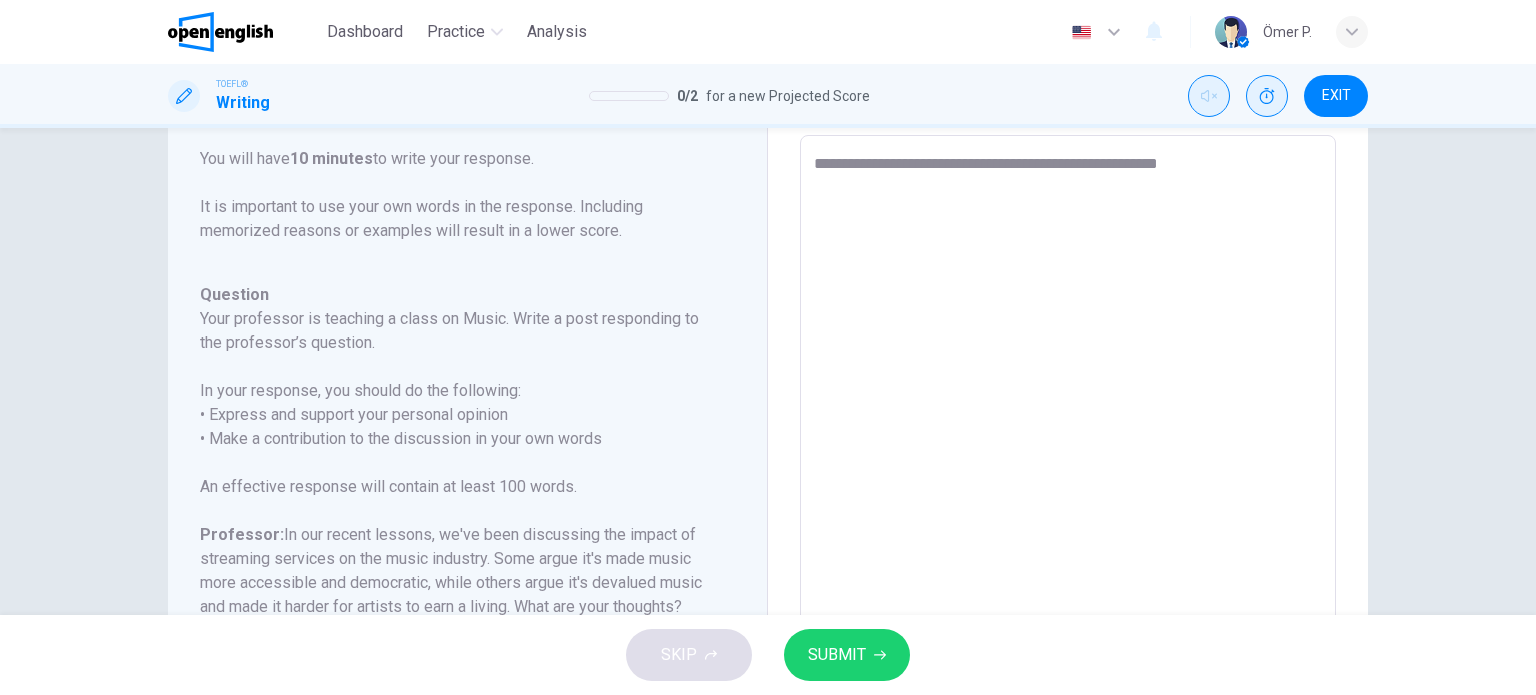 type on "*" 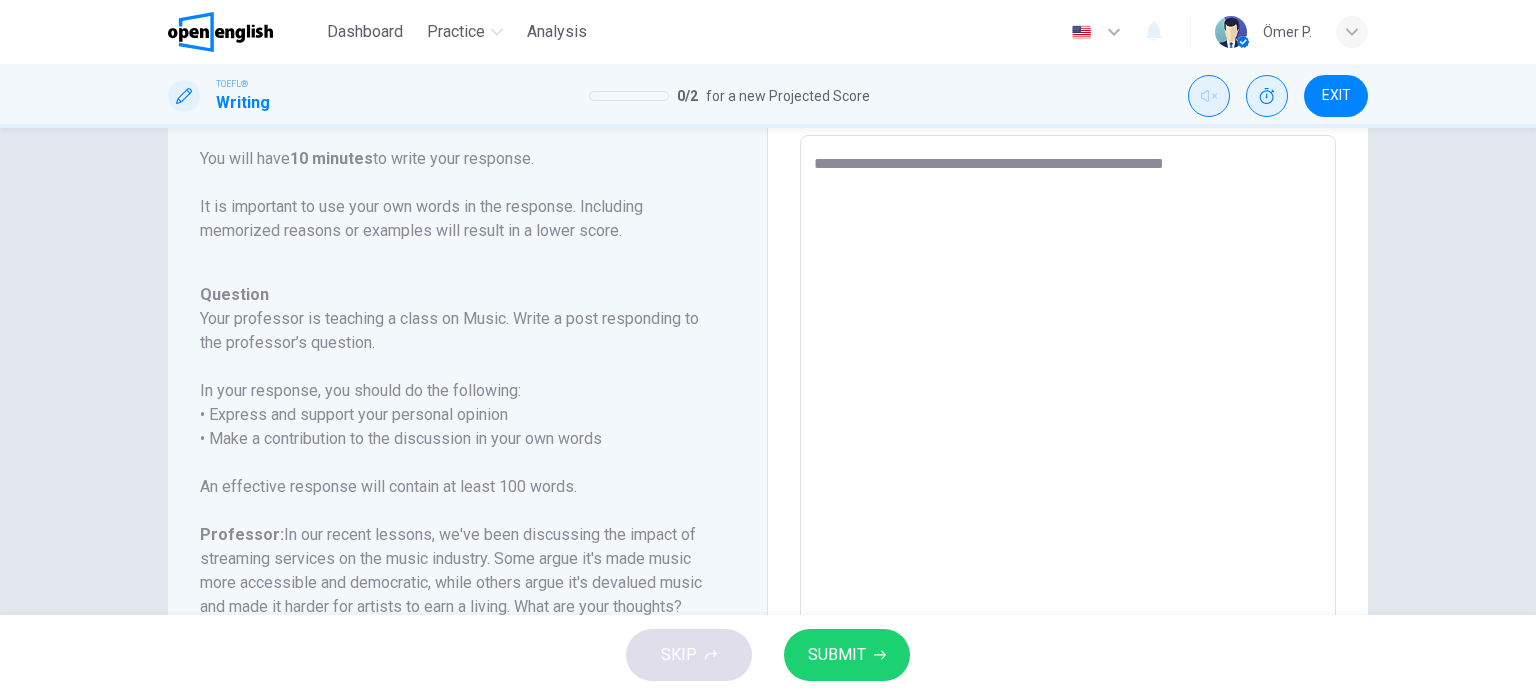 type on "**********" 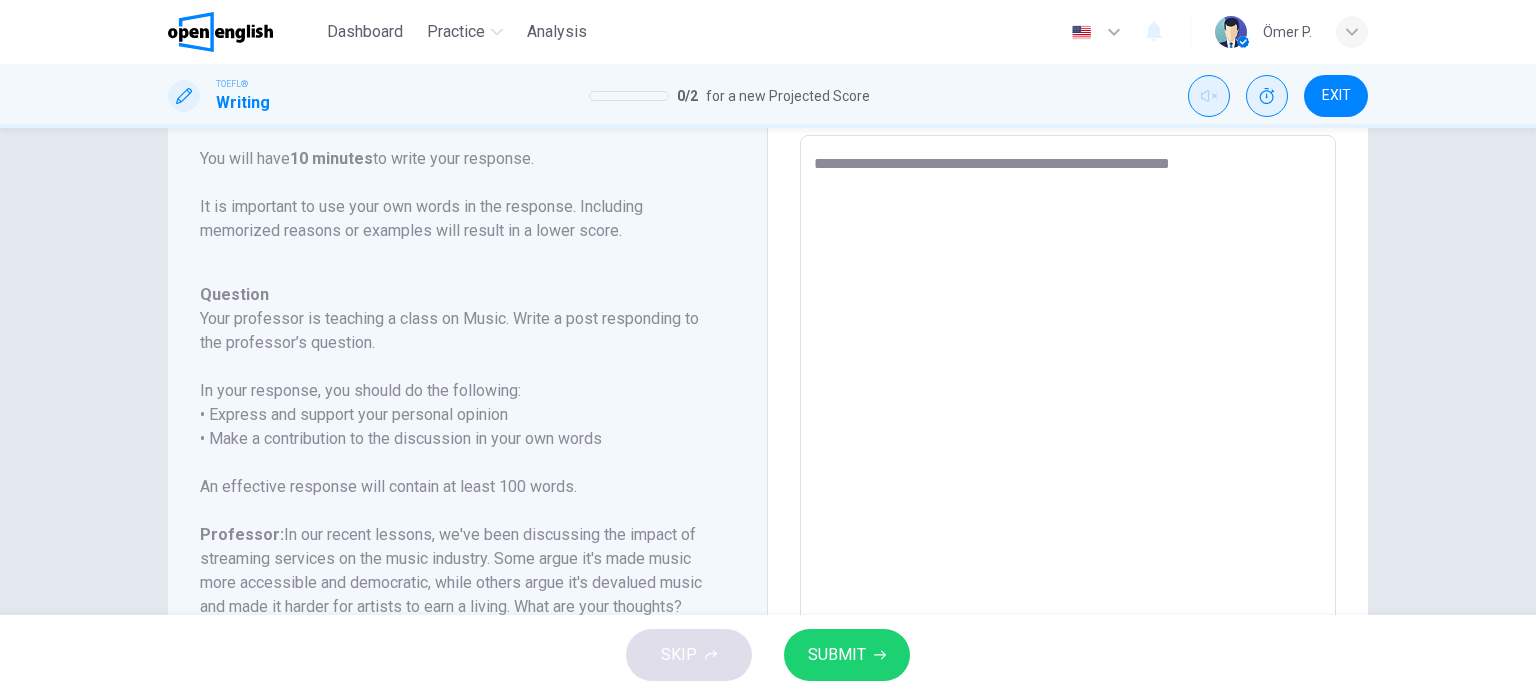 type on "*" 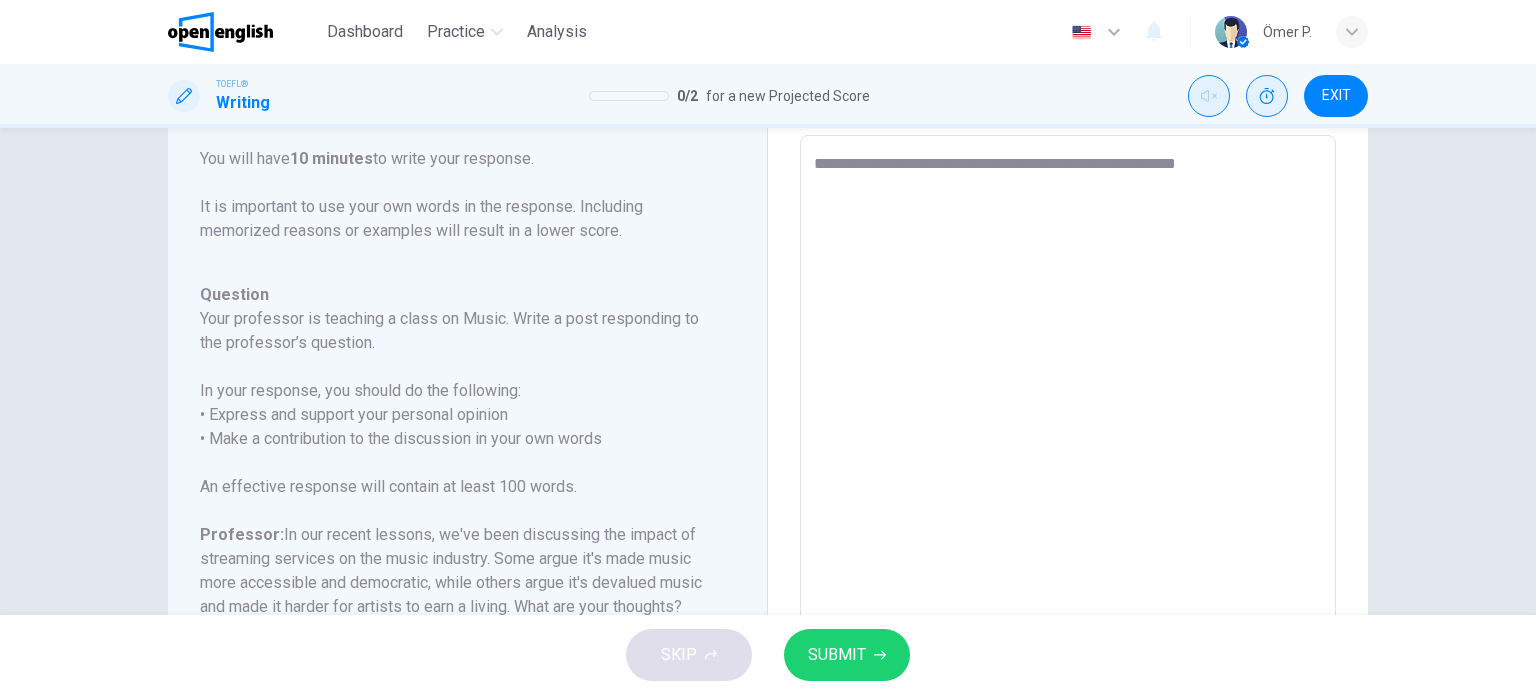 type on "*" 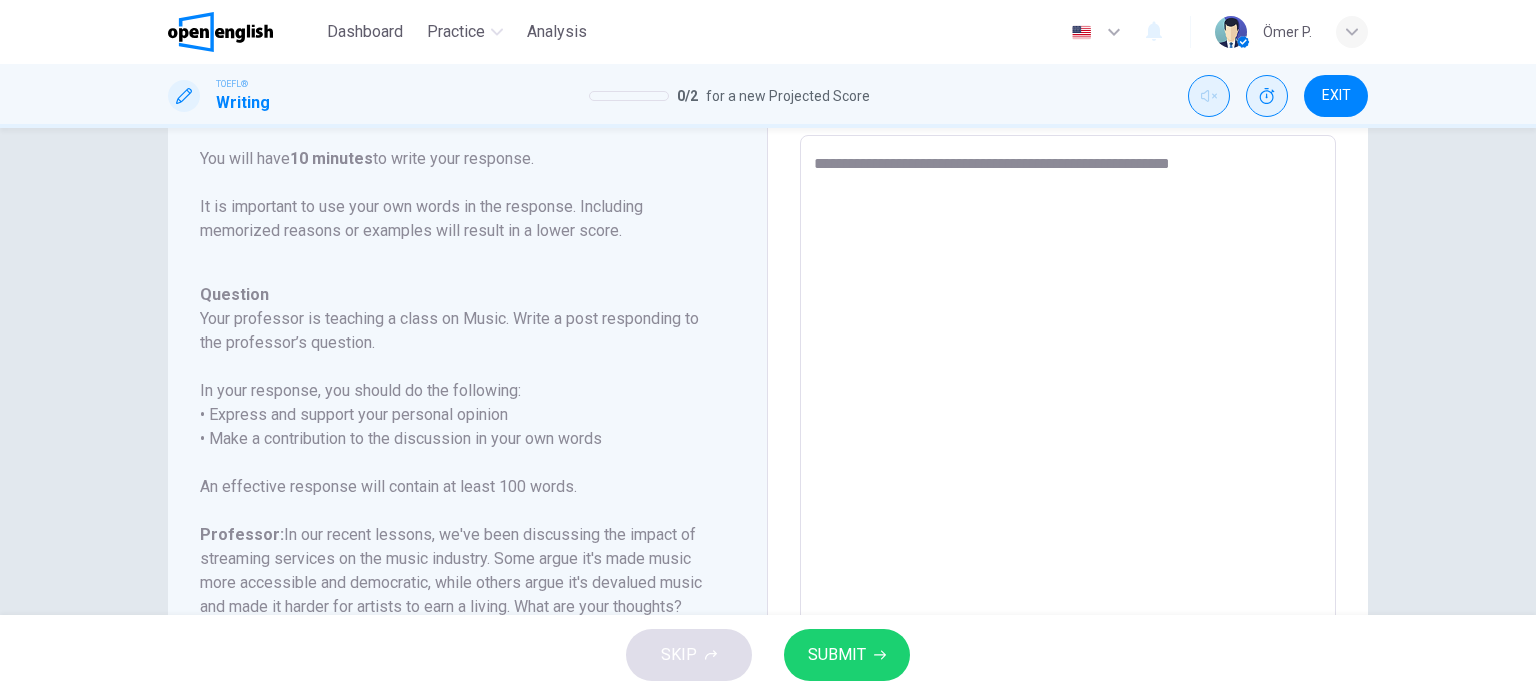 type on "*" 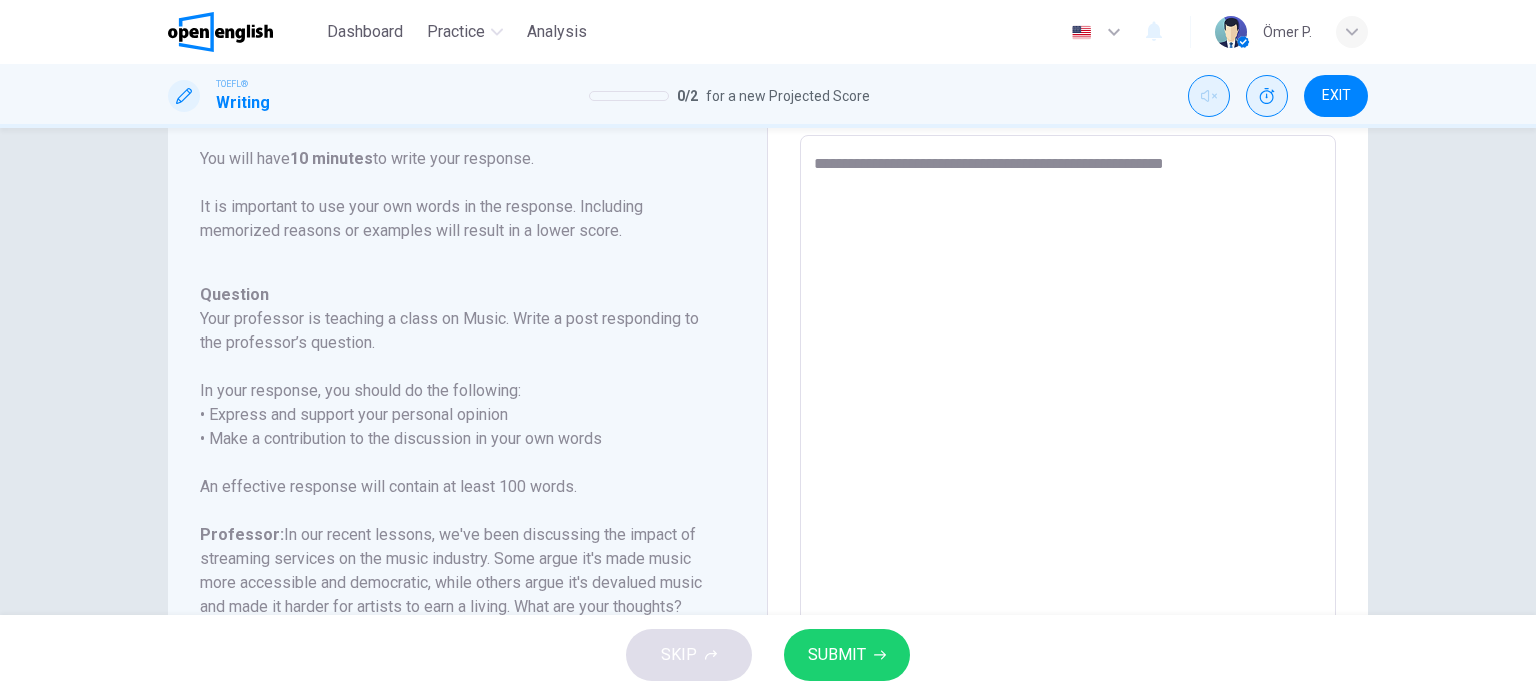 type on "**********" 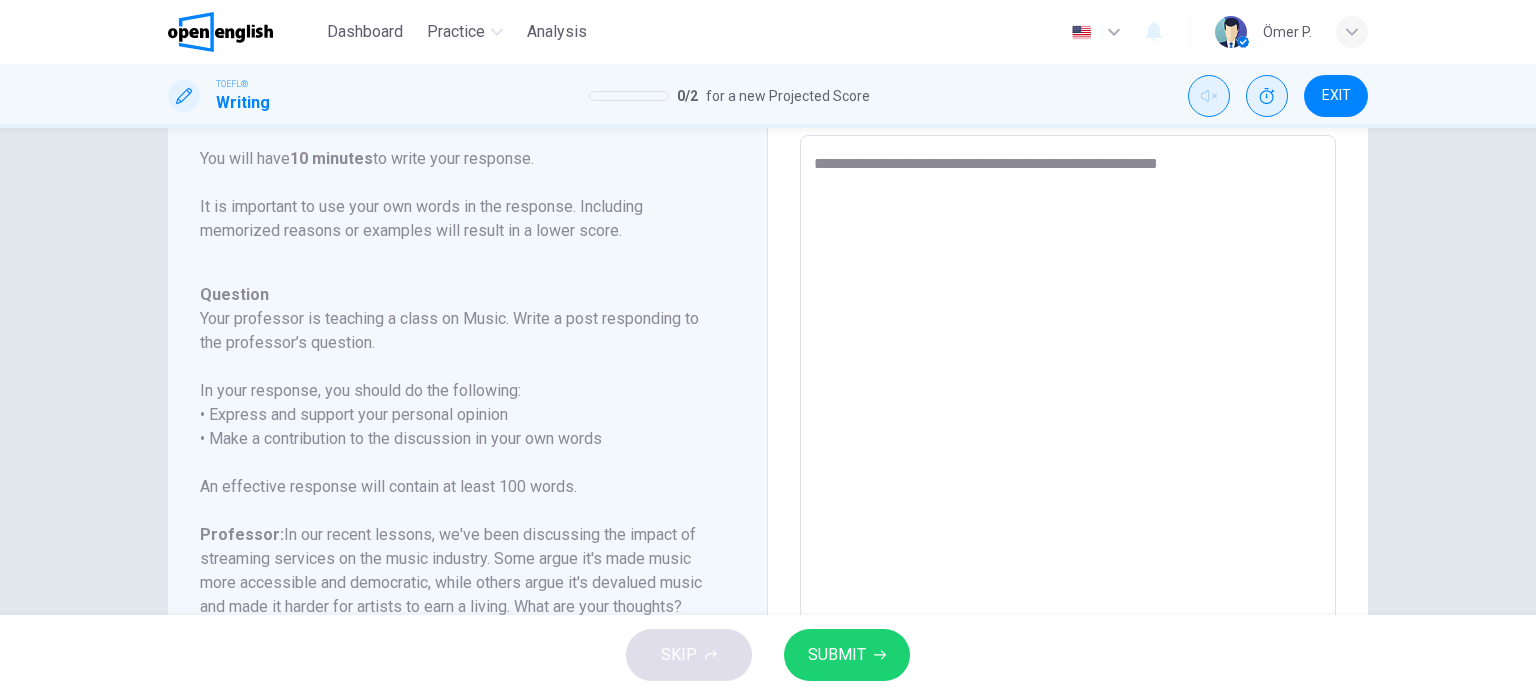 type on "*" 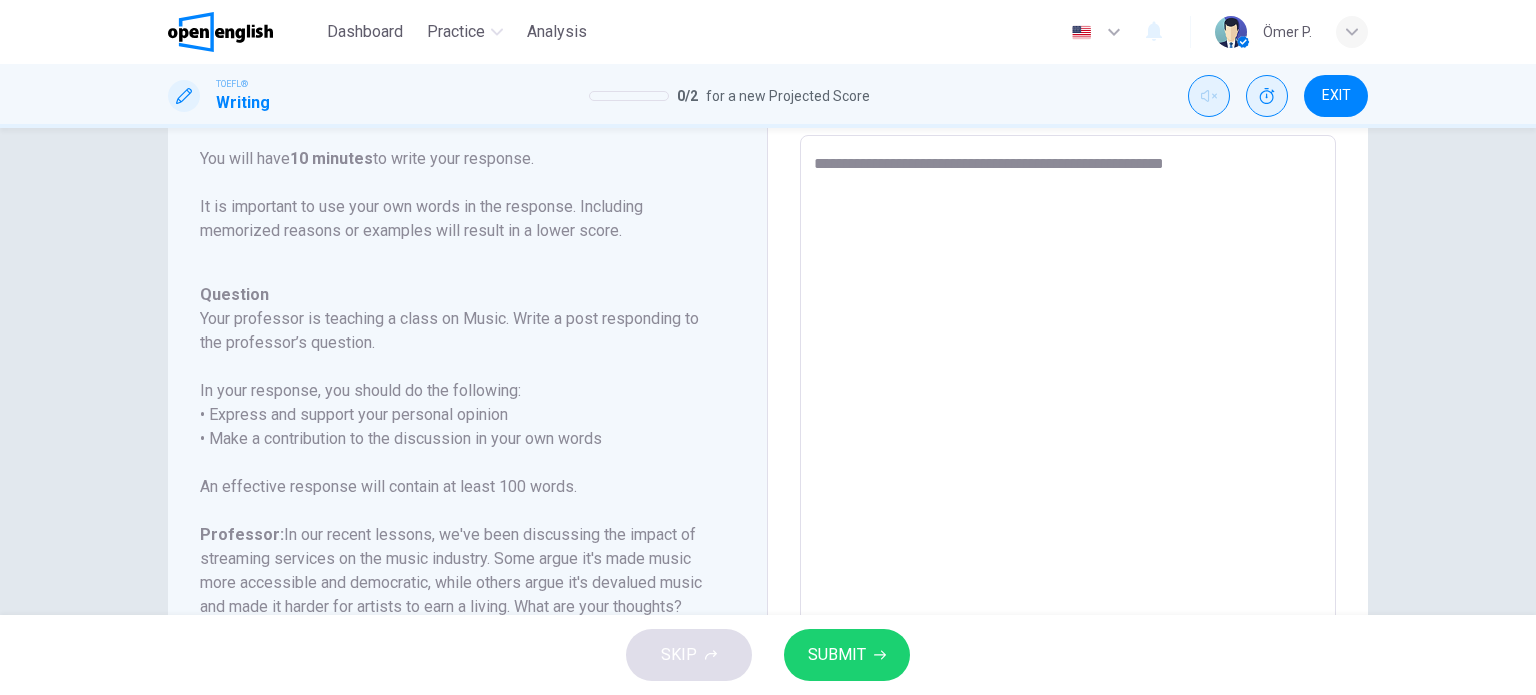 type on "**********" 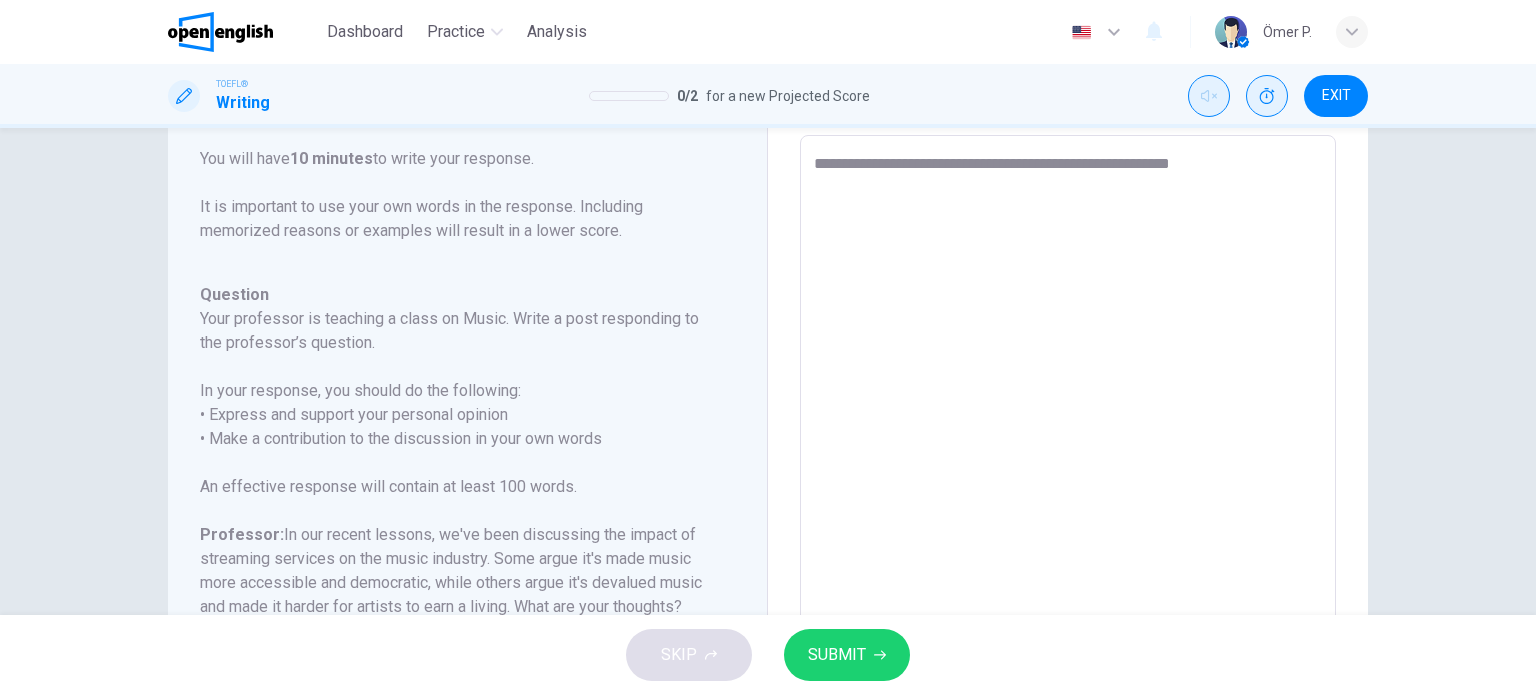 type on "*" 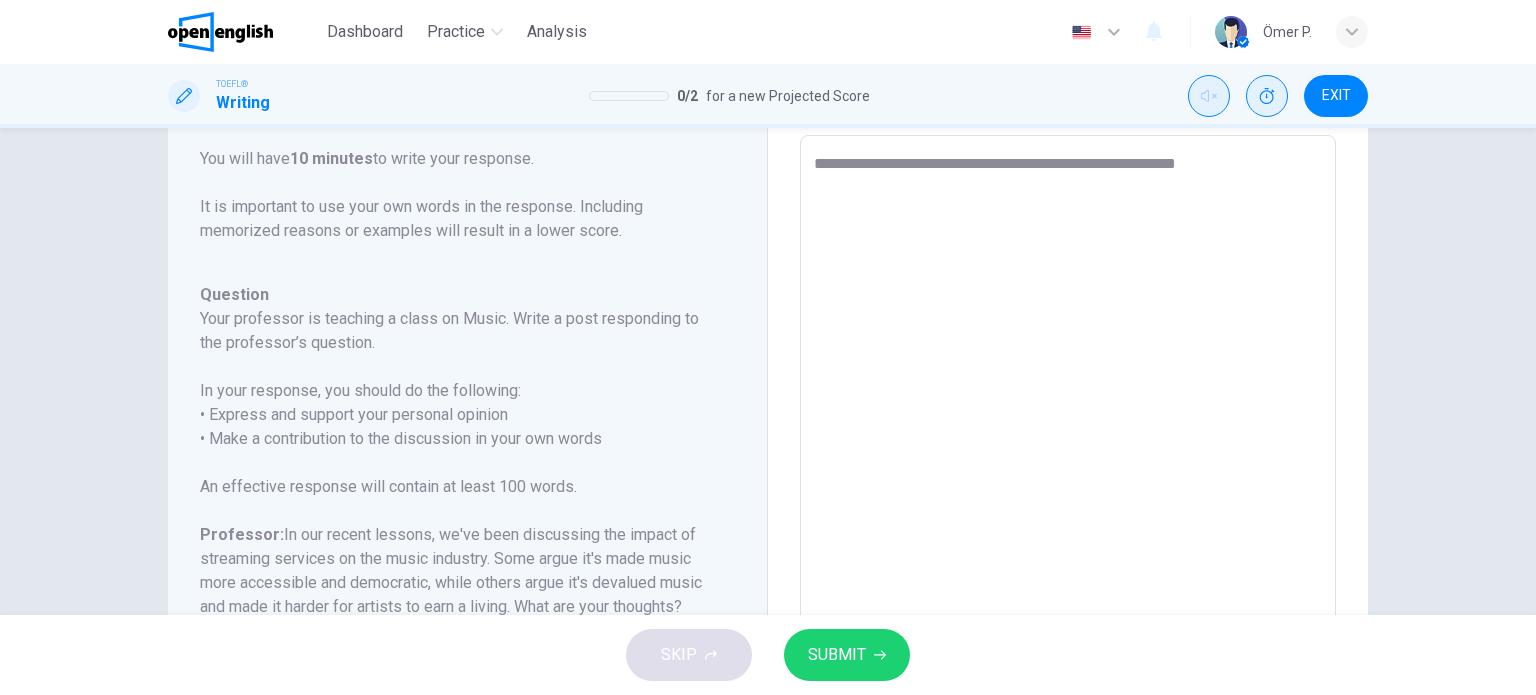 type on "*" 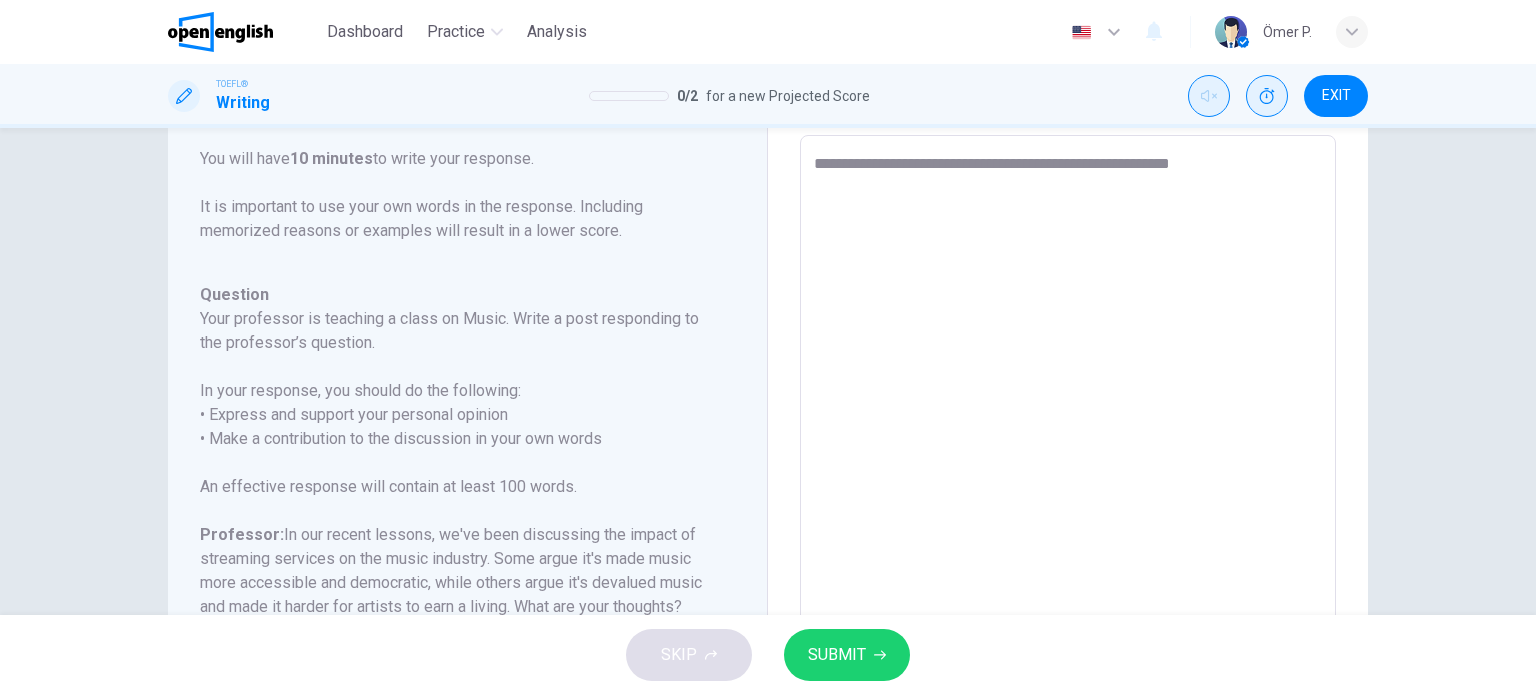 type on "*" 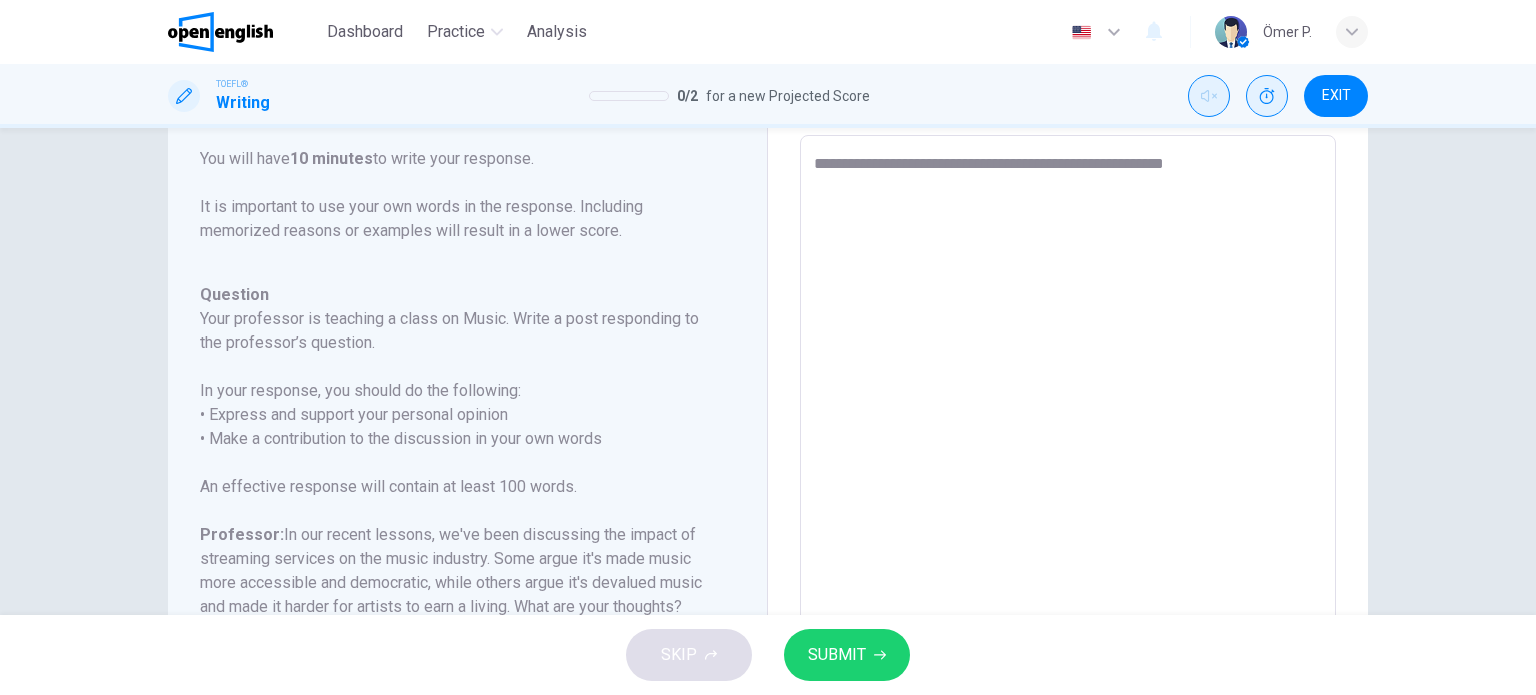 type on "**********" 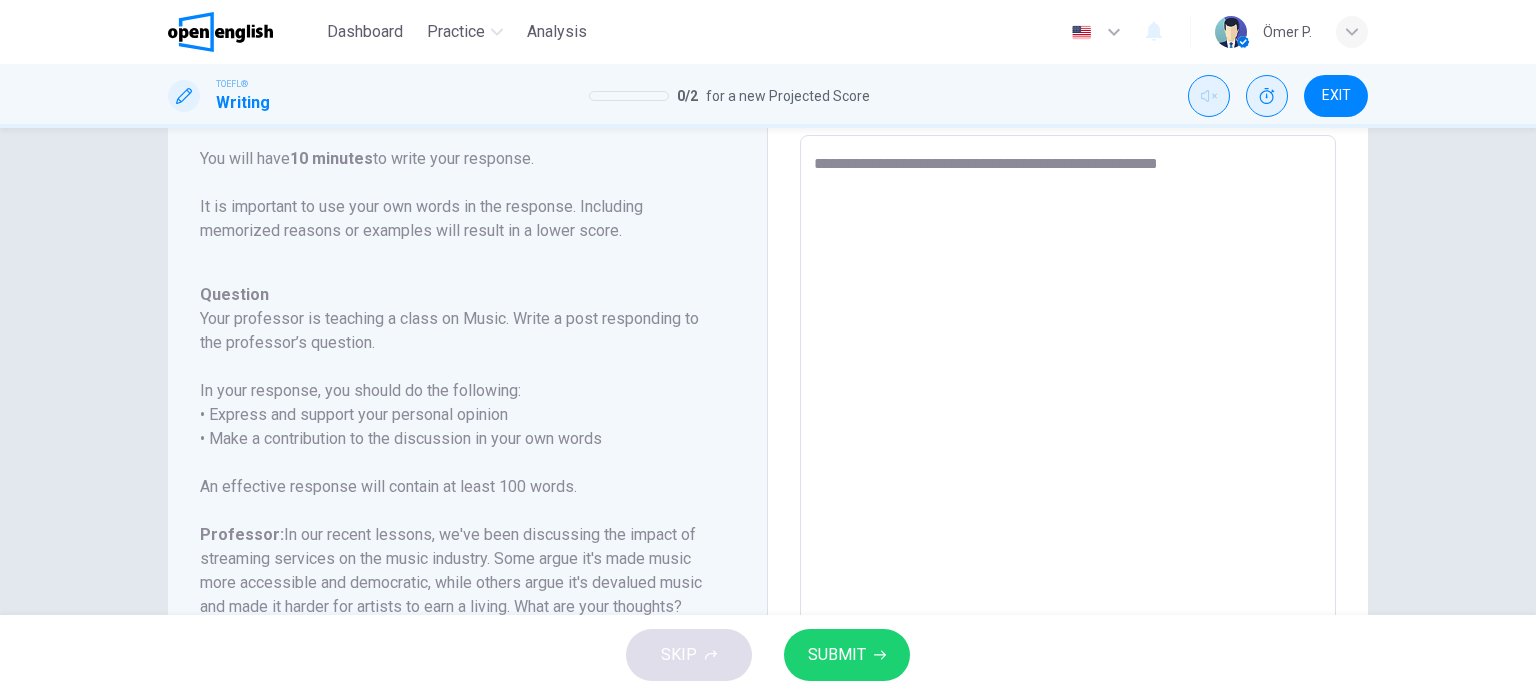type on "*" 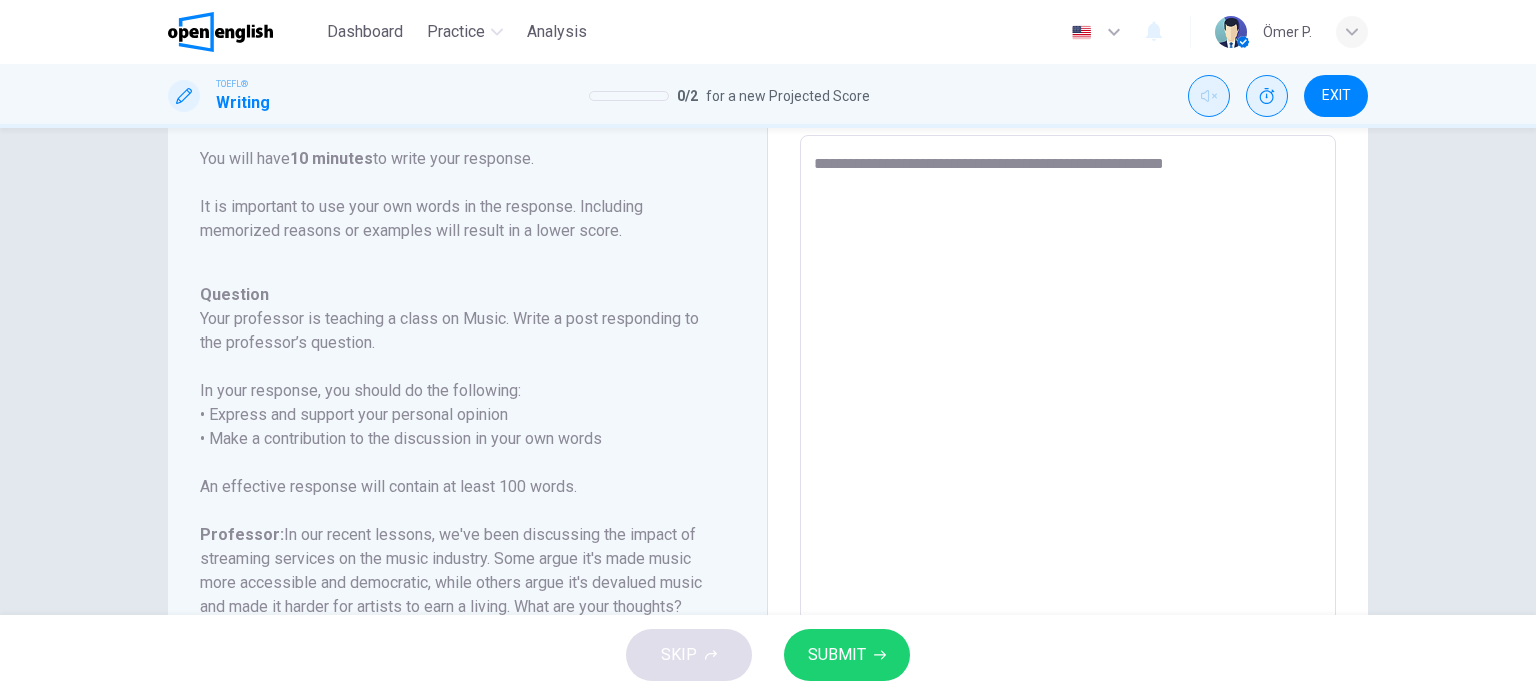 type on "**********" 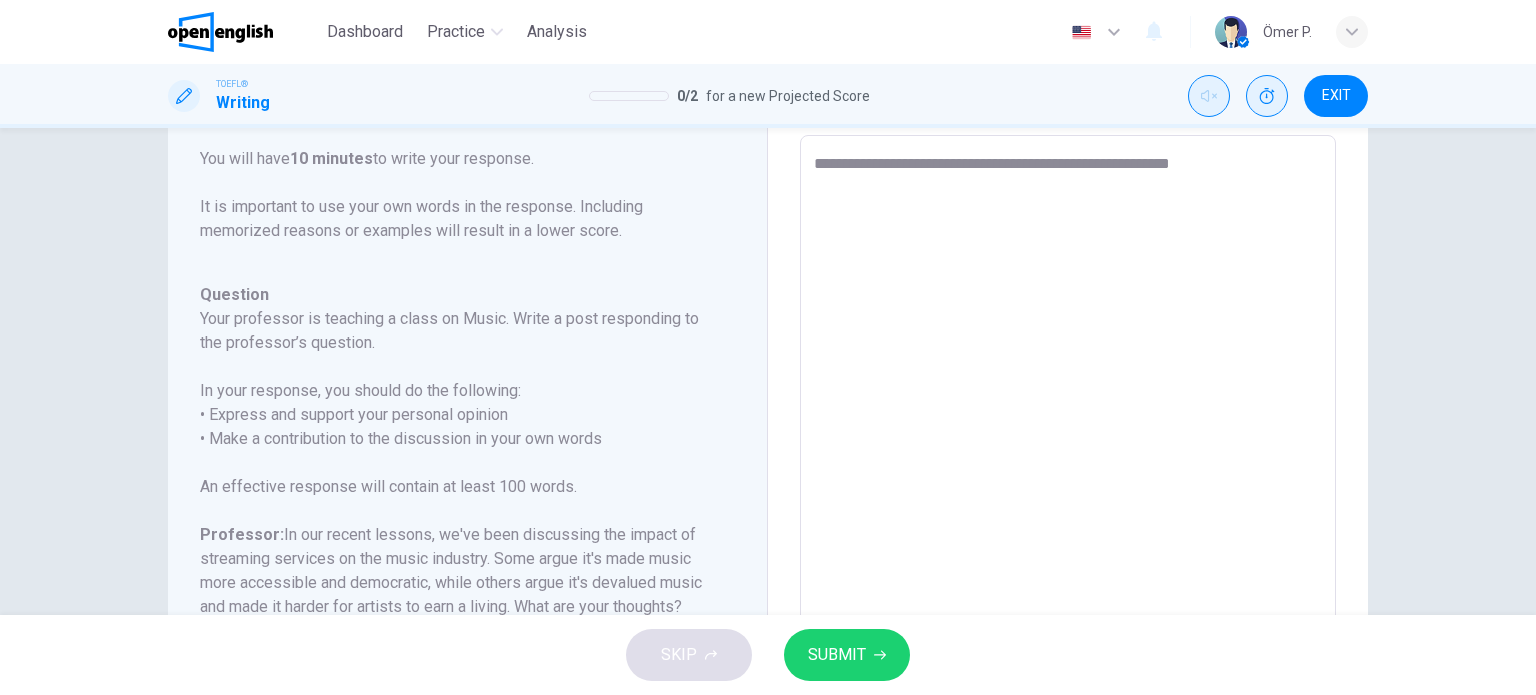 type on "**********" 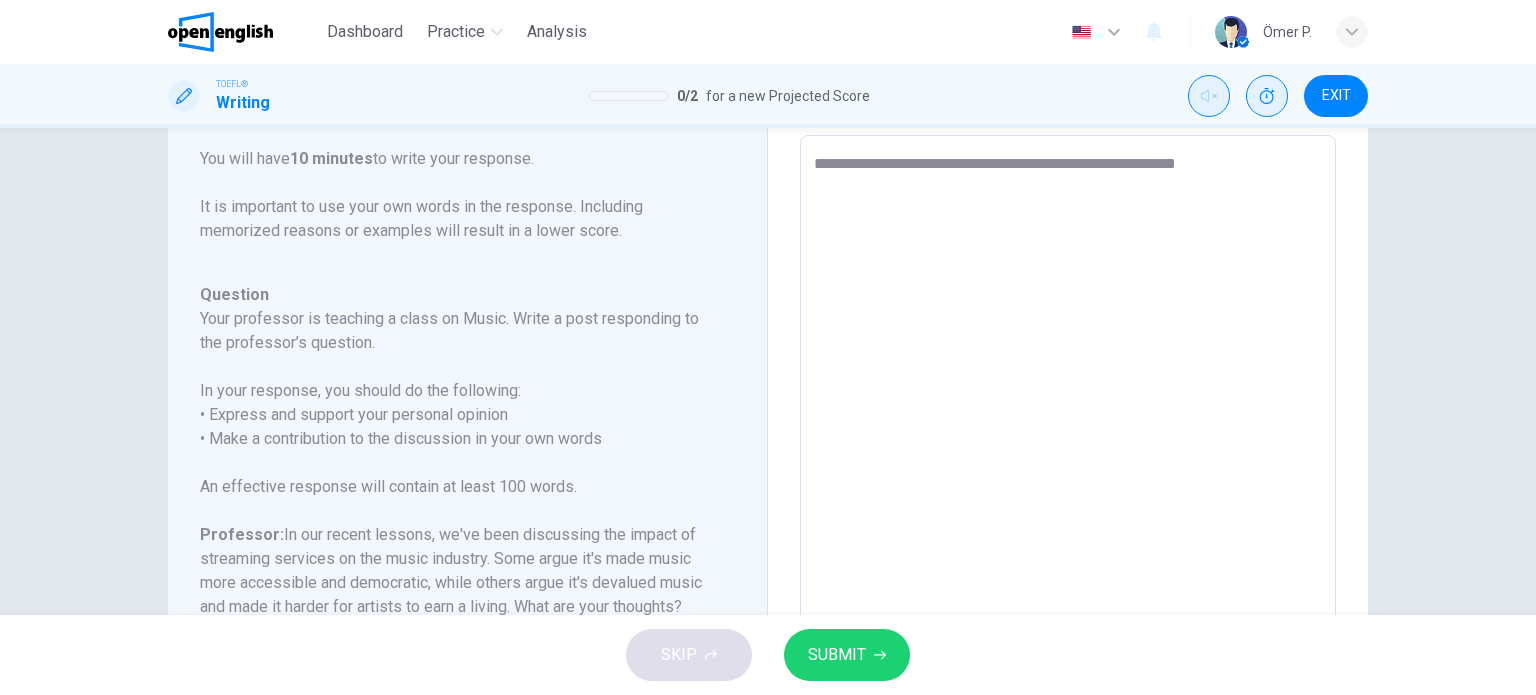 type on "*" 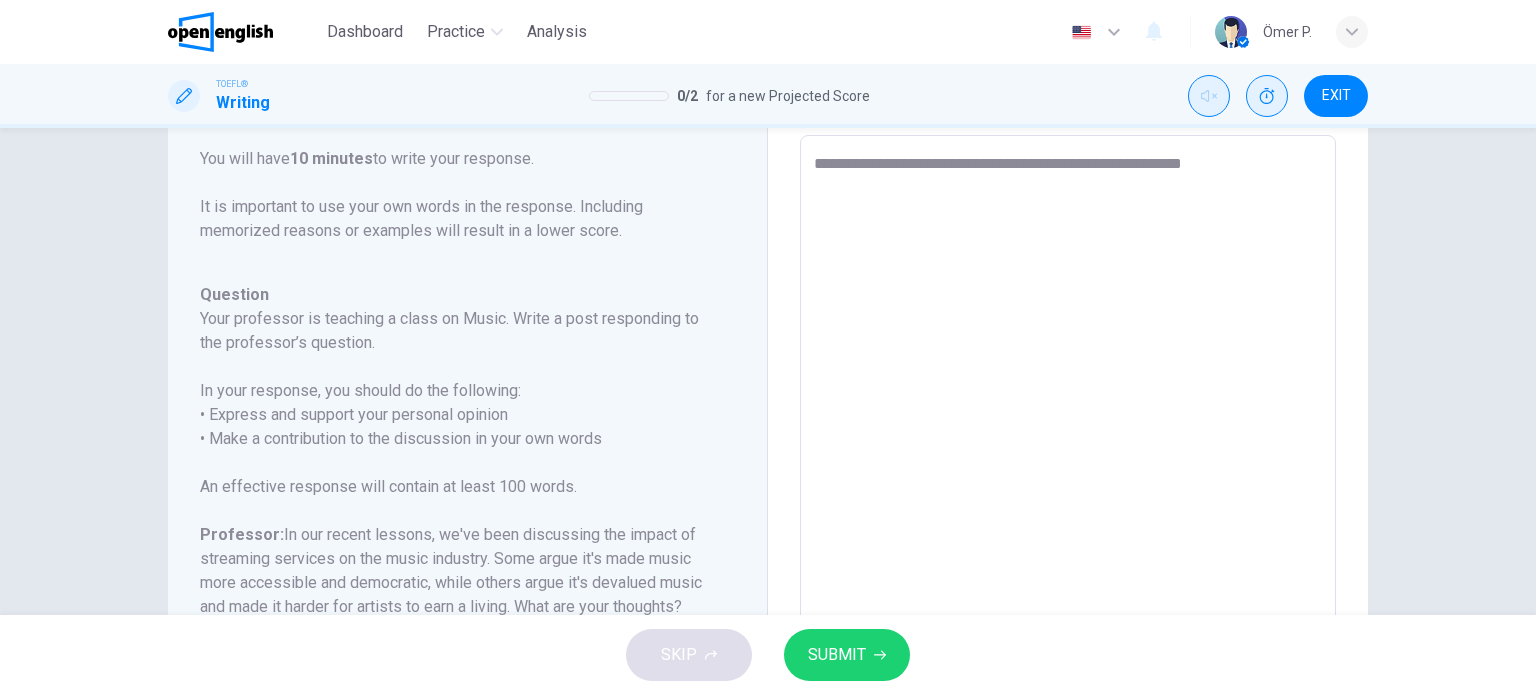 type on "*" 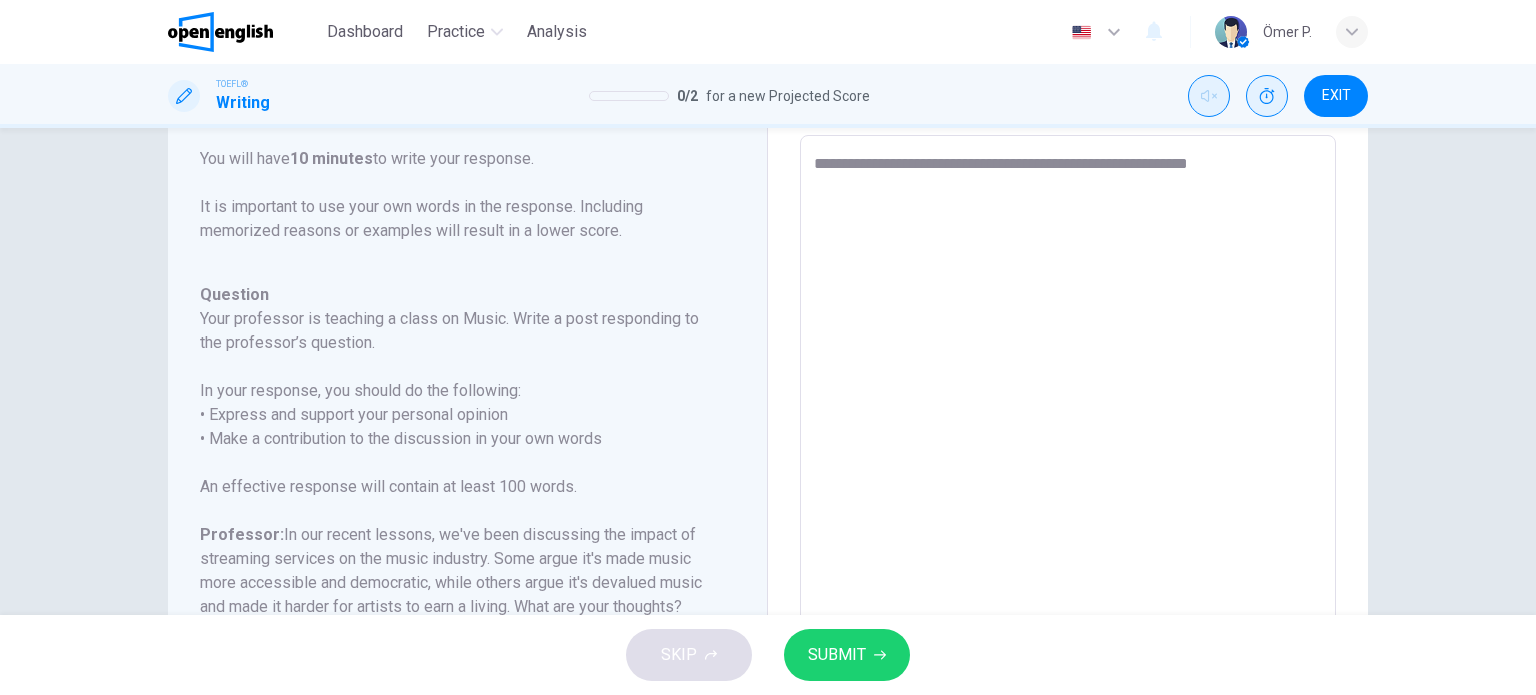 type on "*" 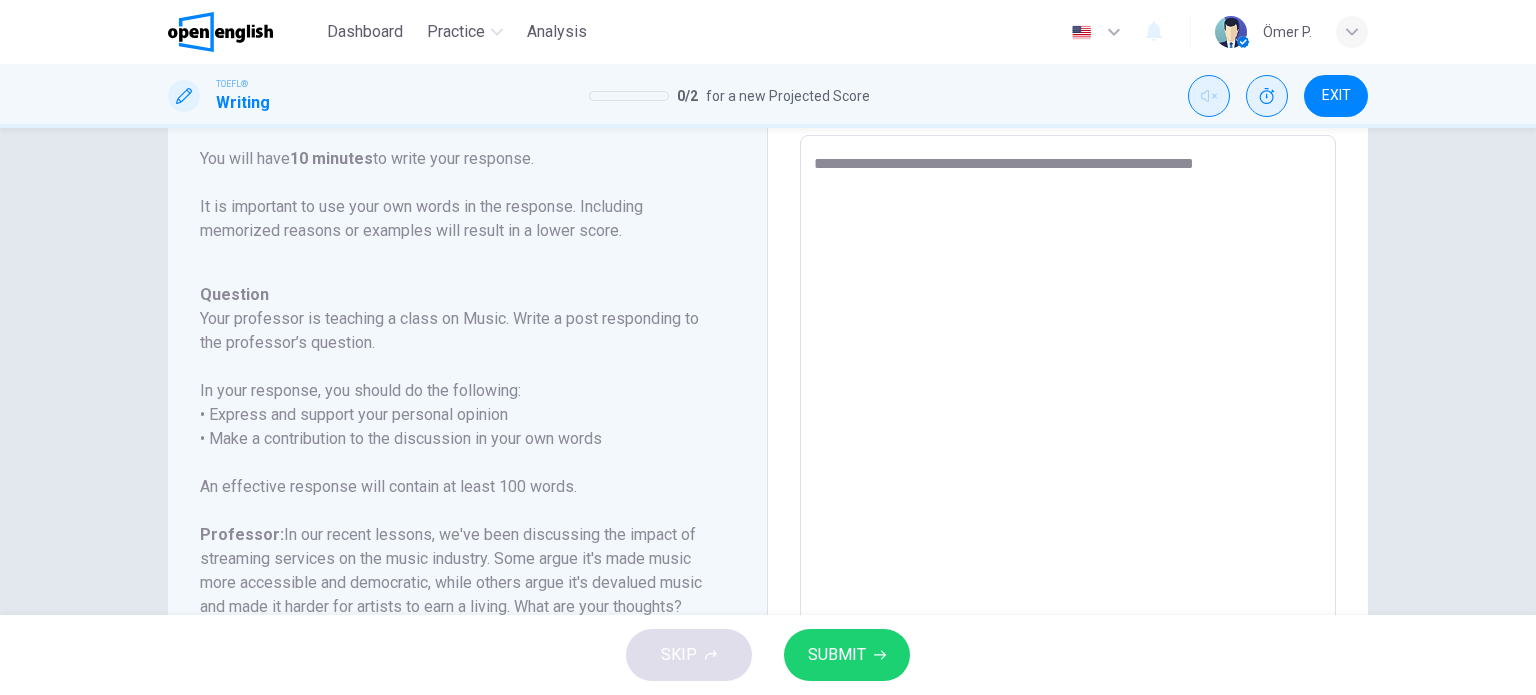 type on "**********" 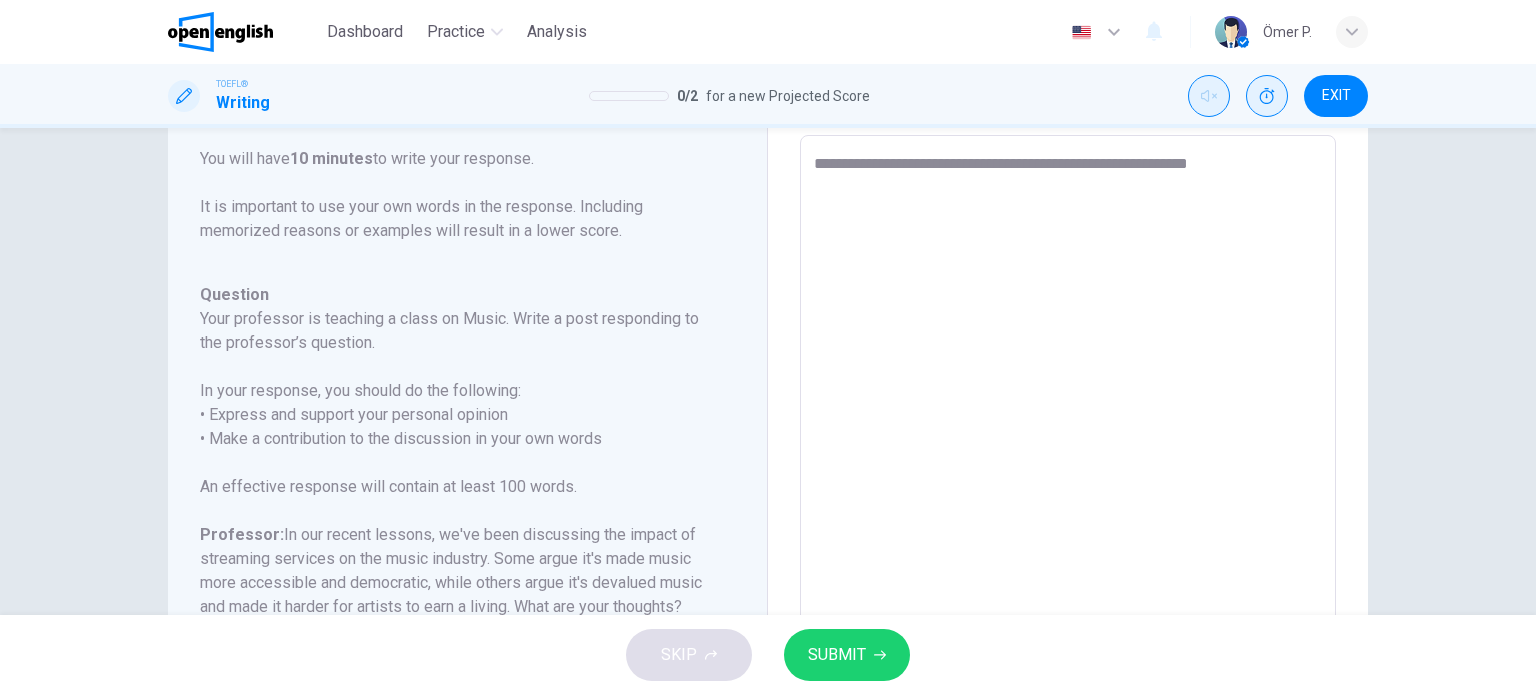 type on "*" 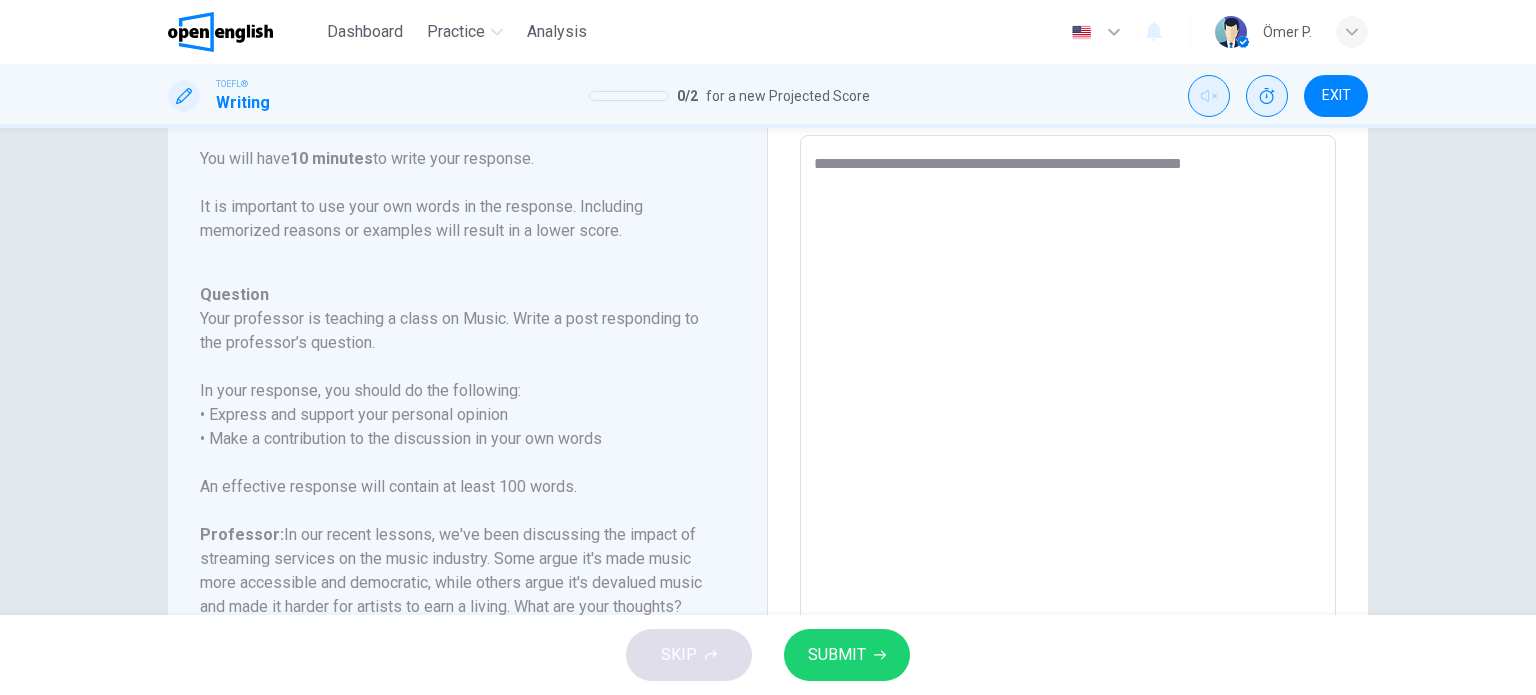 type on "*" 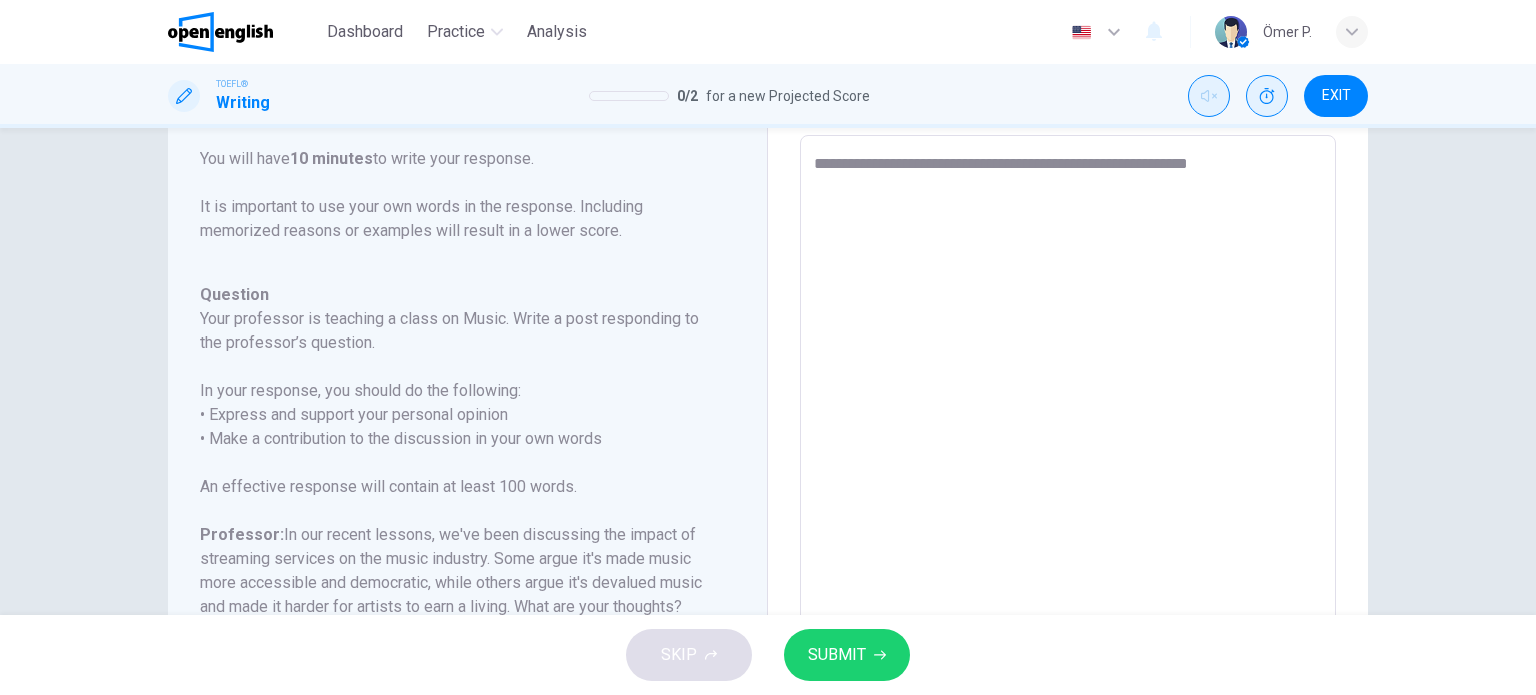 type 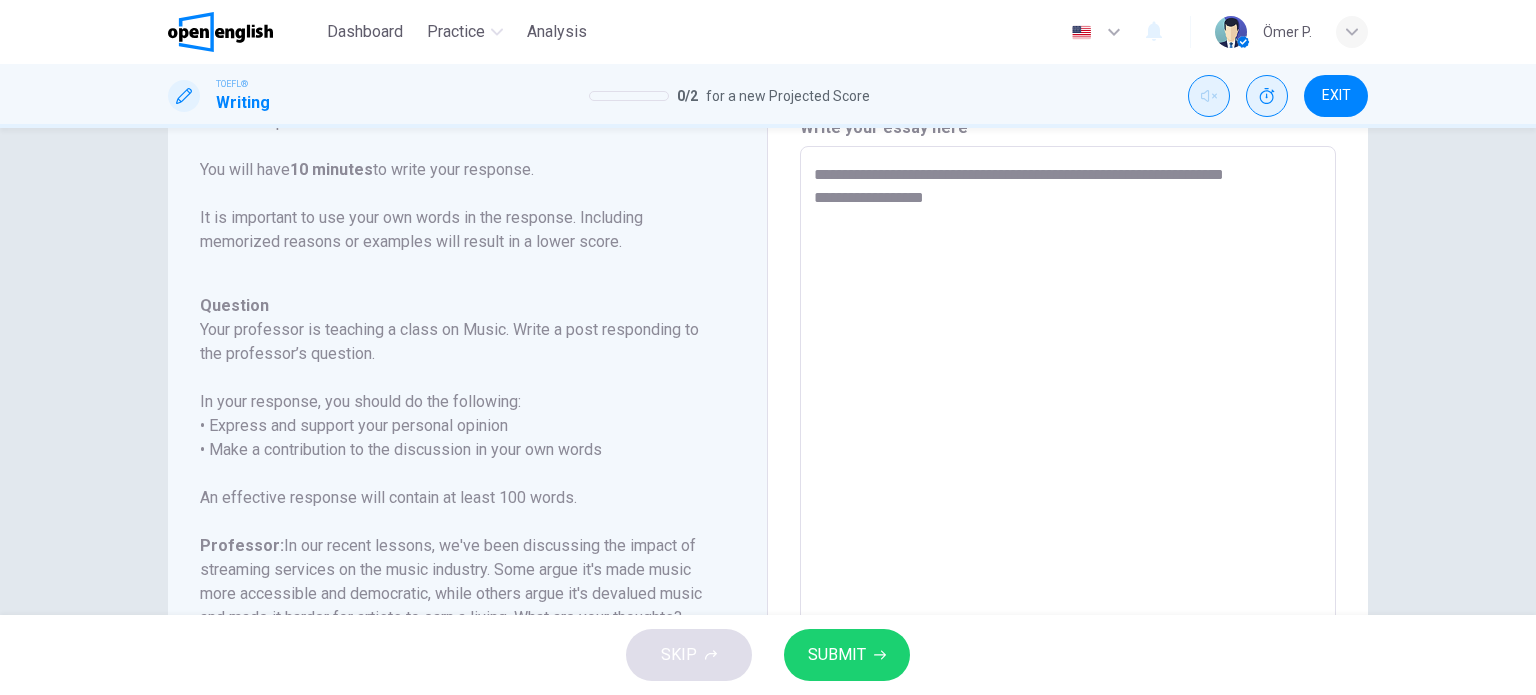 scroll, scrollTop: 100, scrollLeft: 0, axis: vertical 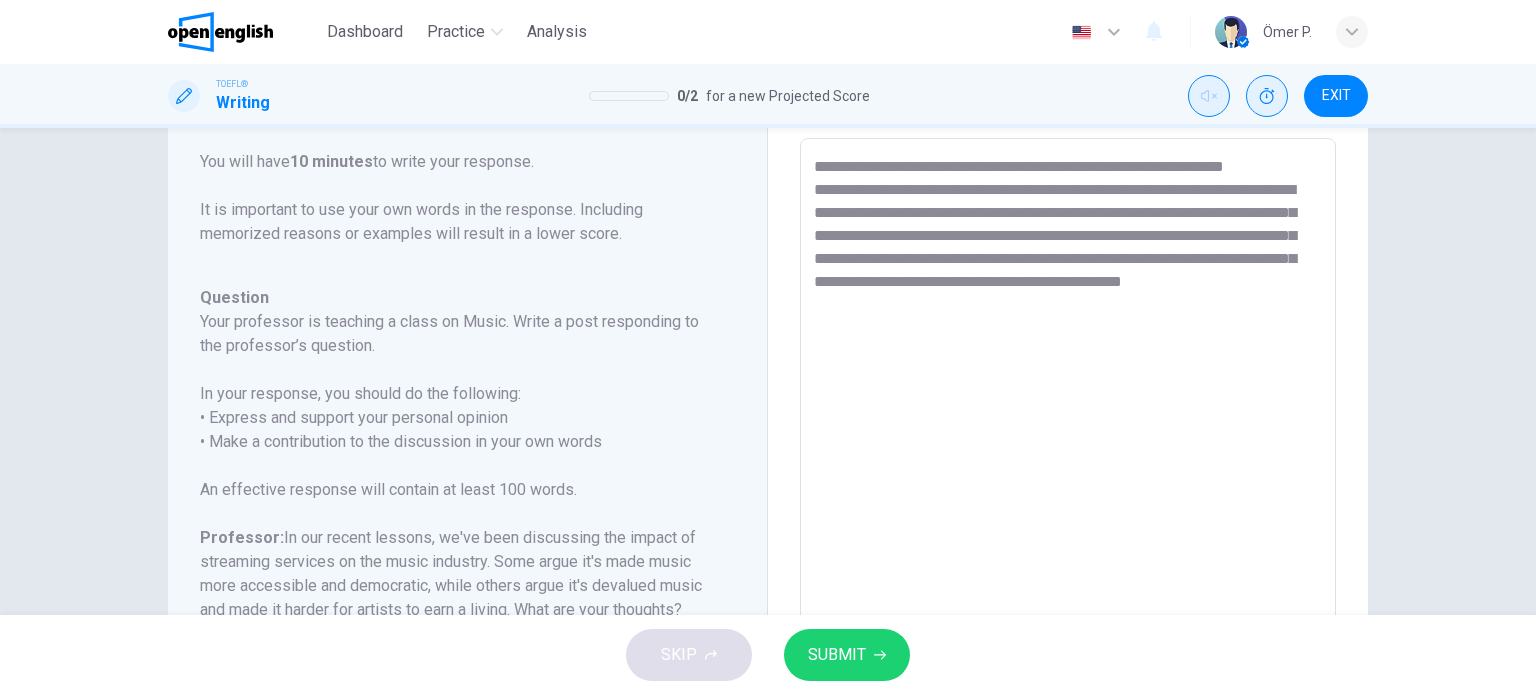 click on "SKIP SUBMIT" at bounding box center (768, 655) 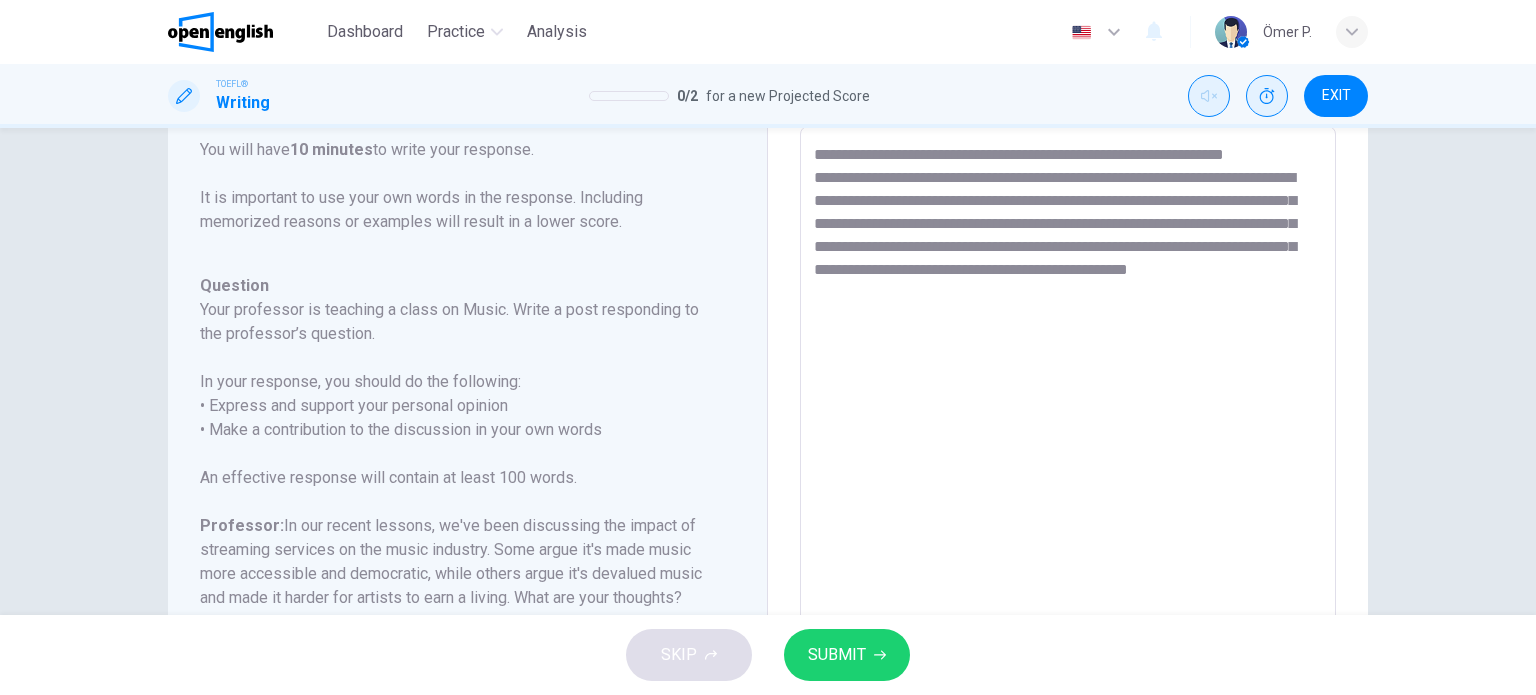 scroll, scrollTop: 103, scrollLeft: 0, axis: vertical 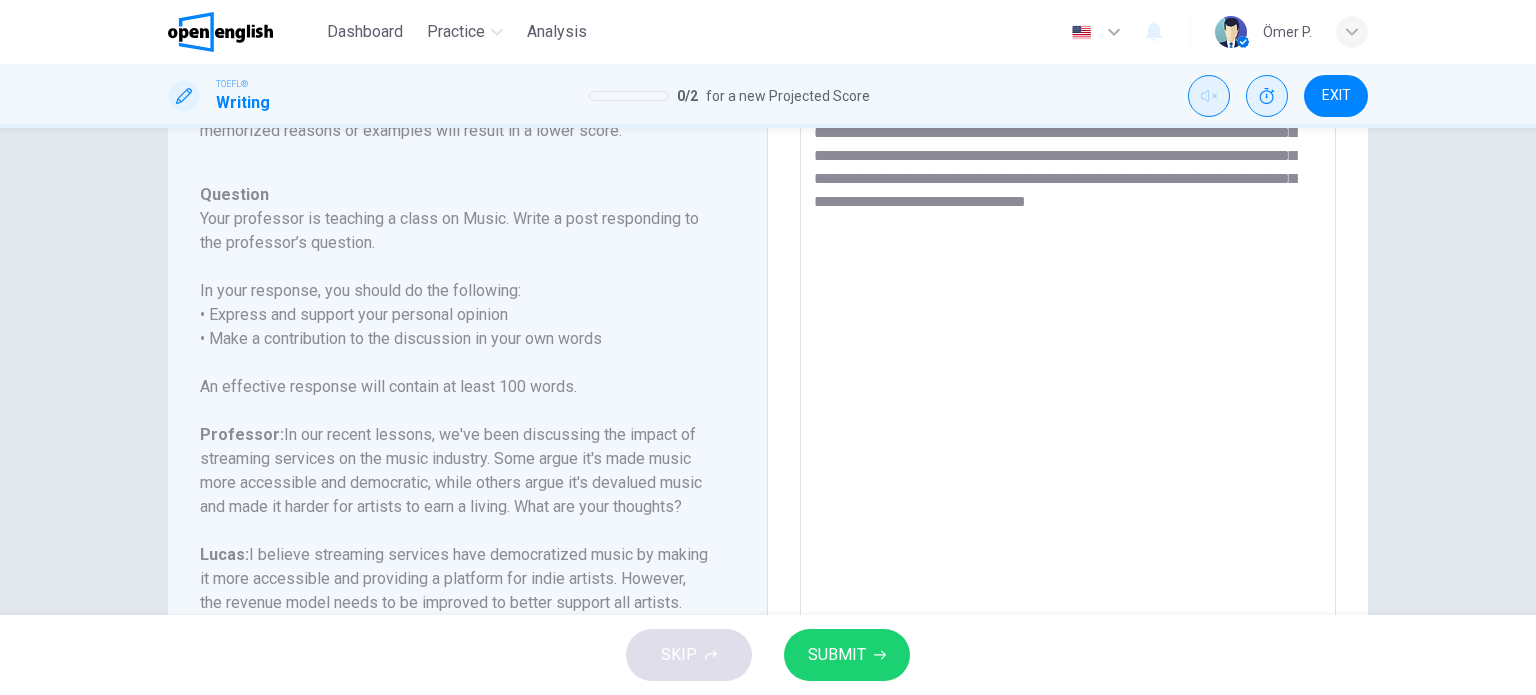 click on "**********" at bounding box center (1068, 369) 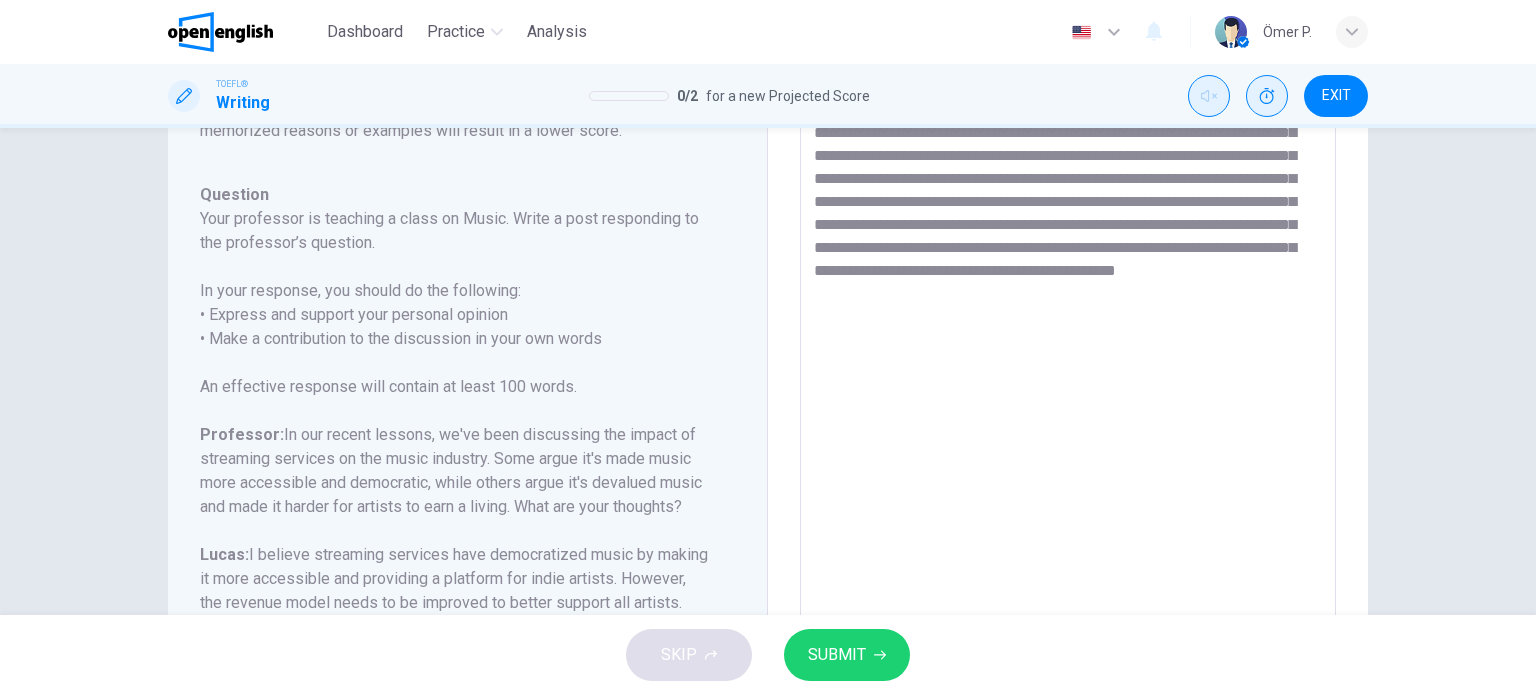 click on "**********" at bounding box center [1068, 369] 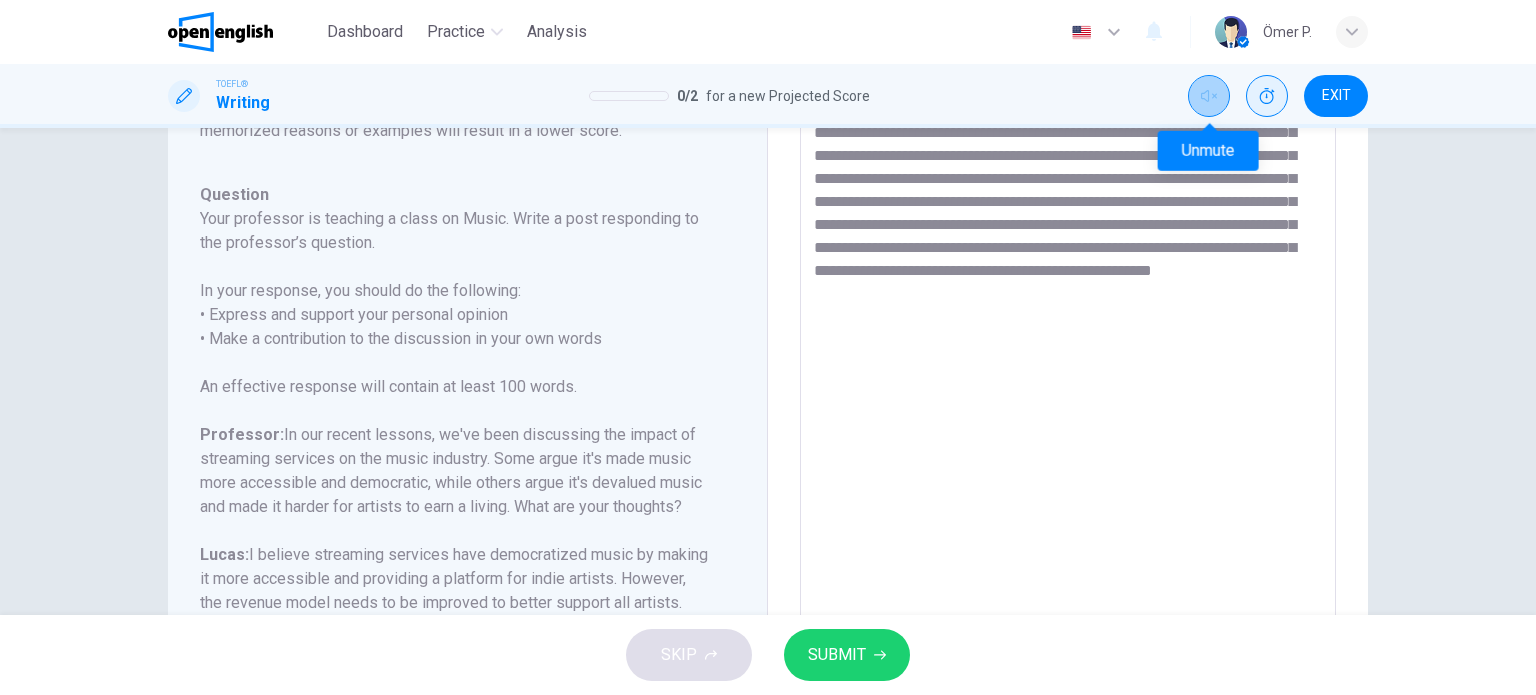 drag, startPoint x: 1215, startPoint y: 91, endPoint x: 1248, endPoint y: 95, distance: 33.24154 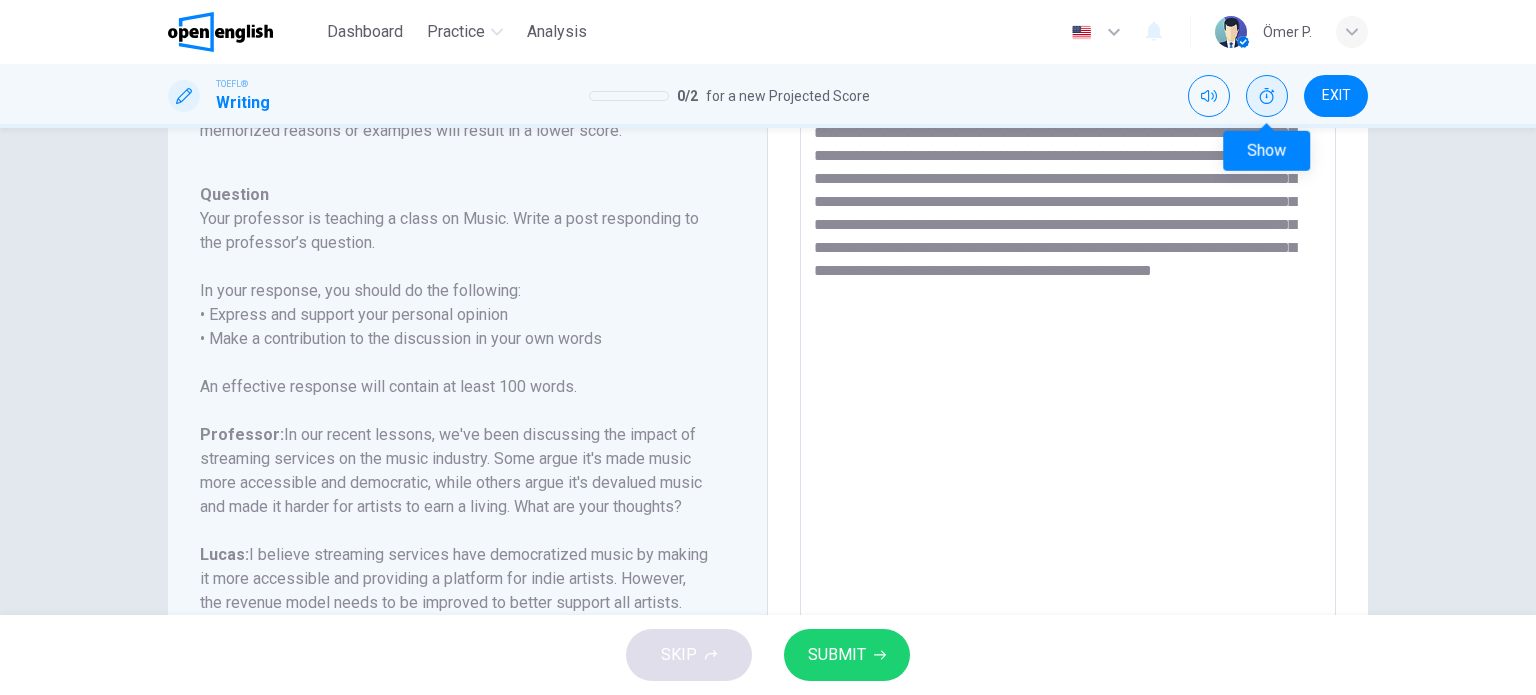 click 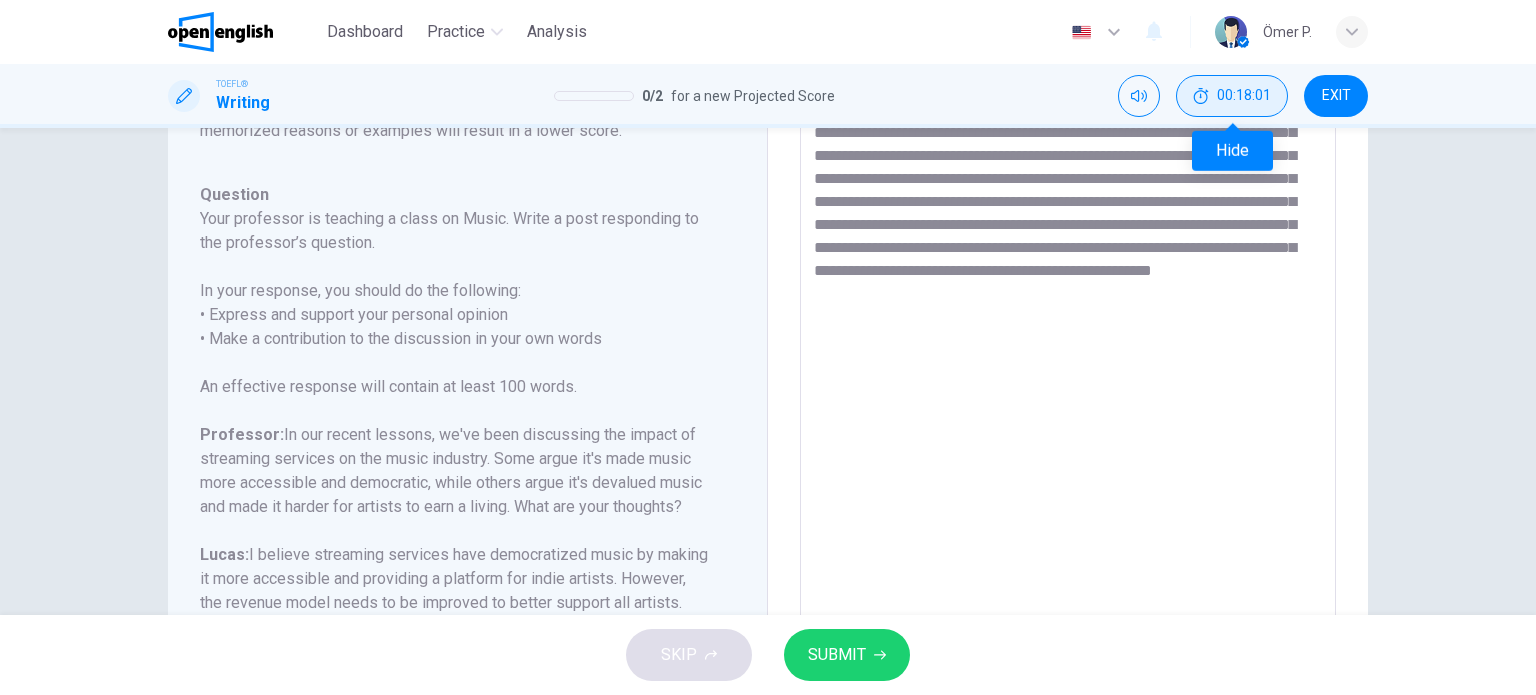 click on "00:18:01" at bounding box center (1244, 96) 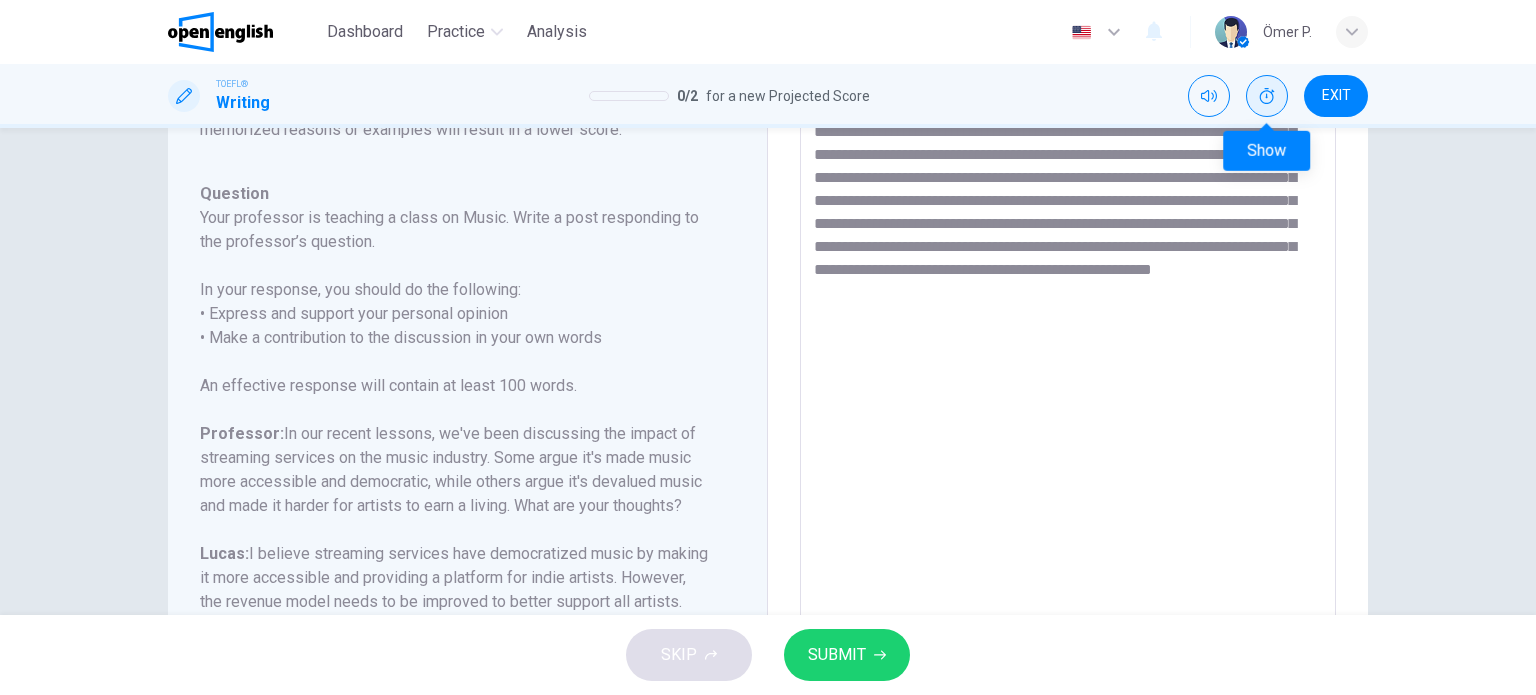 scroll, scrollTop: 203, scrollLeft: 0, axis: vertical 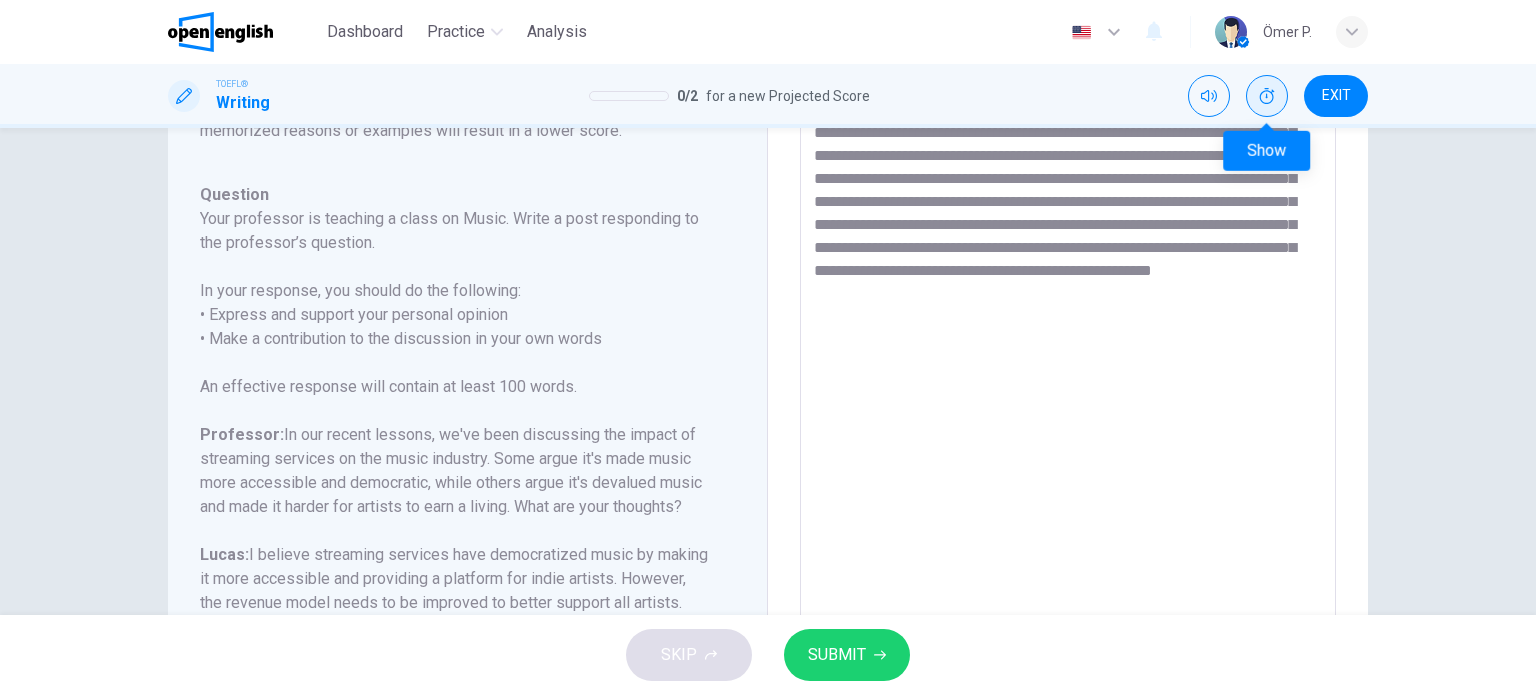 click on "**********" at bounding box center (1068, 369) 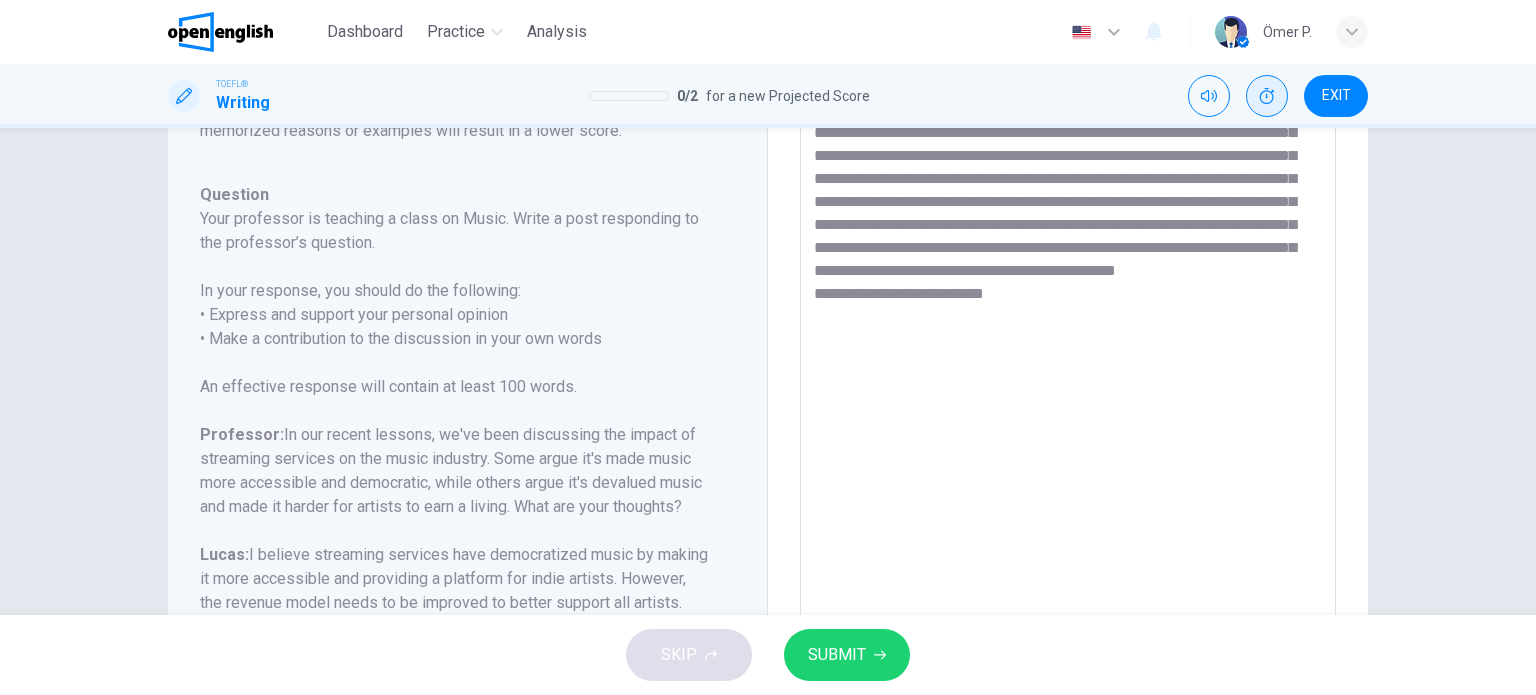click on "**********" at bounding box center [1068, 369] 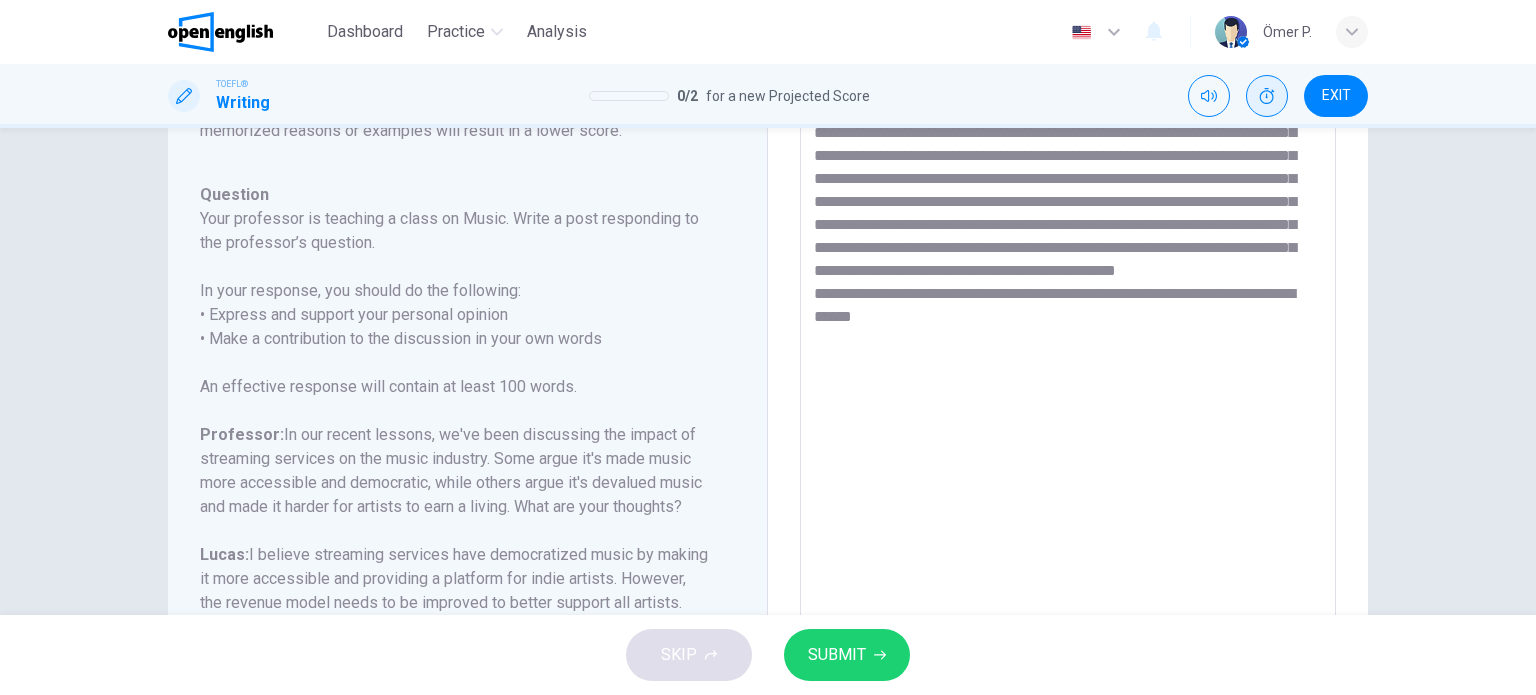click on "**********" at bounding box center [1068, 369] 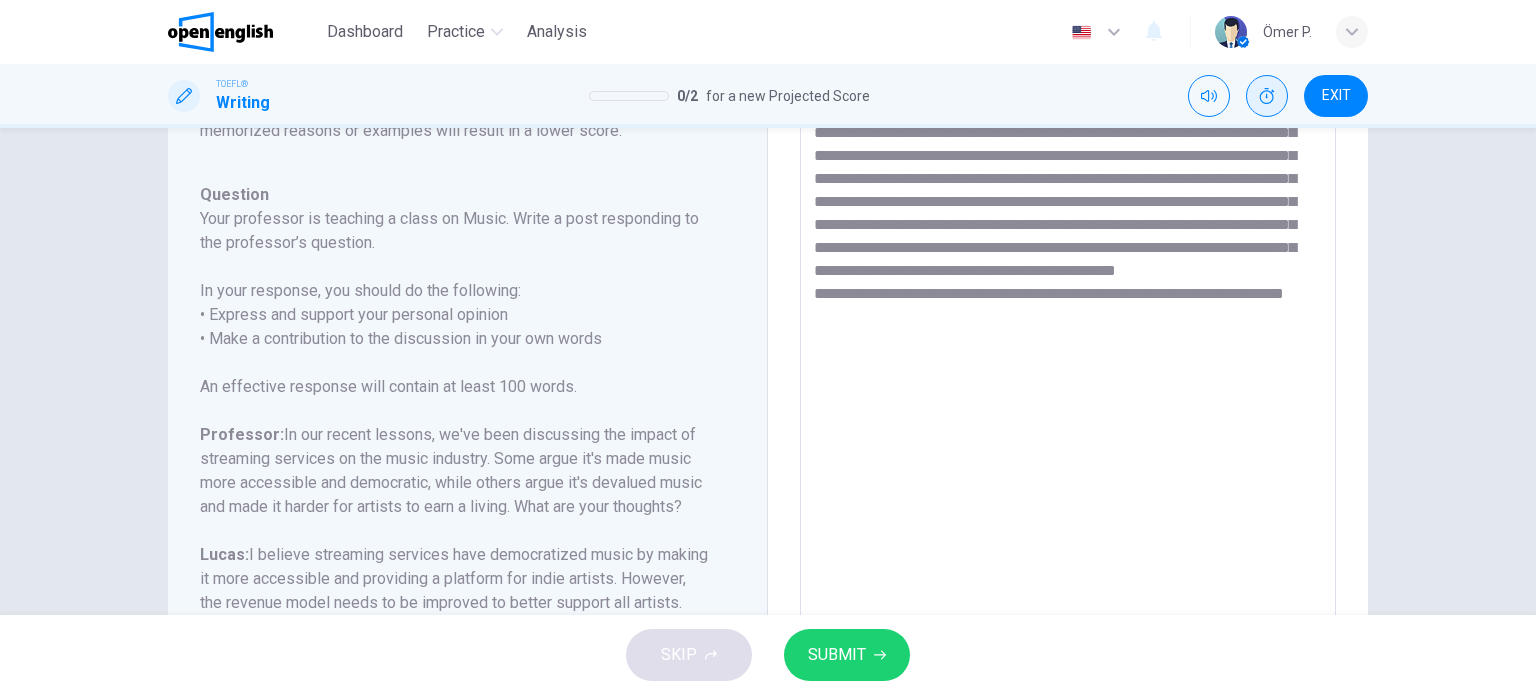 click on "This site uses cookies, as explained in our  Privacy Policy . If you agree to the use of cookies, please click the Accept button and continue to browse our site.   Privacy Policy Accept Dashboard Practice Analysis English ** ​ [FIRST] [LAST] TOEFL® Writing 0 / 2 for a new Projected Score EXIT Question   1 Question Type :   Writing for an Academic Discussion Directions For this task, you will read an online discussion. A professor has posted a question about a topic, and some classmates have responded with their ideas. Write a response that contributes to the discussion. You will have  10 minutes  to write your response.  It is important to use your own words in the response. Including memorized reasons or examples will result in a lower score. Question : Your professor is teaching a class on Music. Write a post responding to the professor’s question. In your response, you should do the following:
• Express and support your personal opinion
• Make a contribution to the discussion in your own words Lucas:" at bounding box center (768, 347) 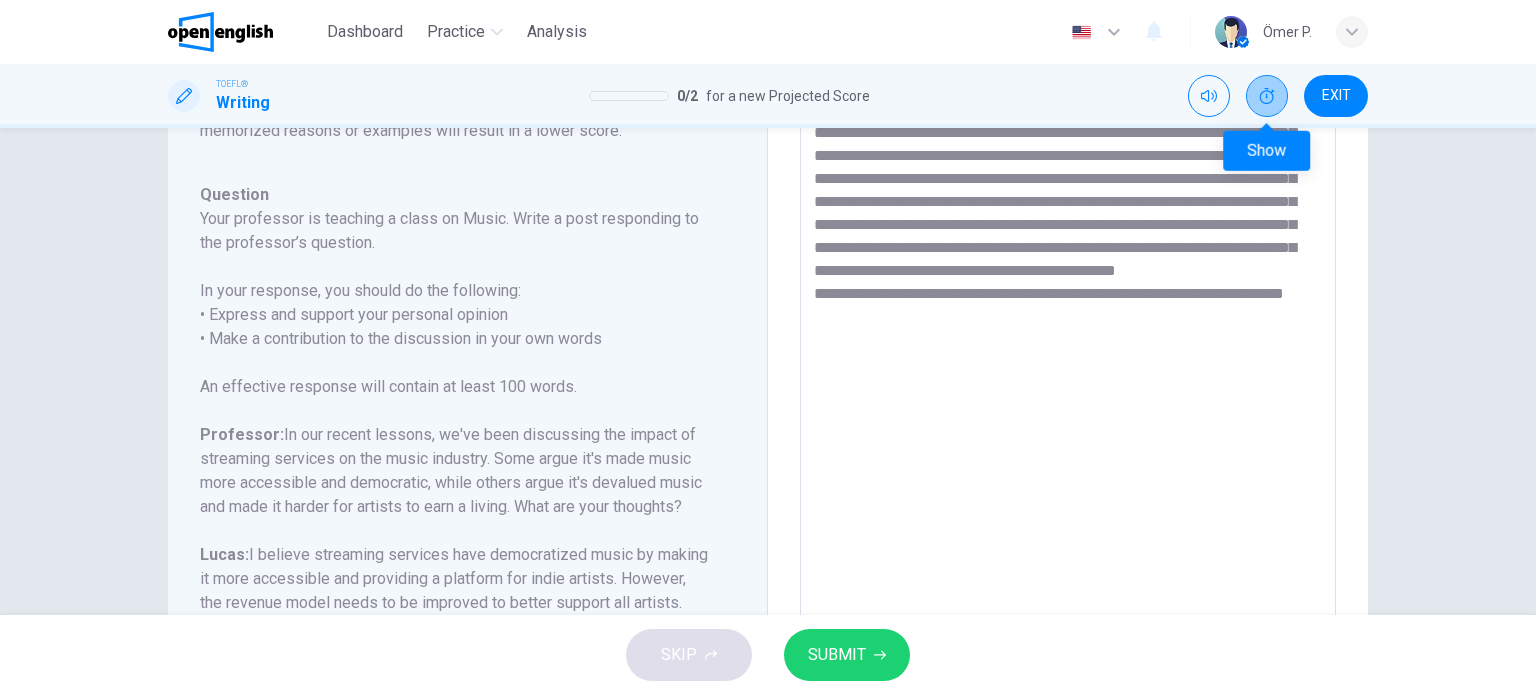 click 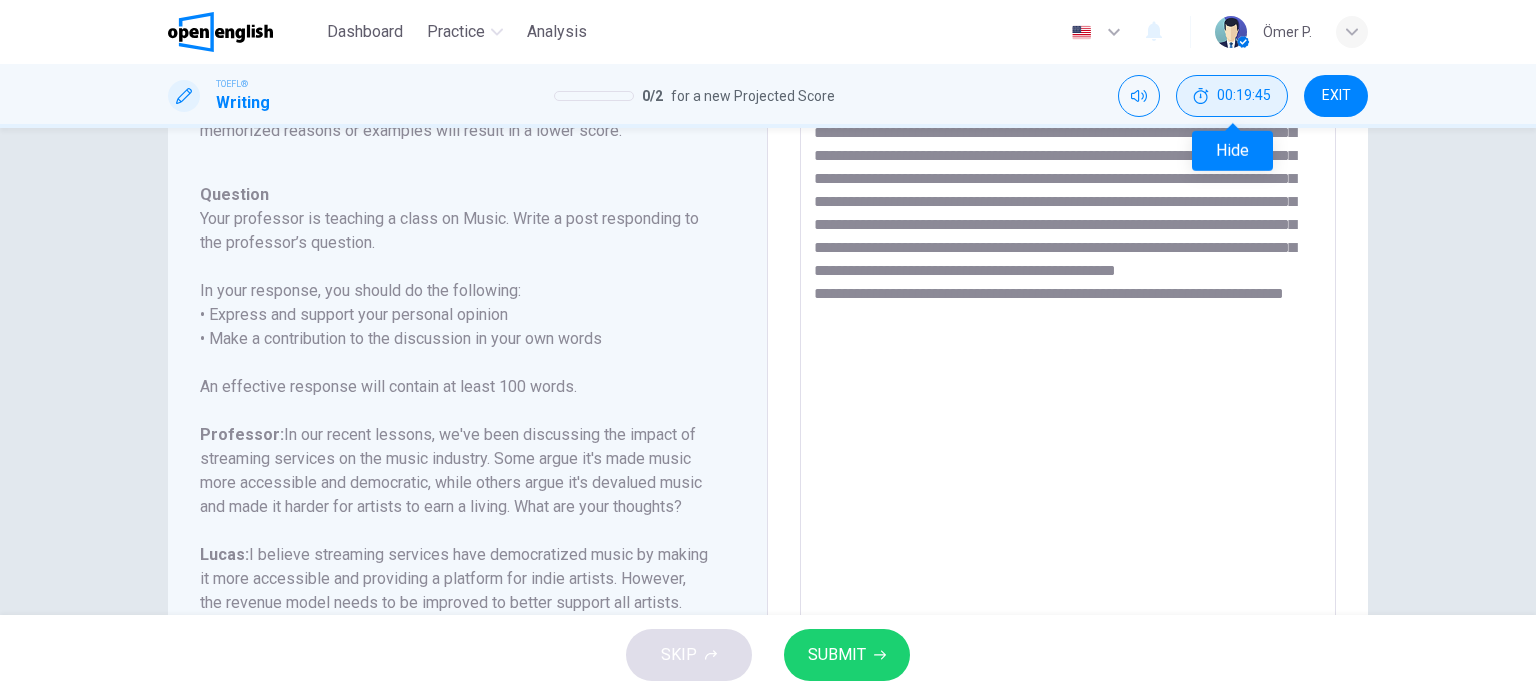 click on "00:19:45" at bounding box center (1244, 96) 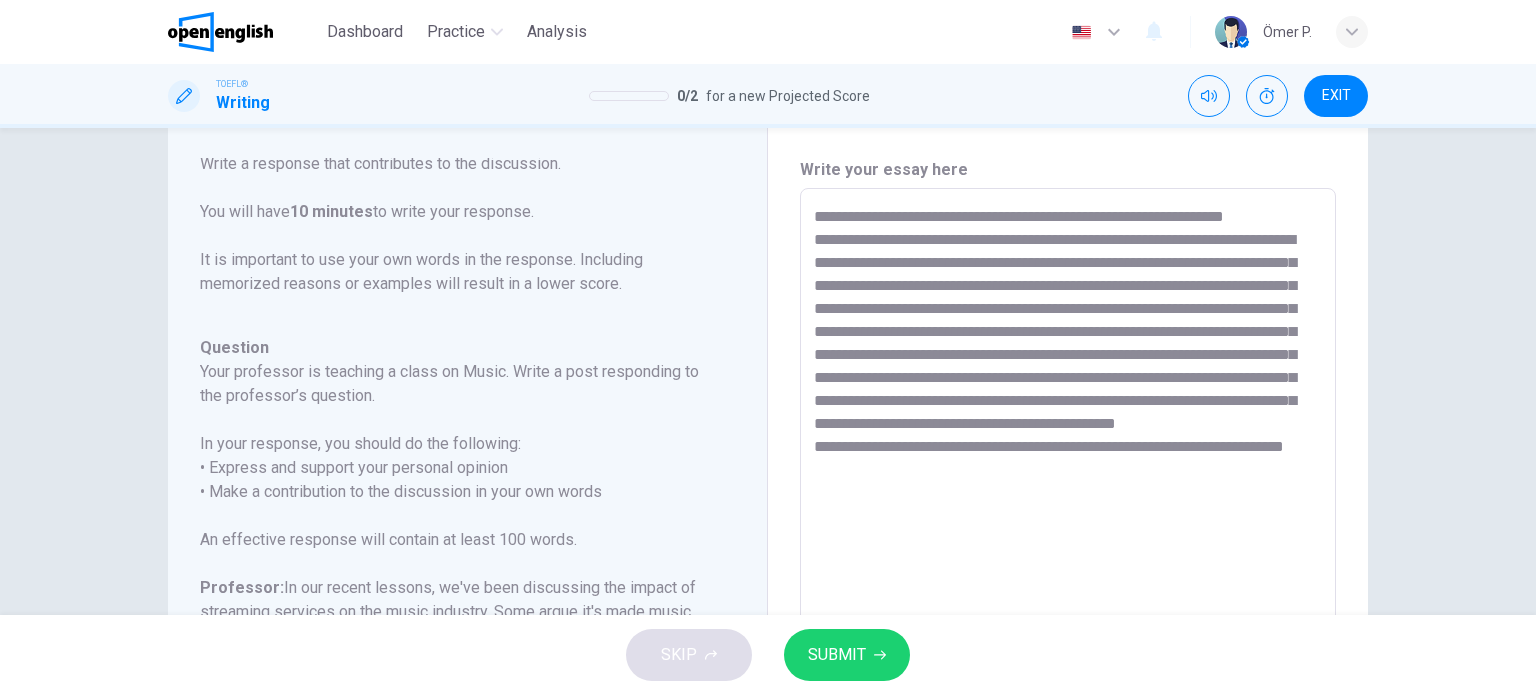 scroll, scrollTop: 203, scrollLeft: 0, axis: vertical 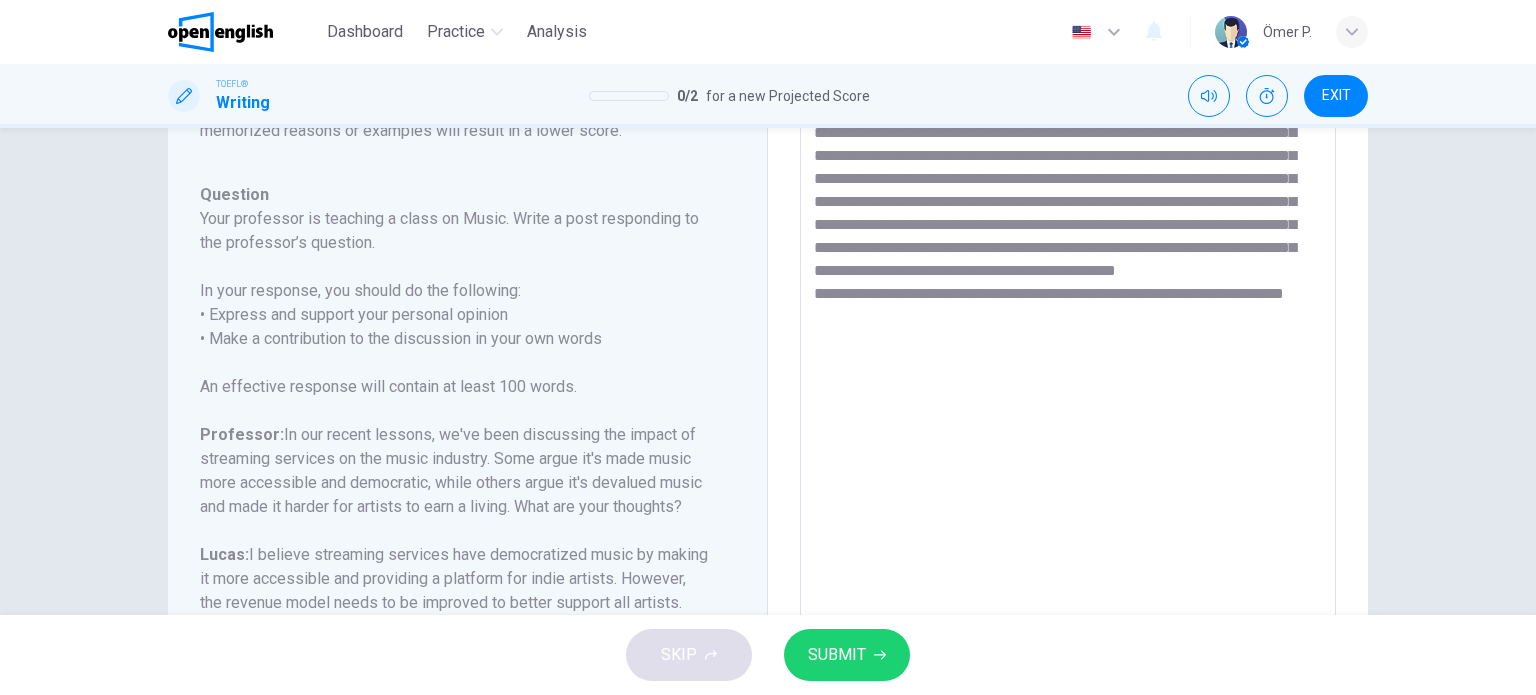 click on "**********" at bounding box center [1068, 369] 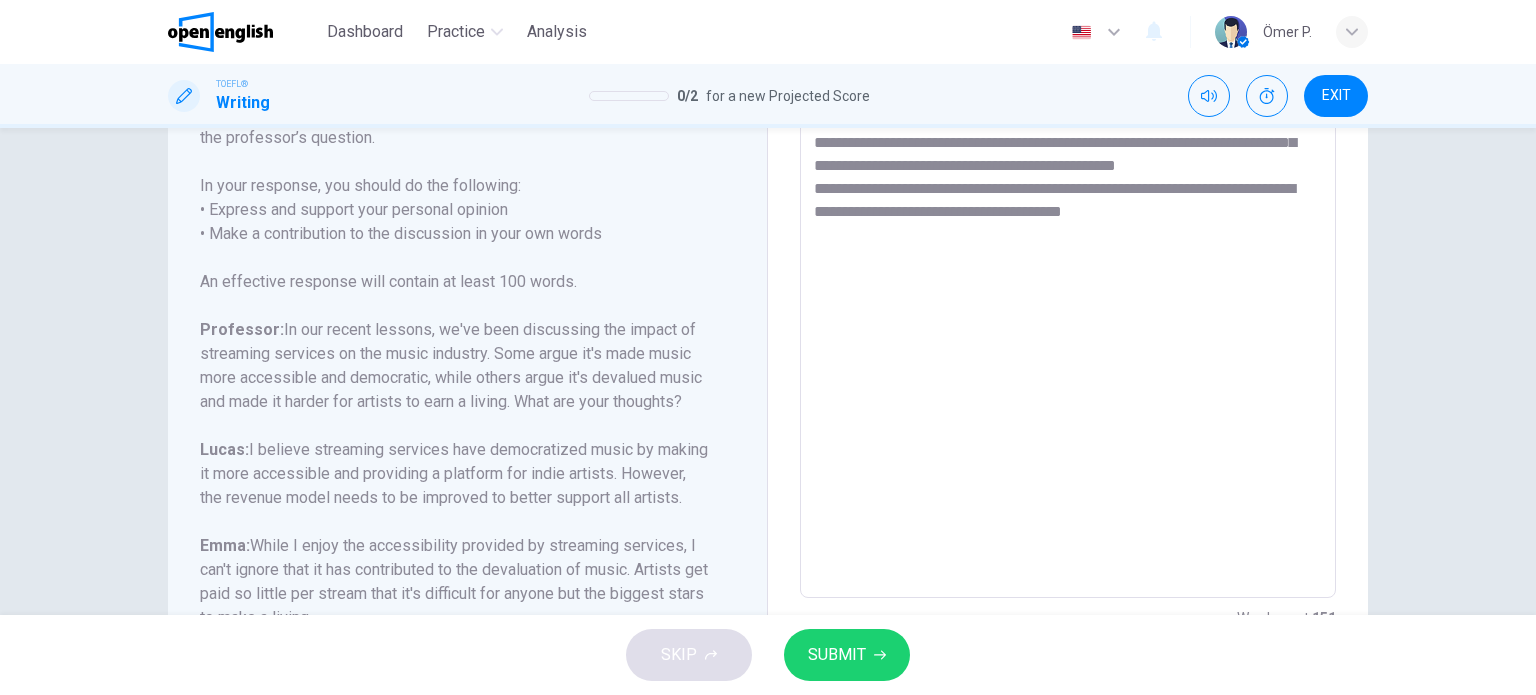 scroll, scrollTop: 303, scrollLeft: 0, axis: vertical 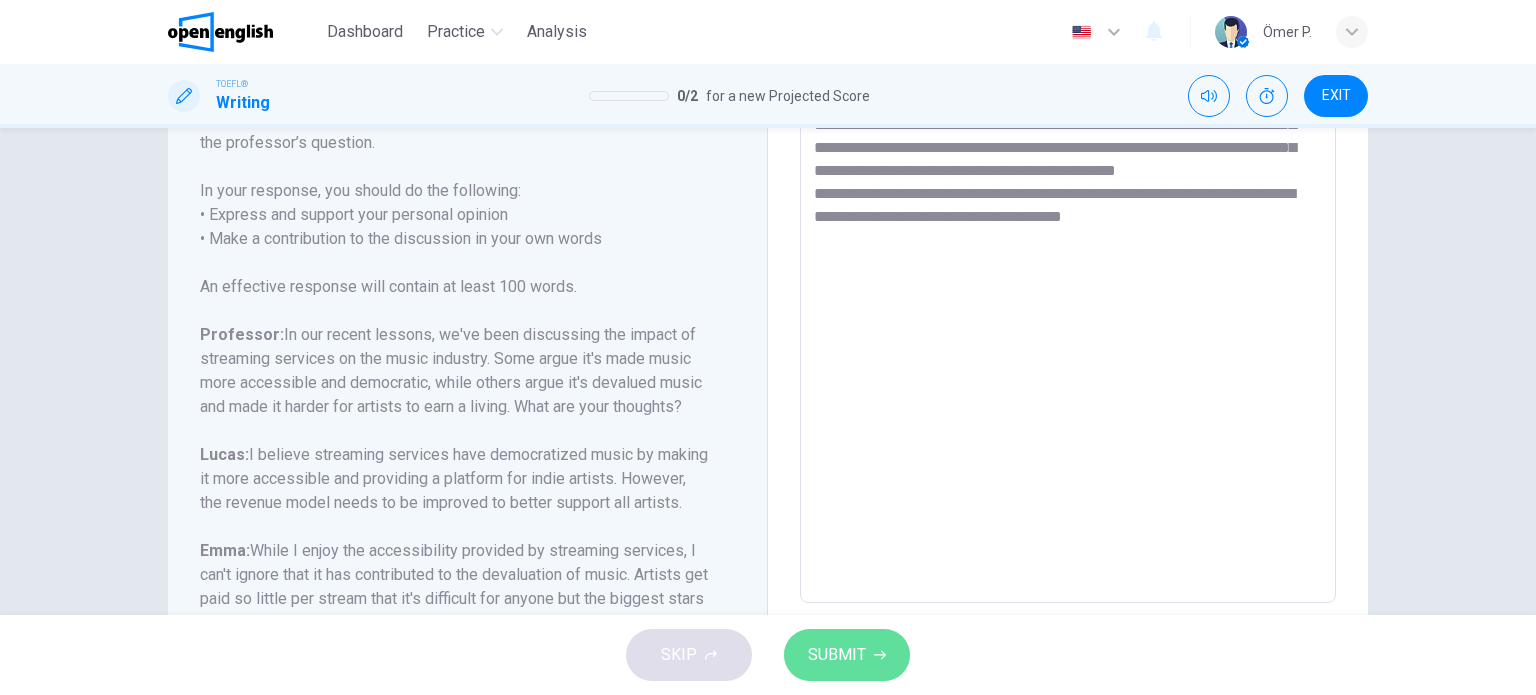 click on "SUBMIT" at bounding box center (847, 655) 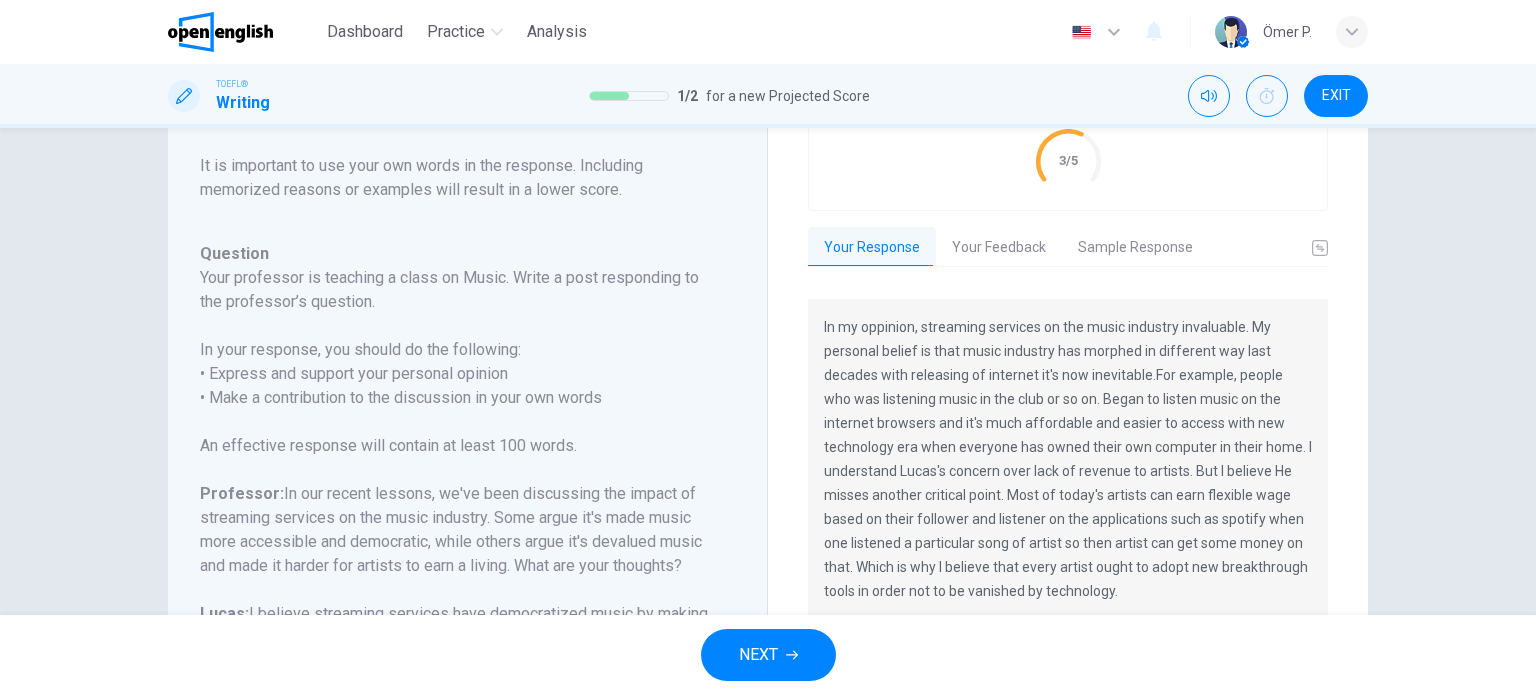 scroll, scrollTop: 203, scrollLeft: 0, axis: vertical 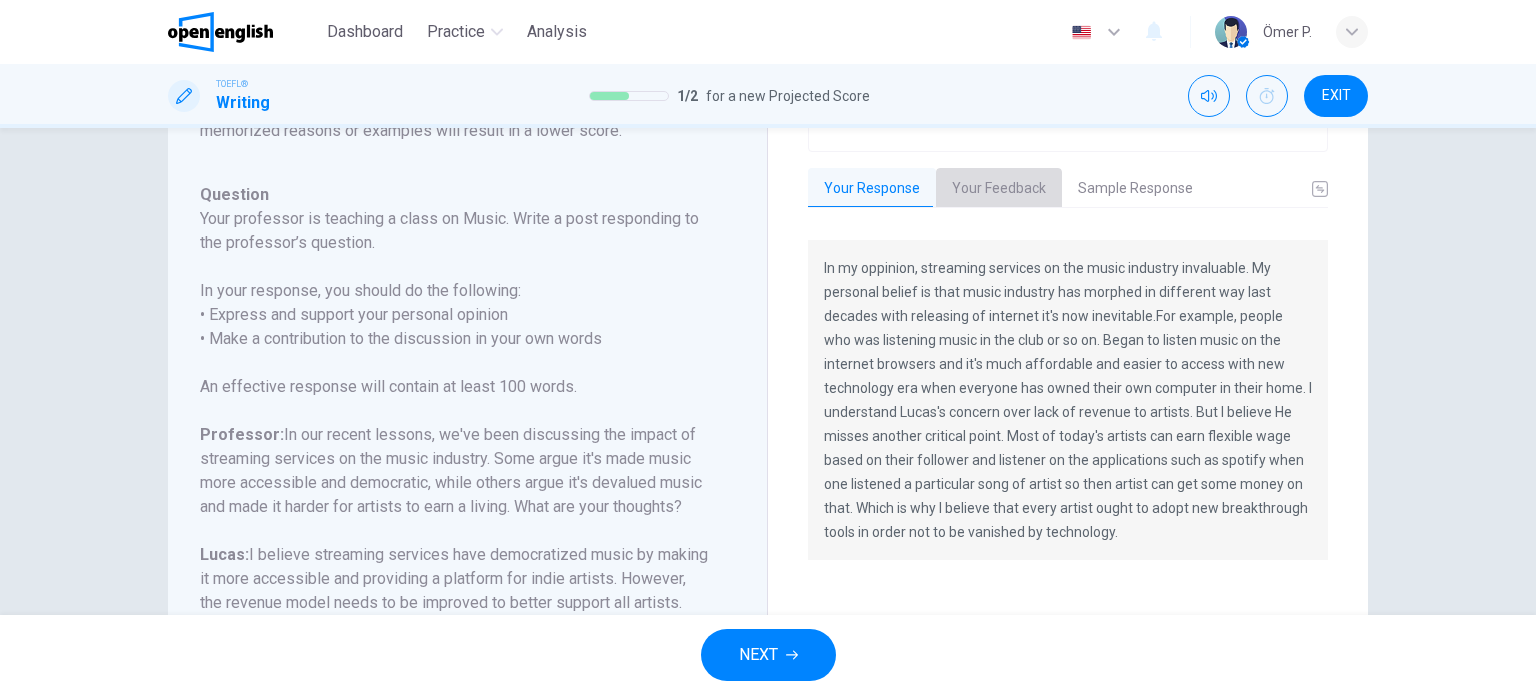 click on "Your Feedback" at bounding box center [999, 189] 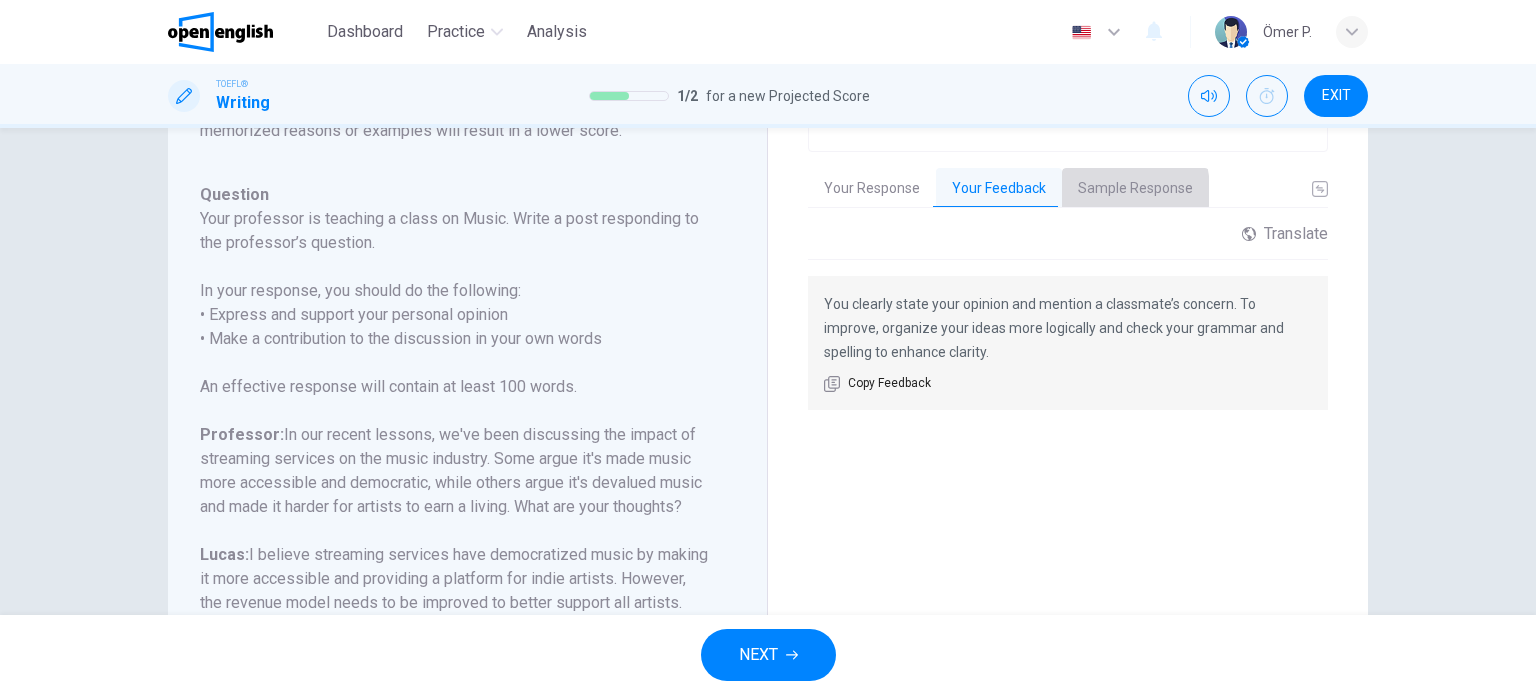 click on "Sample Response" at bounding box center [1135, 189] 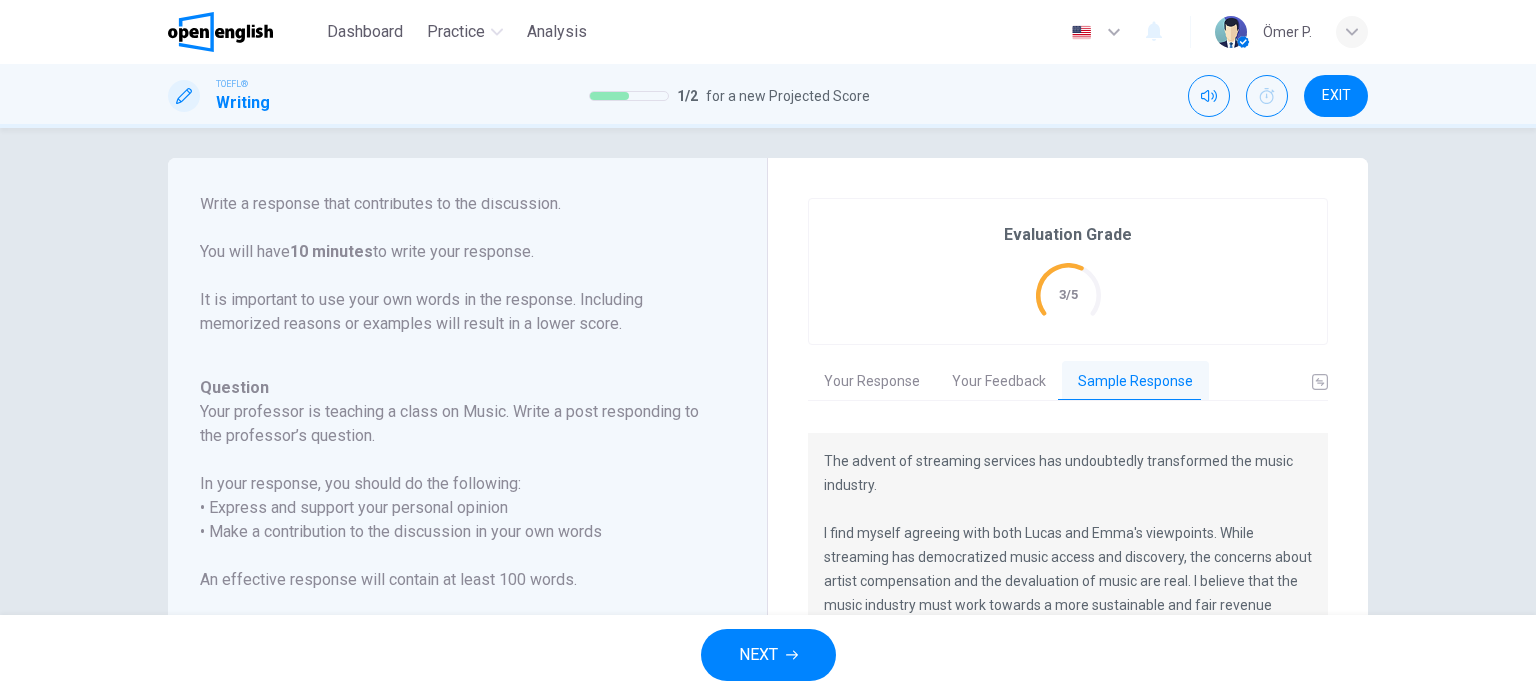 scroll, scrollTop: 0, scrollLeft: 0, axis: both 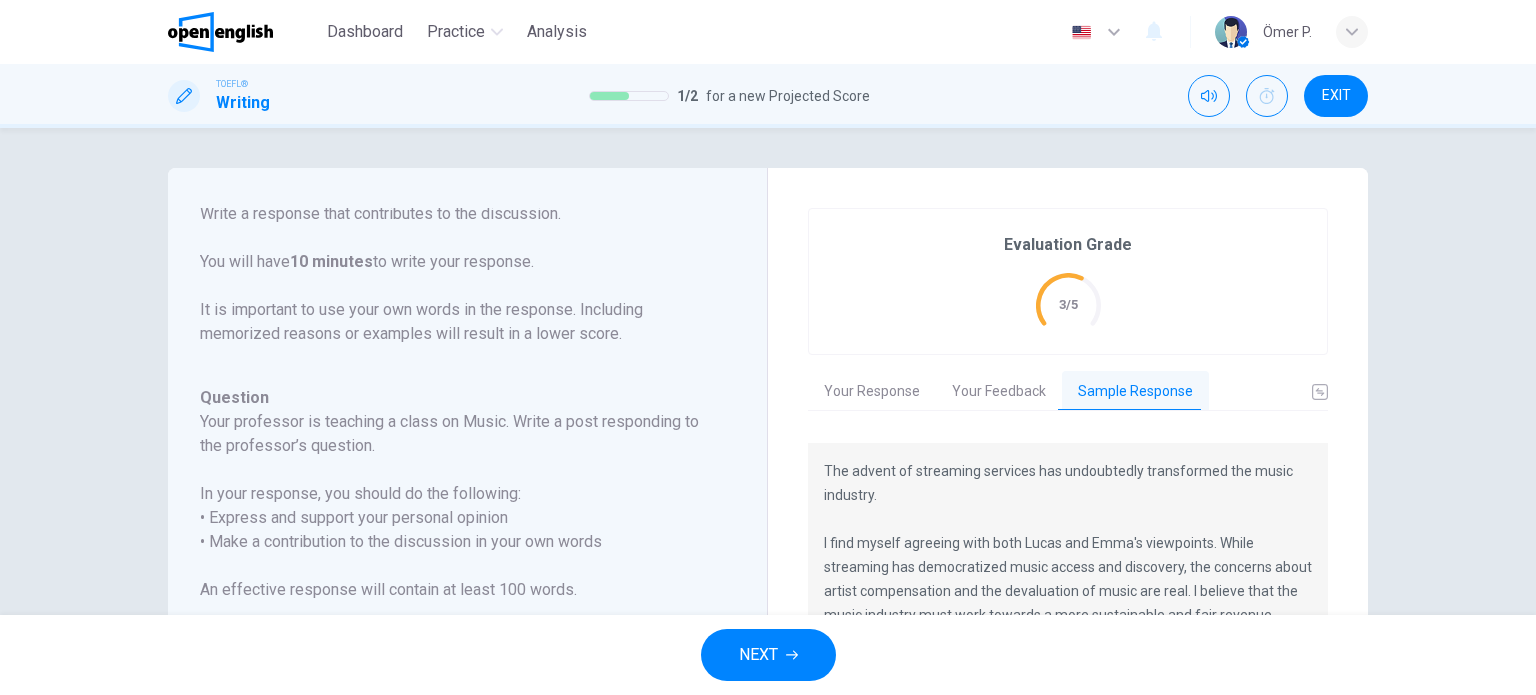 click on "EXIT" at bounding box center (1336, 96) 